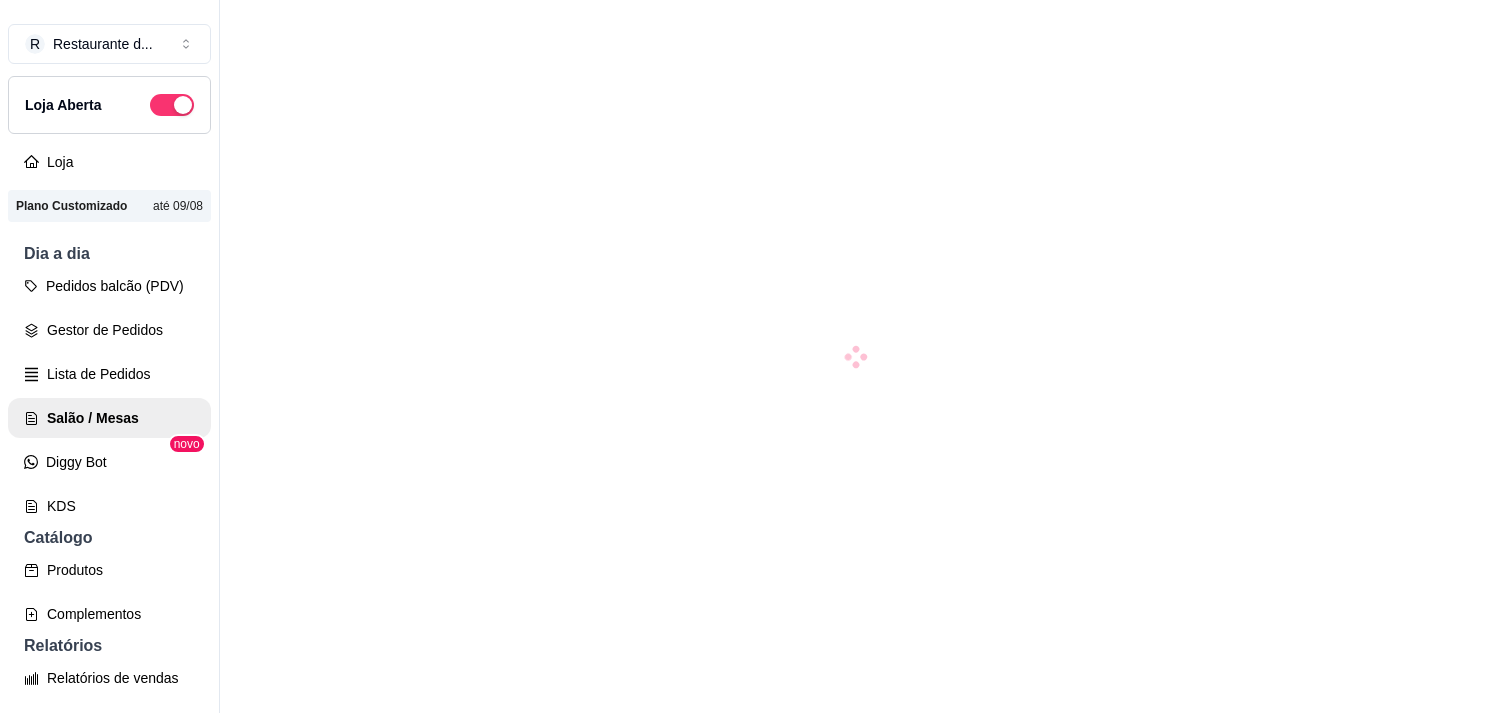 scroll, scrollTop: 0, scrollLeft: 0, axis: both 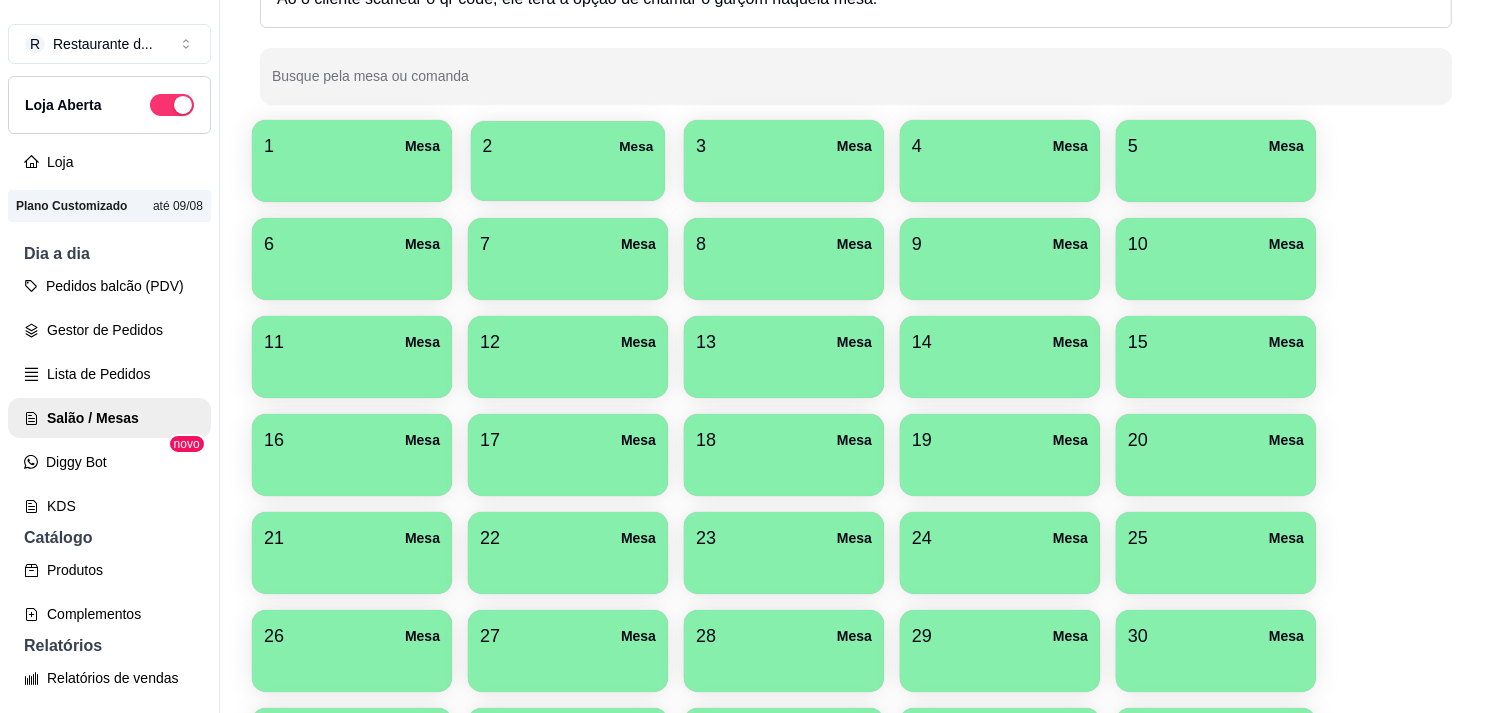 click at bounding box center (568, 174) 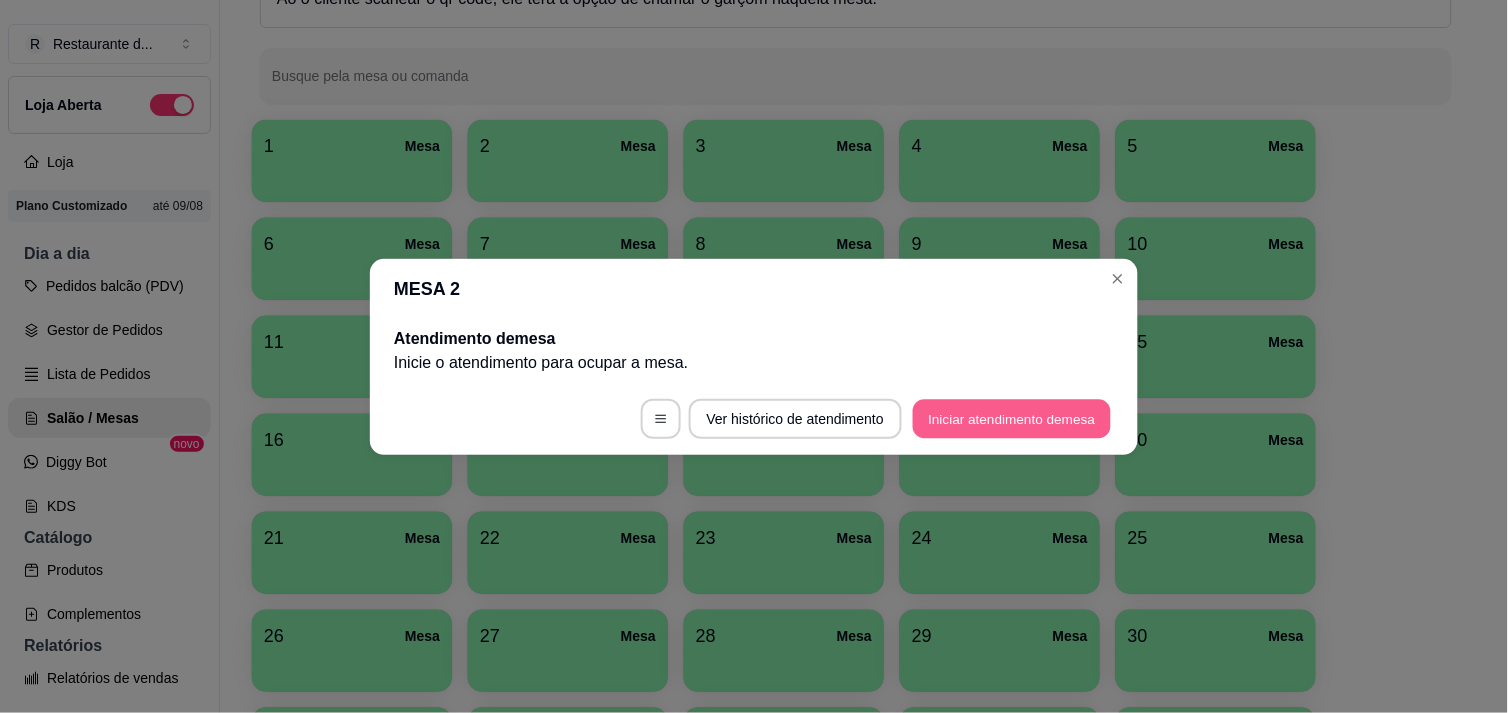 click on "Iniciar atendimento de  mesa" at bounding box center [1012, 418] 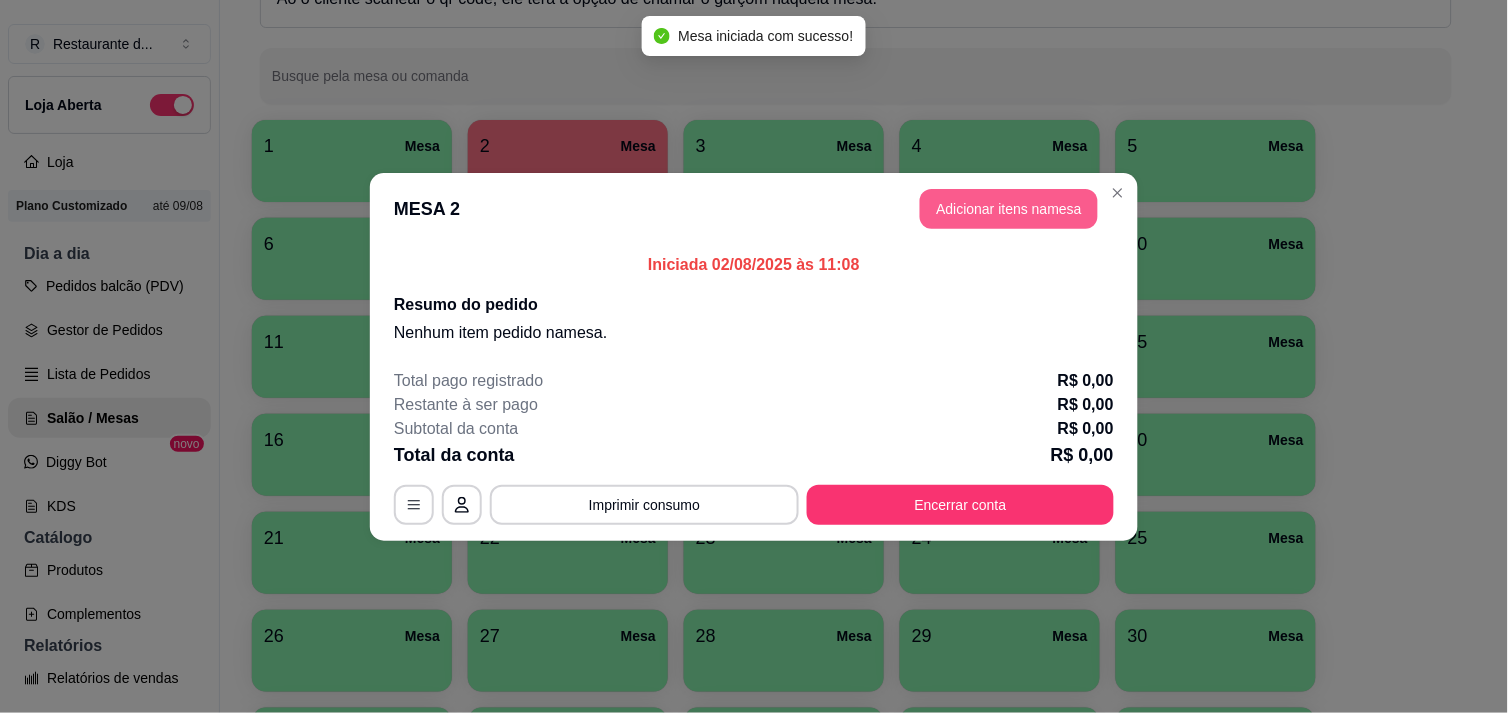 click on "Adicionar itens na  mesa" at bounding box center (1009, 209) 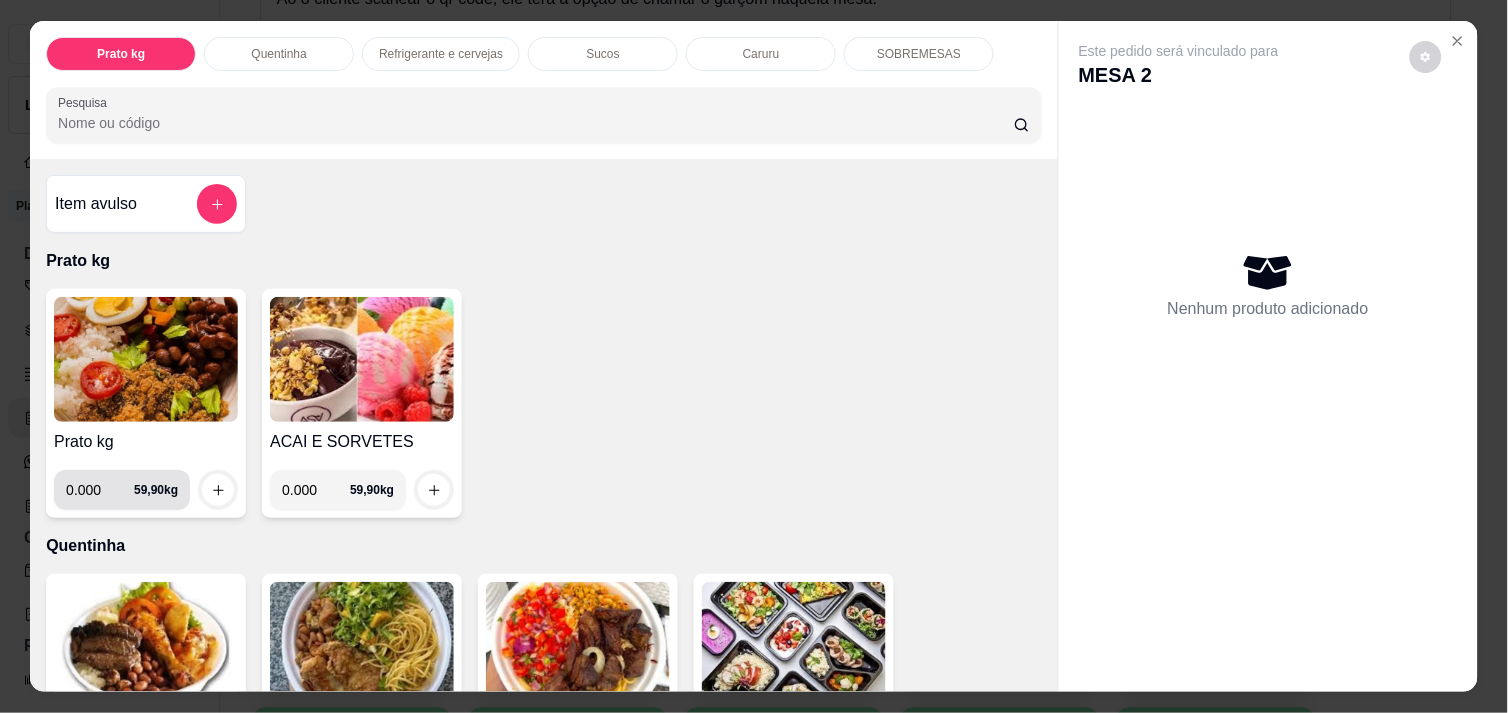 click on "0.000" at bounding box center (100, 490) 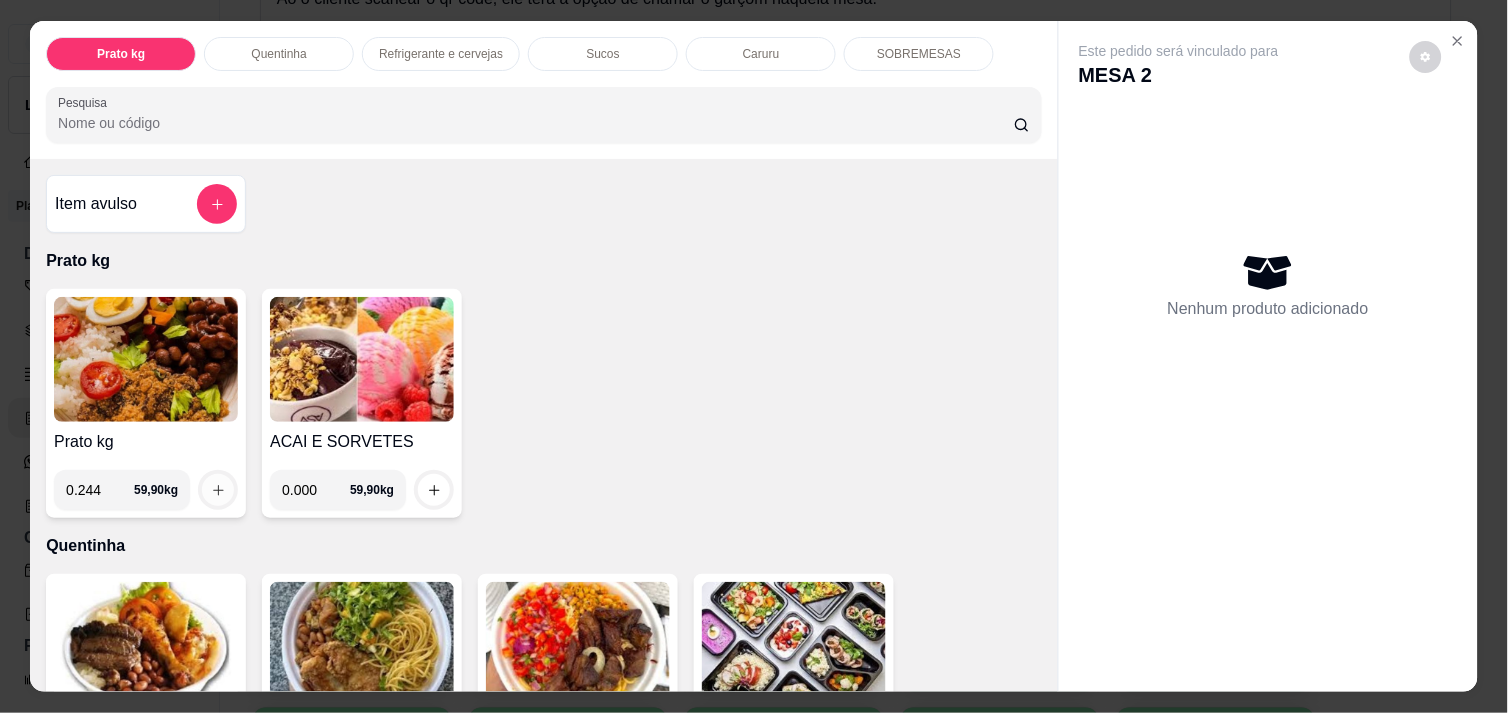 type on "0.244" 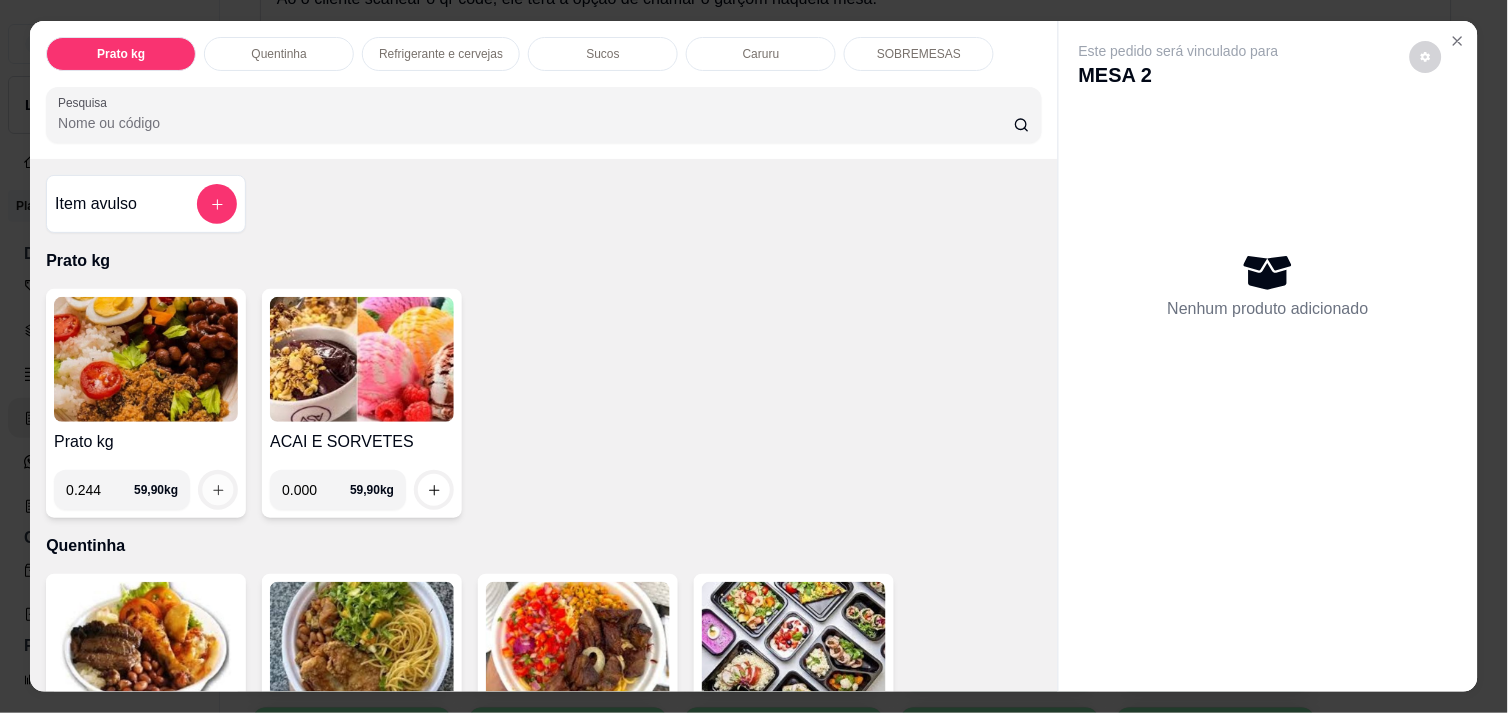 click 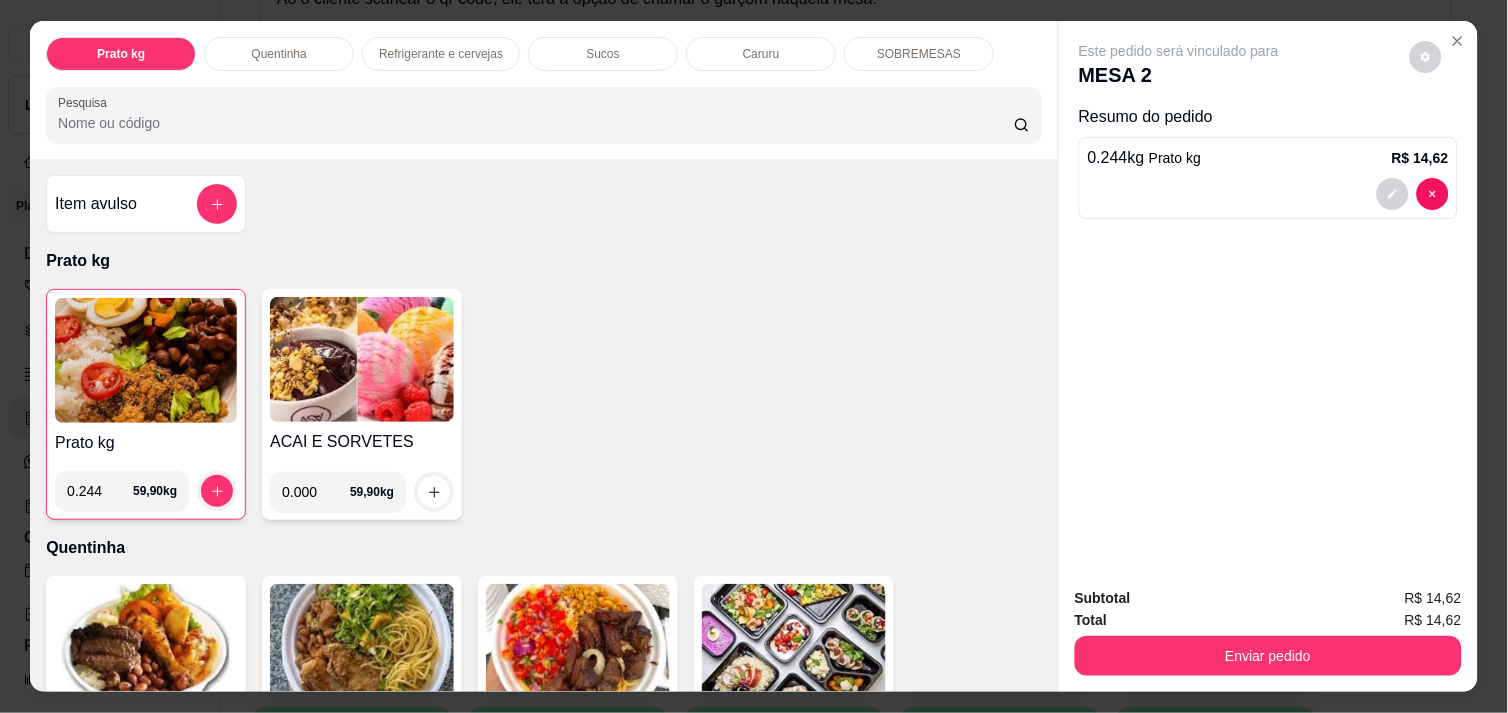 click on "Refrigerante e cervejas" at bounding box center [441, 54] 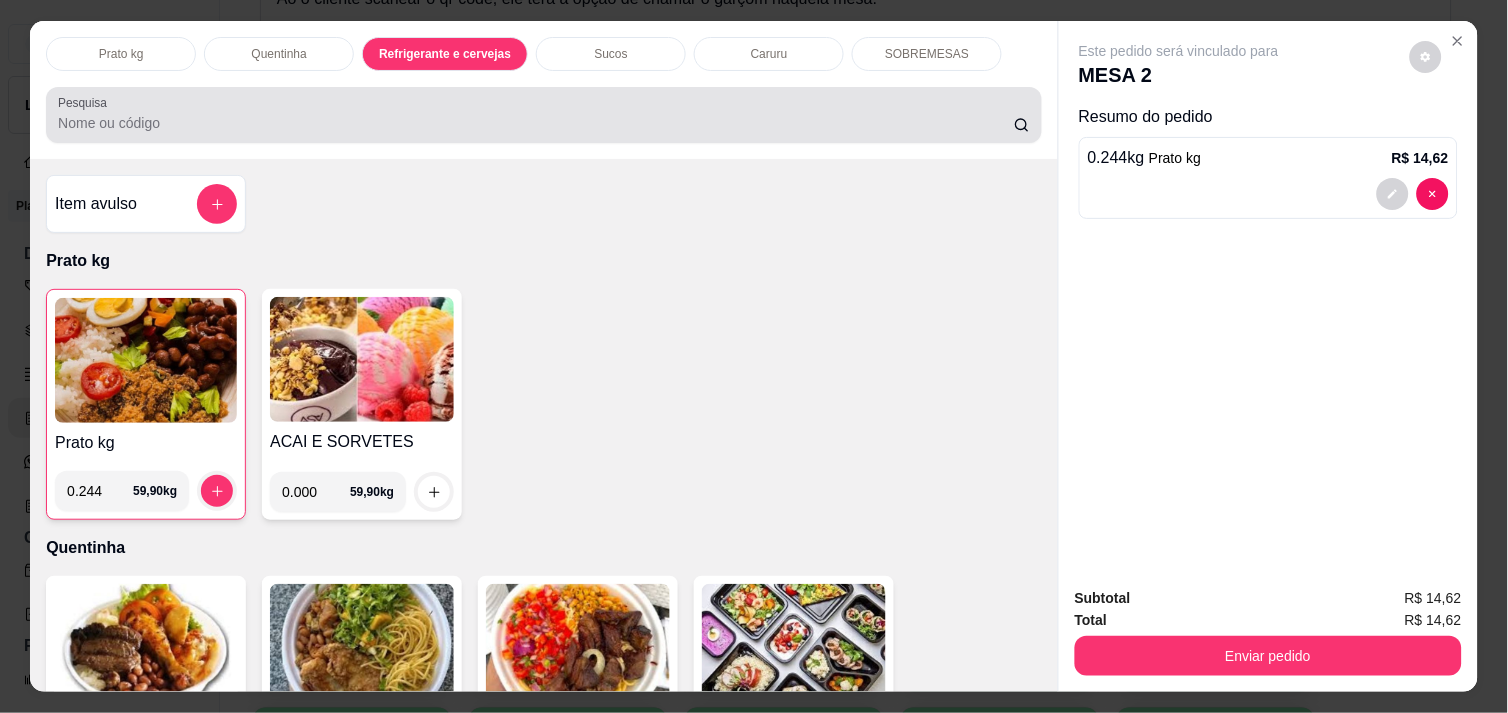 scroll, scrollTop: 986, scrollLeft: 0, axis: vertical 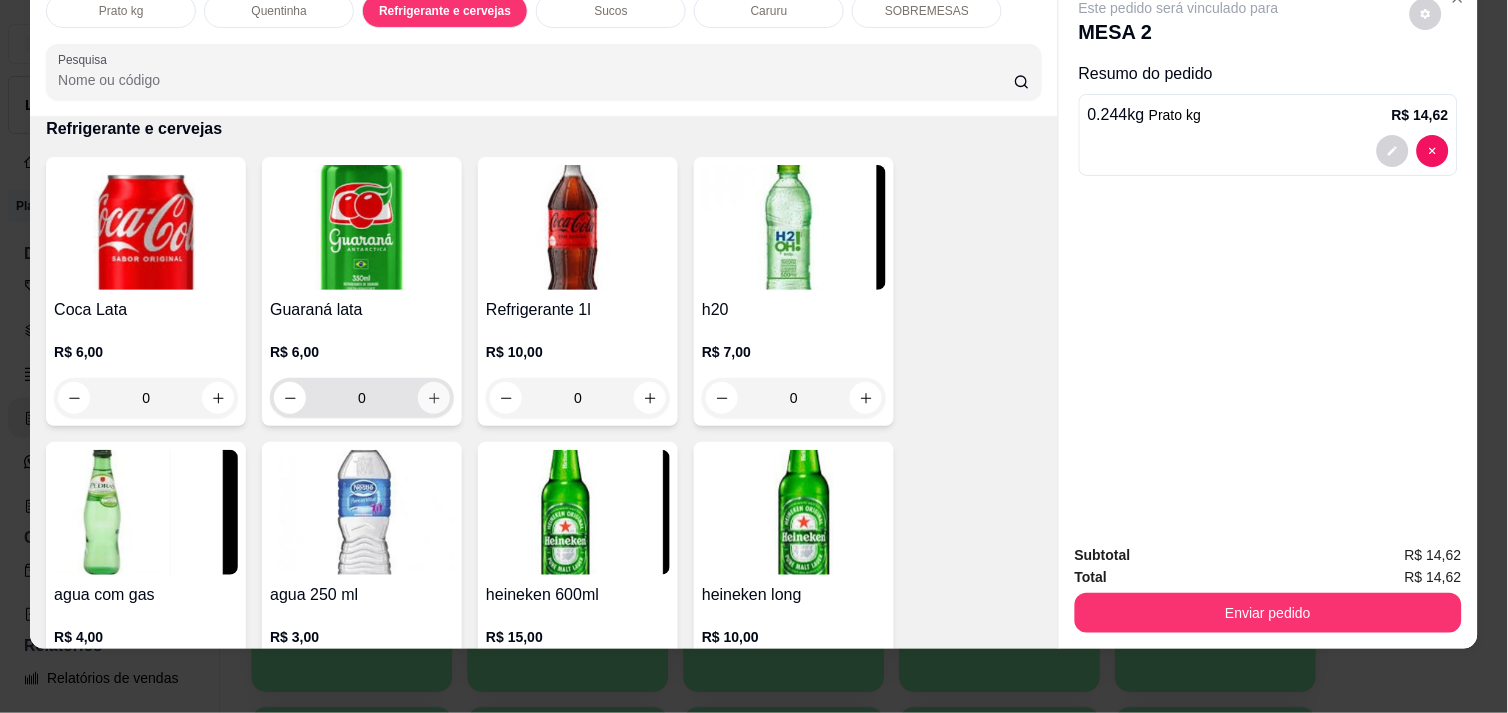 click 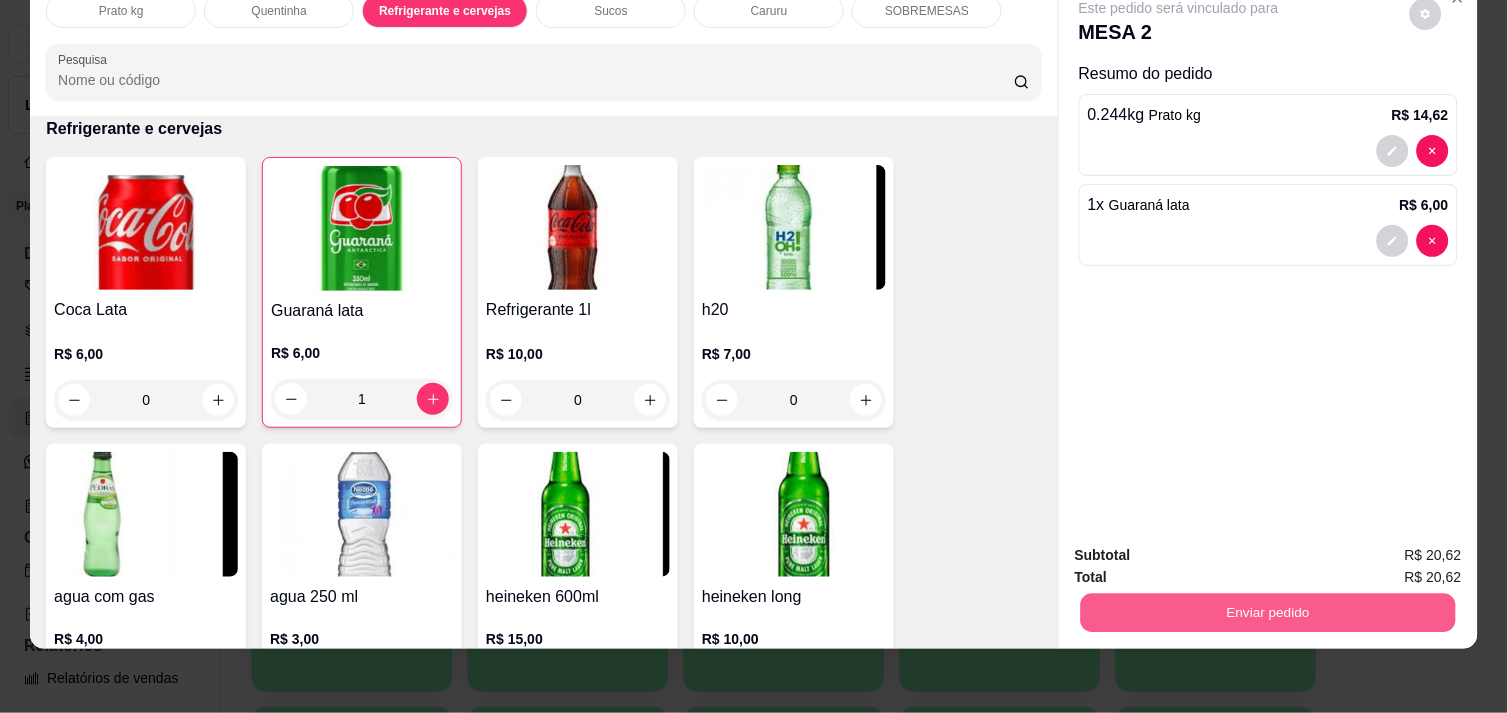click on "Enviar pedido" at bounding box center (1268, 612) 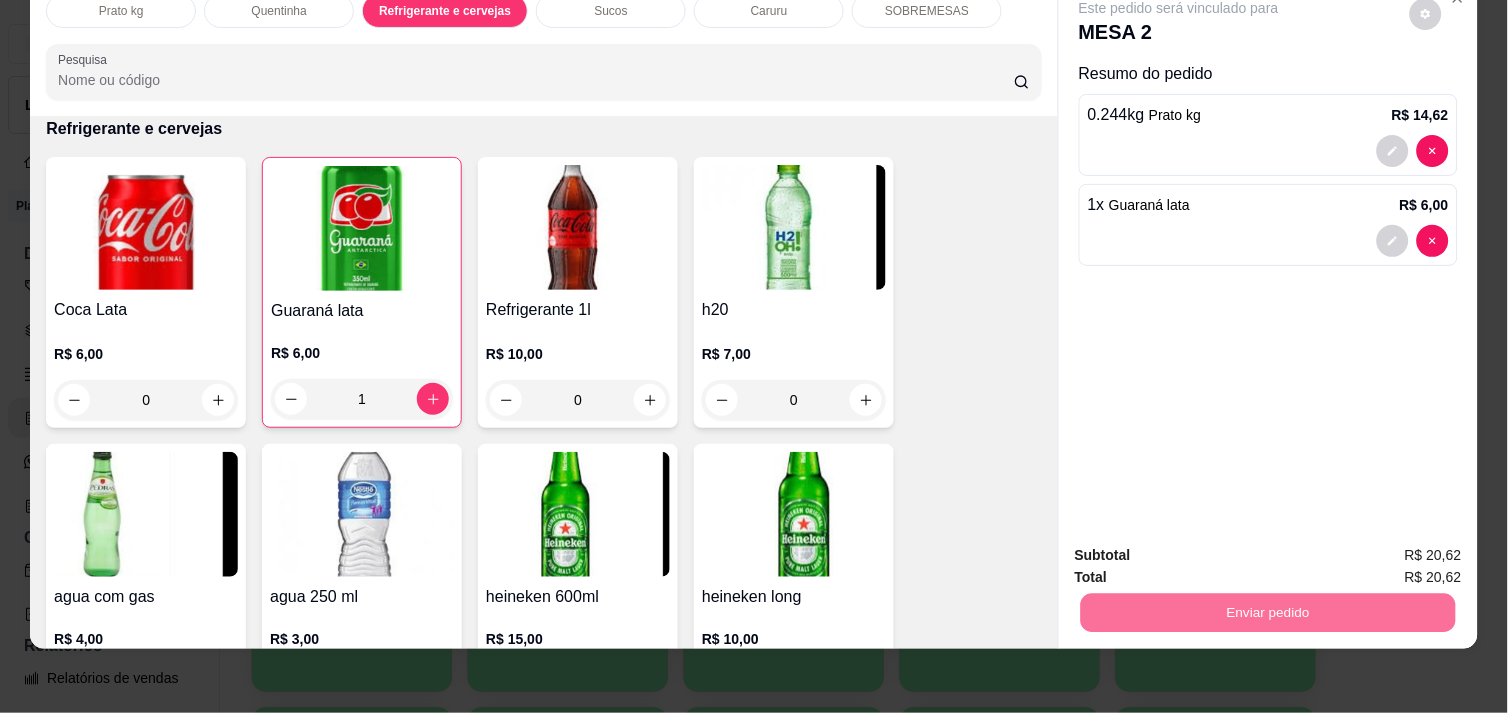 click on "Não registrar e enviar pedido" at bounding box center [1202, 547] 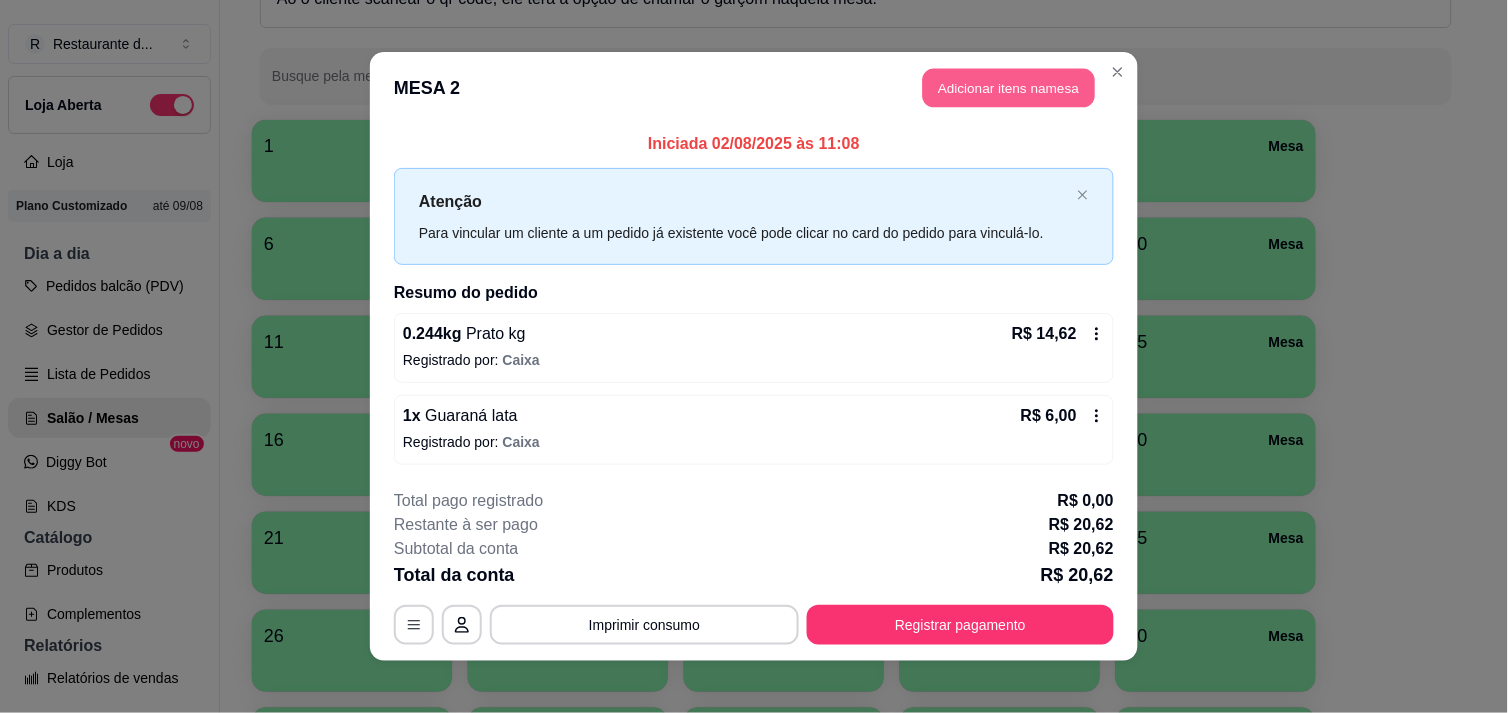 click on "Adicionar itens na  mesa" at bounding box center (1009, 88) 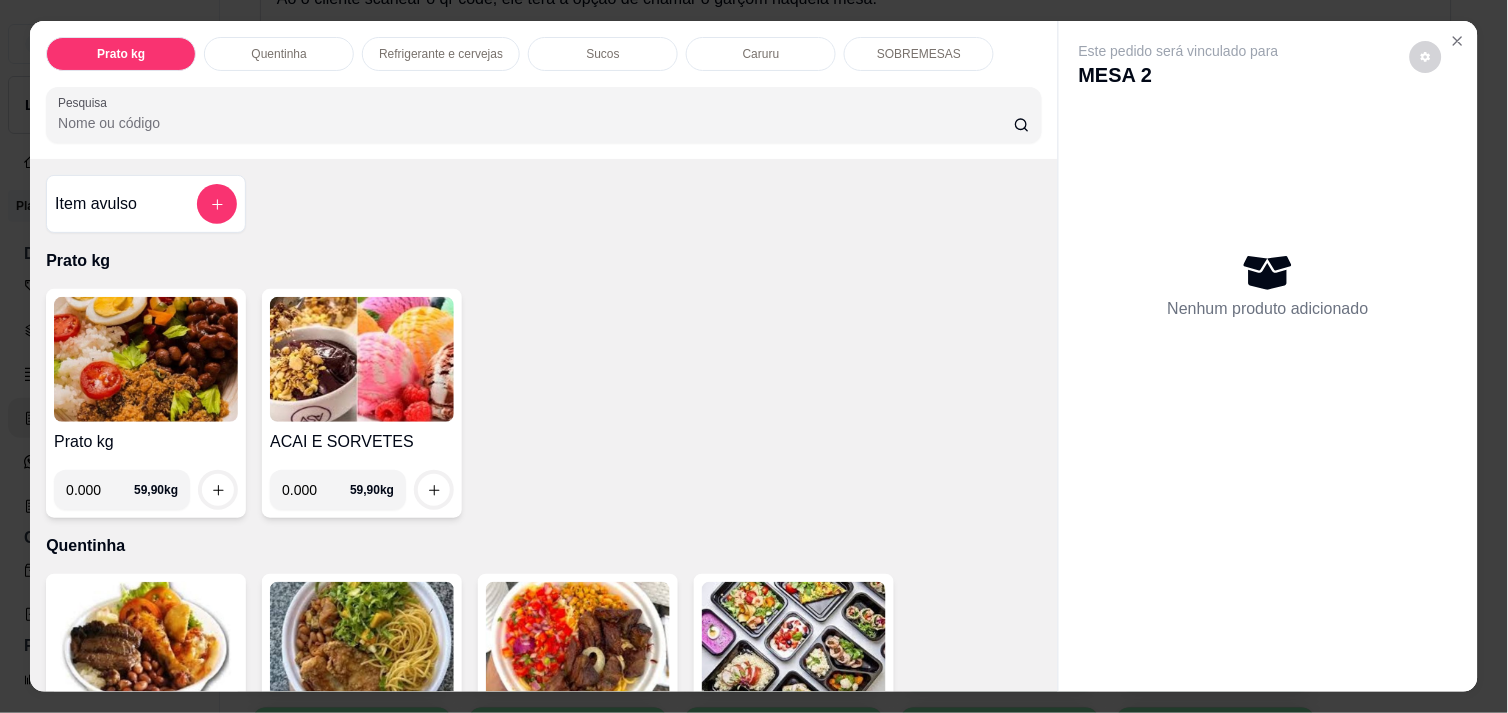 click on "0.000" at bounding box center [100, 490] 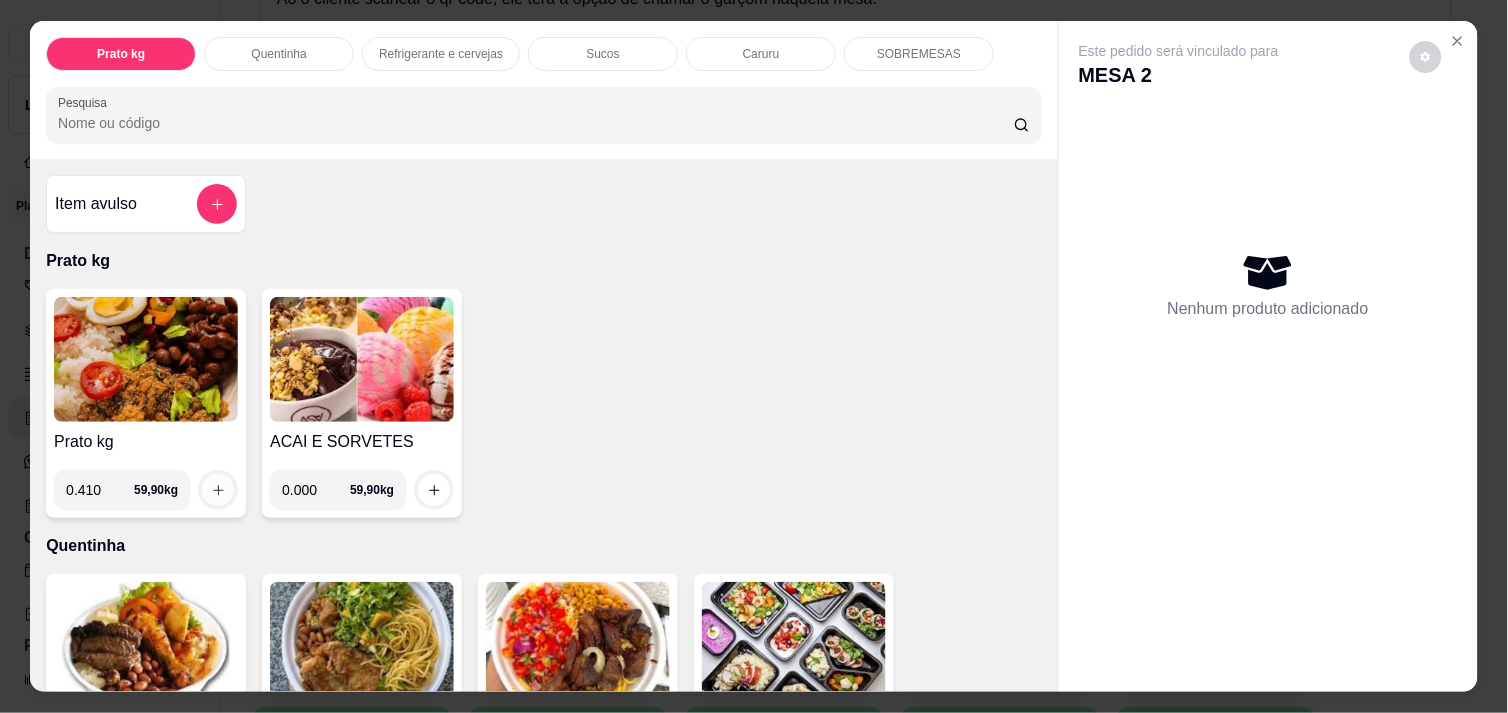 type on "0.410" 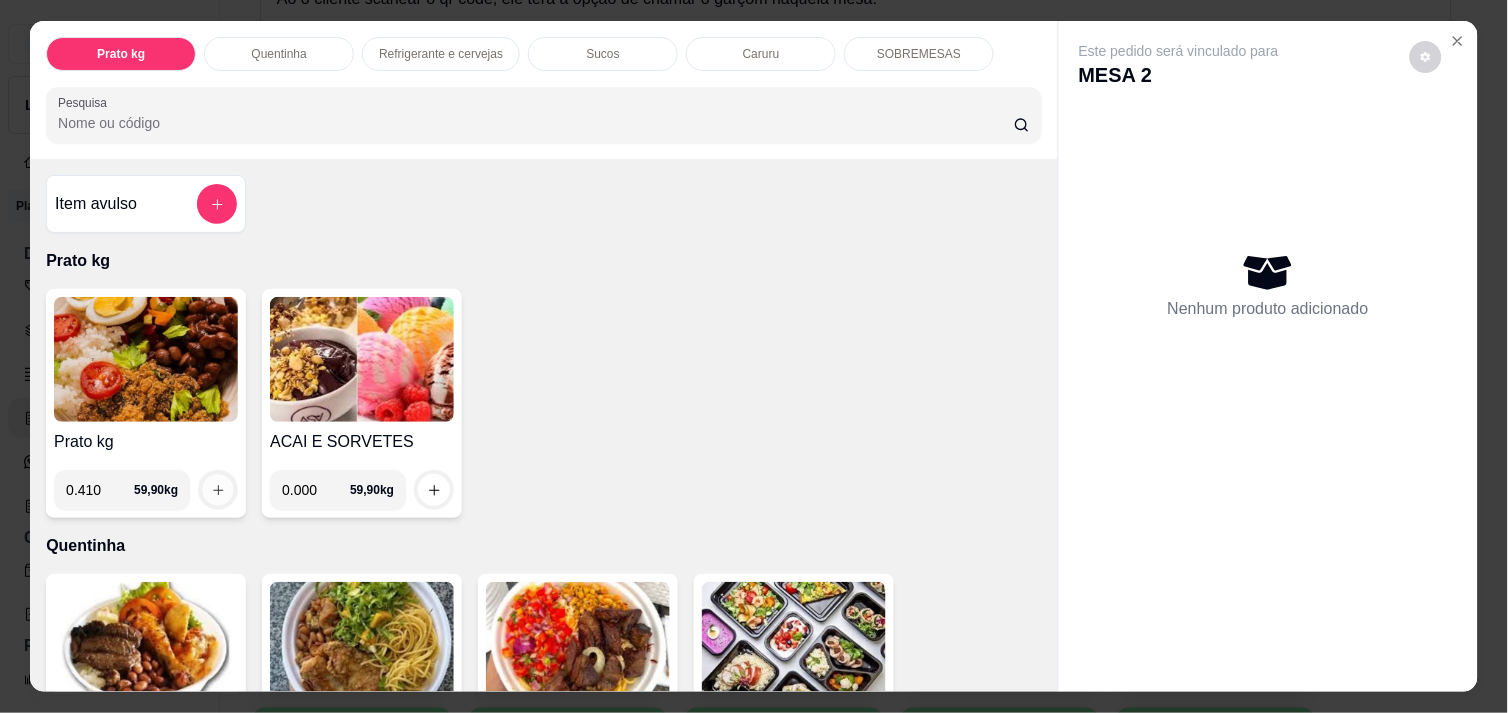 click 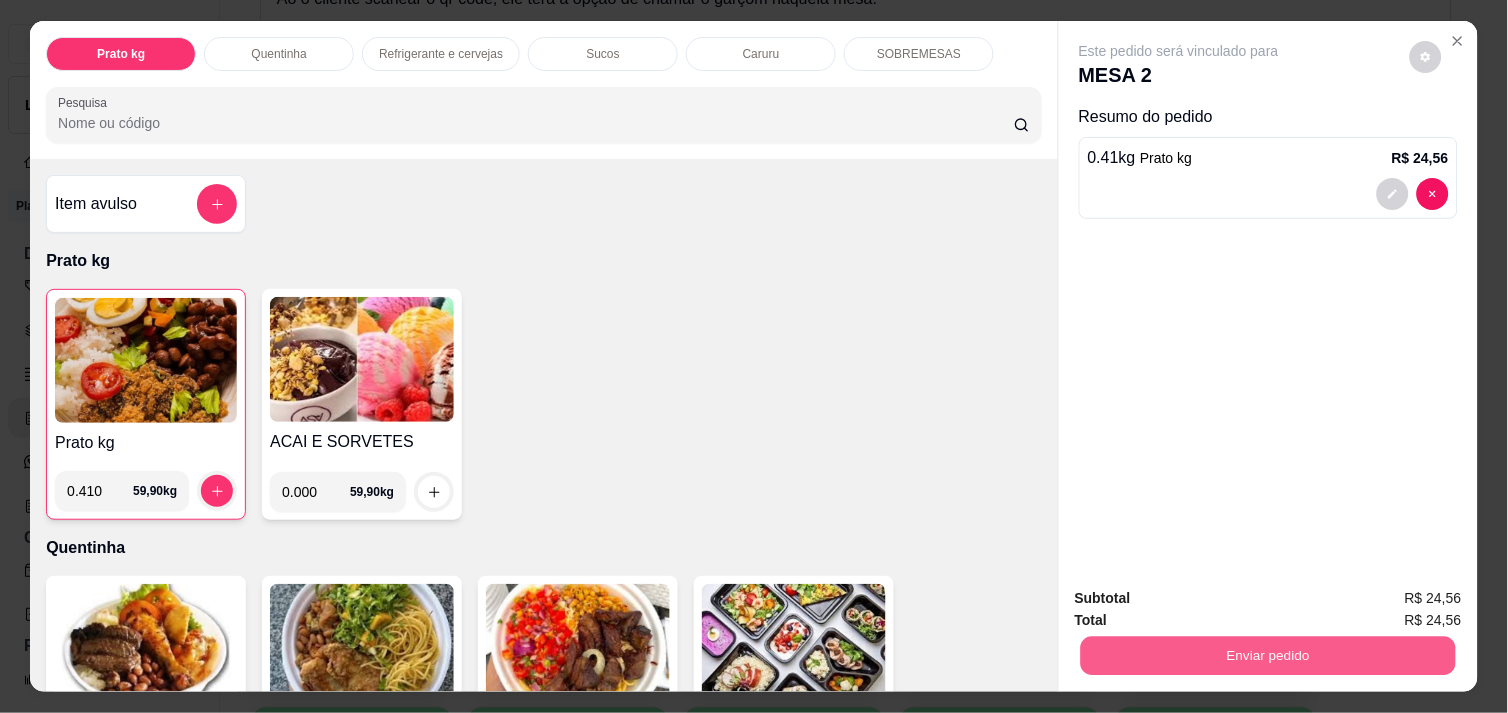 click on "Enviar pedido" at bounding box center [1268, 655] 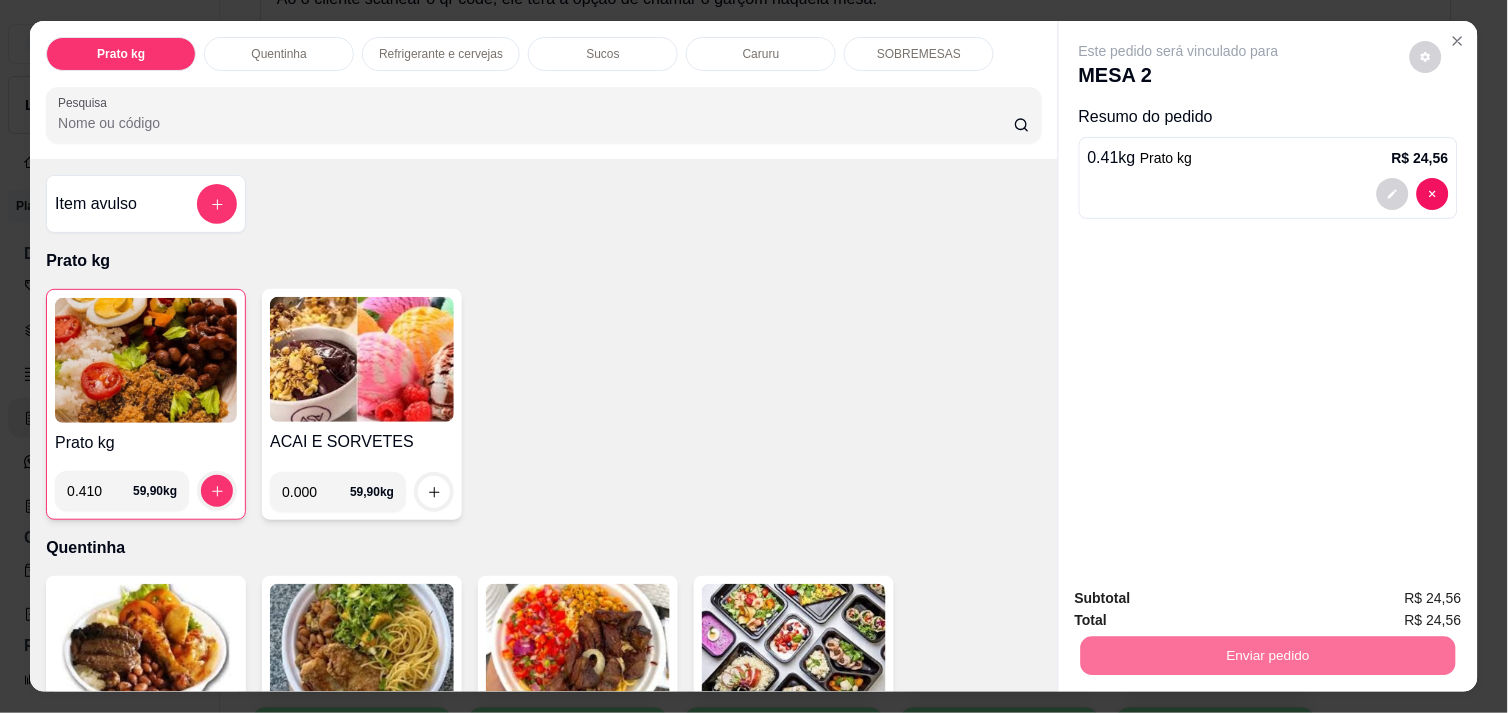 click on "Não registrar e enviar pedido" at bounding box center (1202, 598) 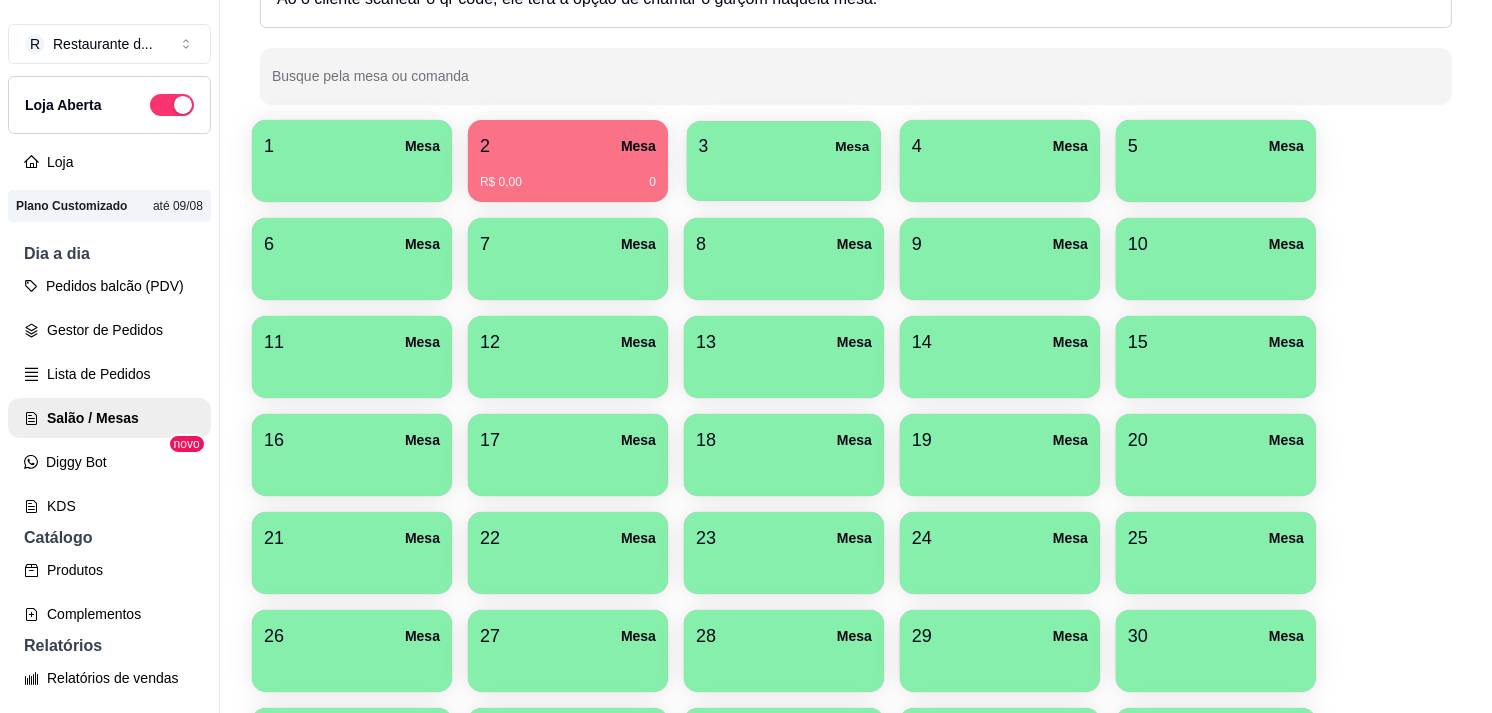 click on "3 Mesa" at bounding box center [784, 146] 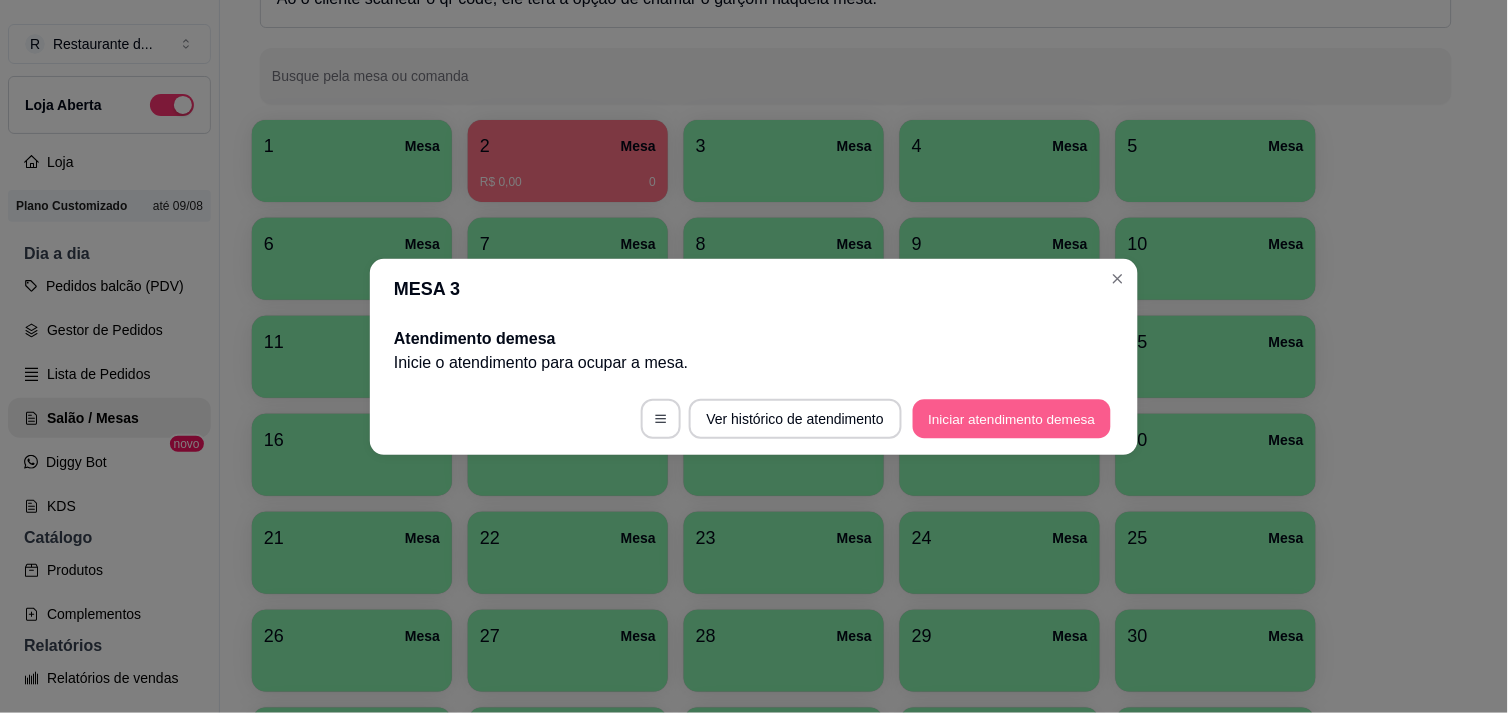 click on "Iniciar atendimento de  mesa" at bounding box center [1012, 418] 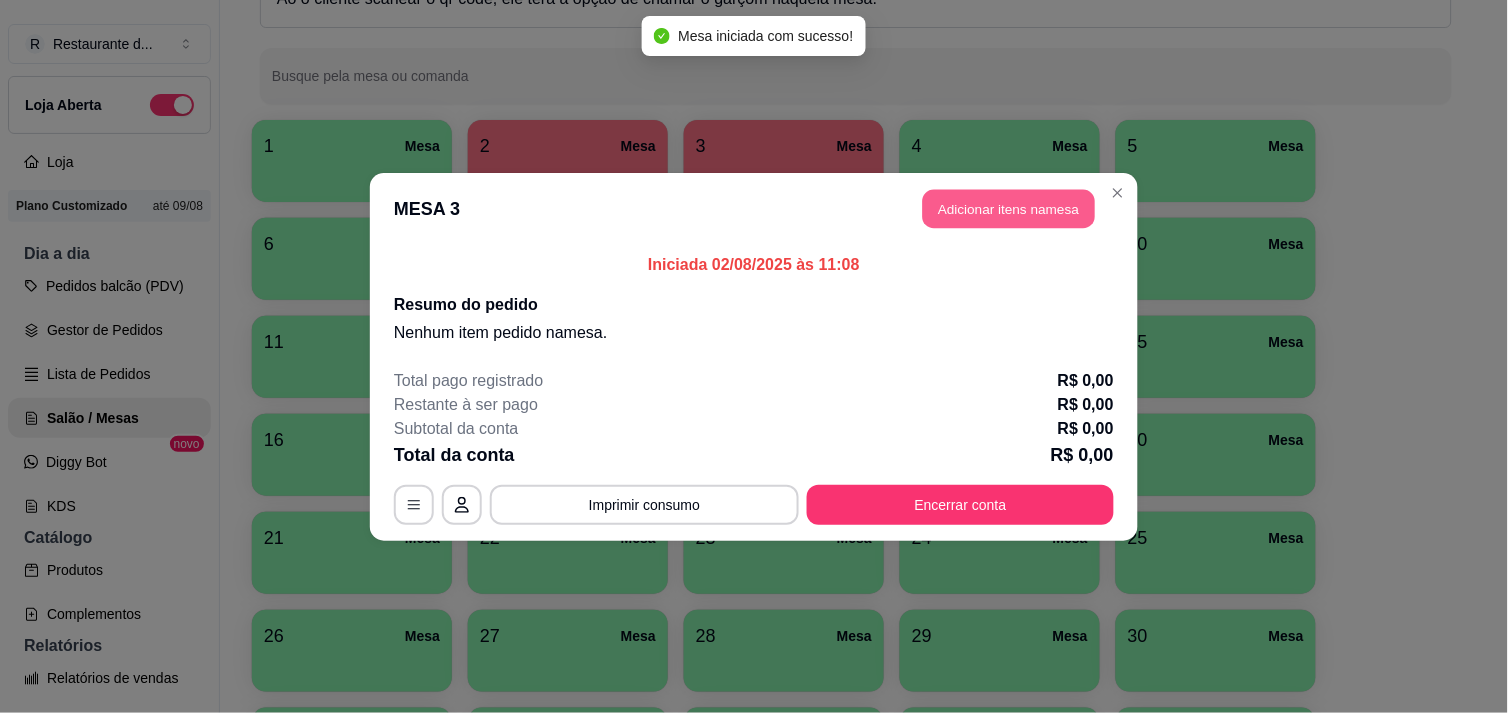 click on "Adicionar itens na  mesa" at bounding box center (1009, 208) 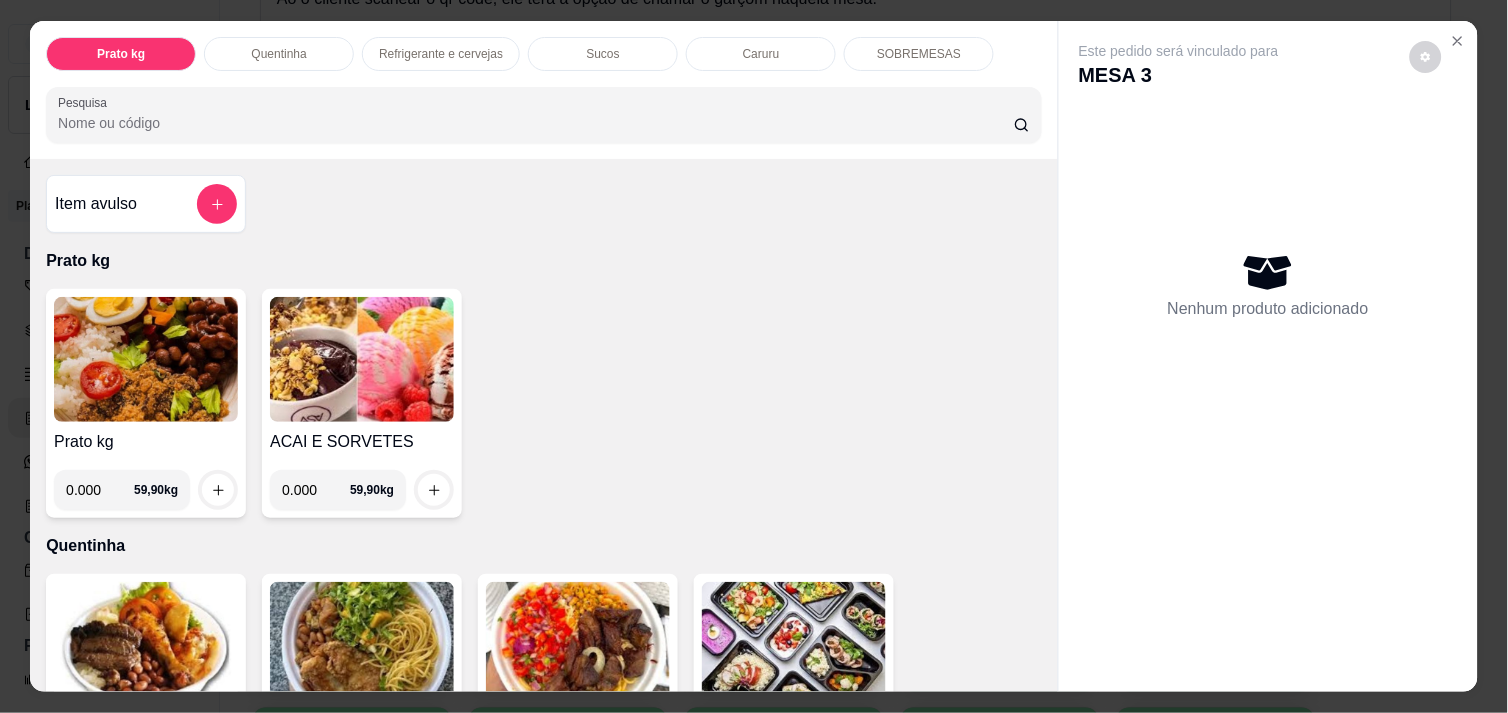 click on "0.000" at bounding box center [100, 490] 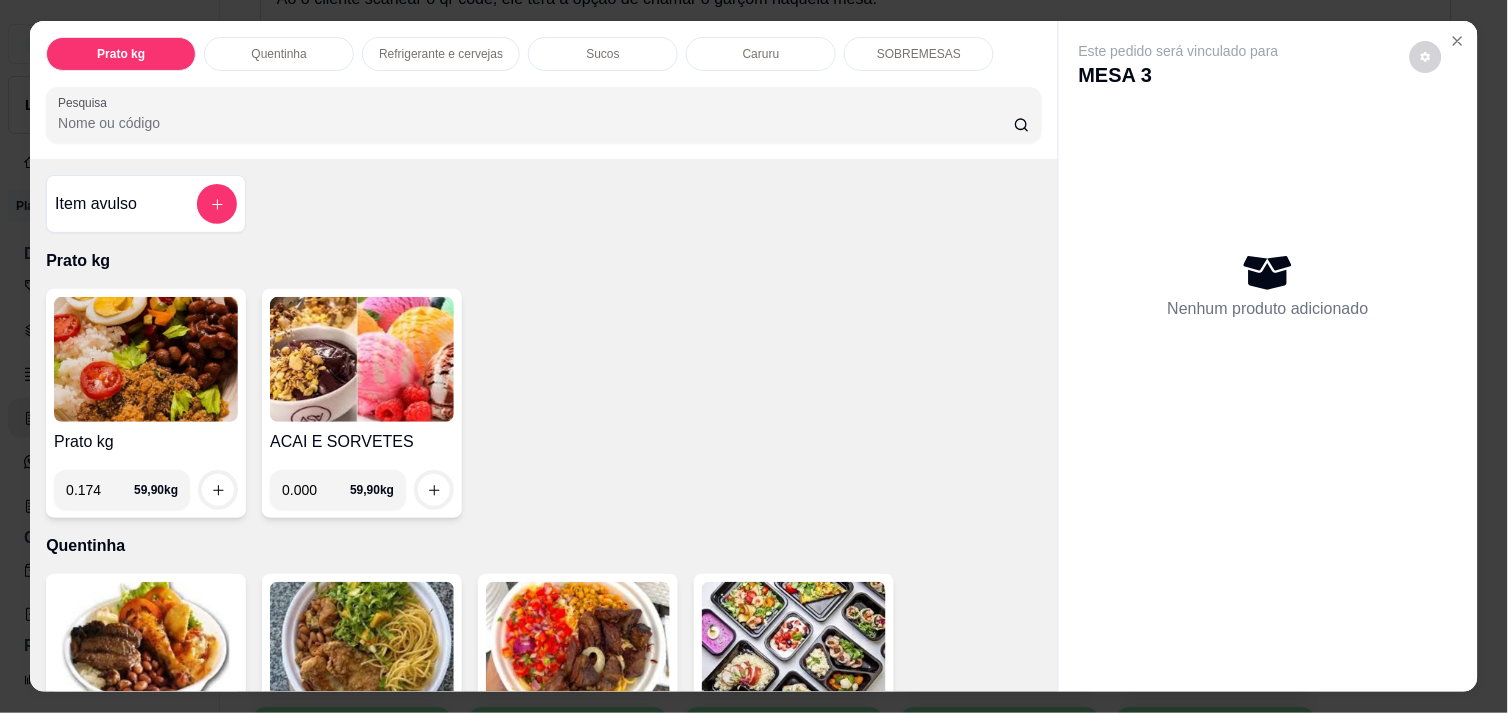 type on "0.174" 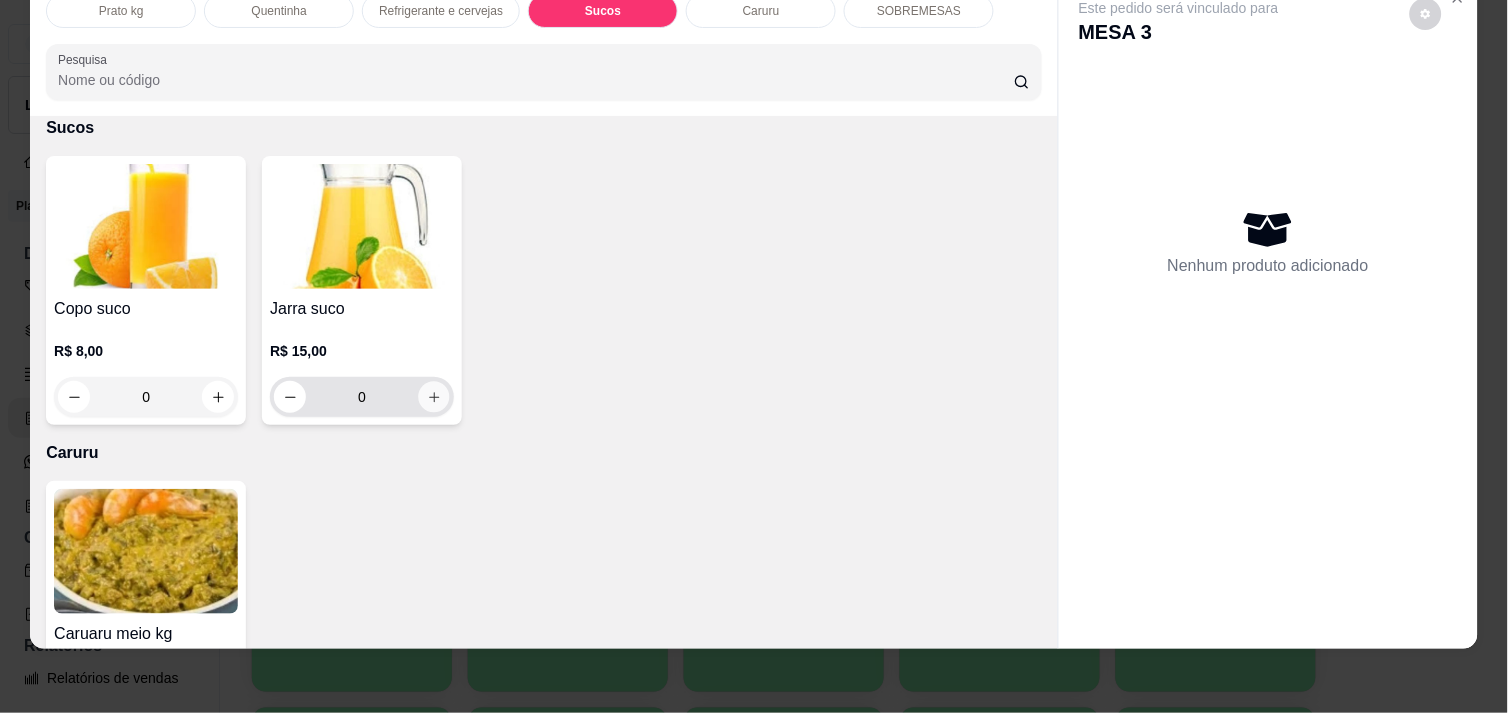 click 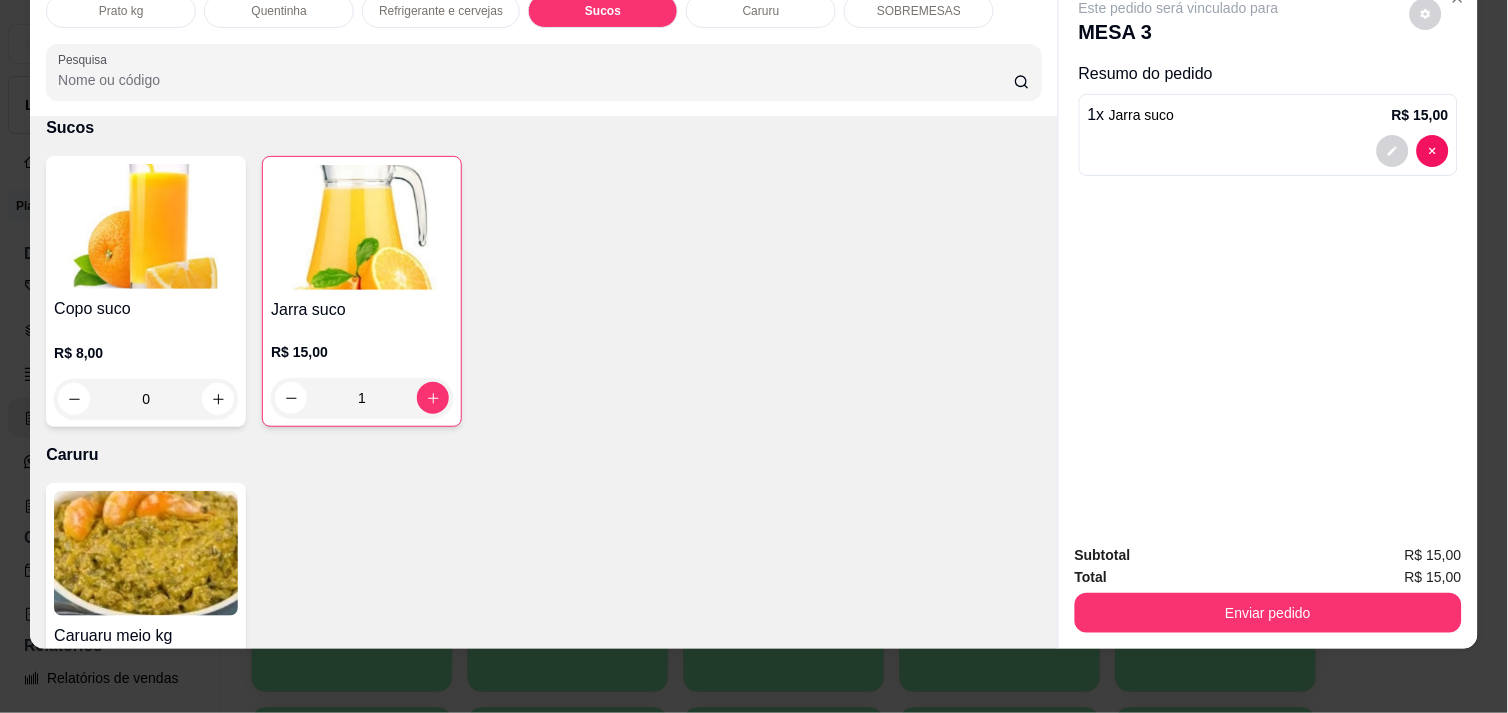 scroll, scrollTop: 0, scrollLeft: 0, axis: both 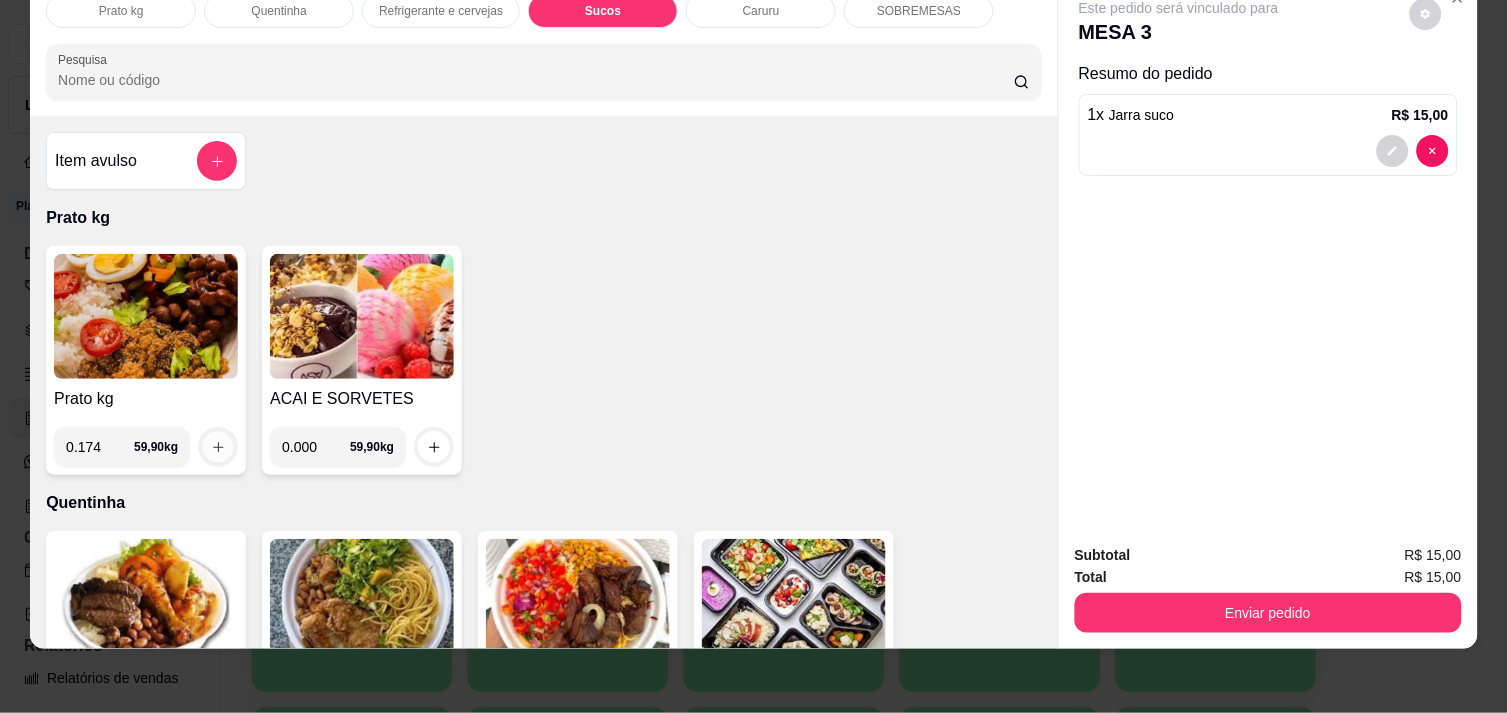 click 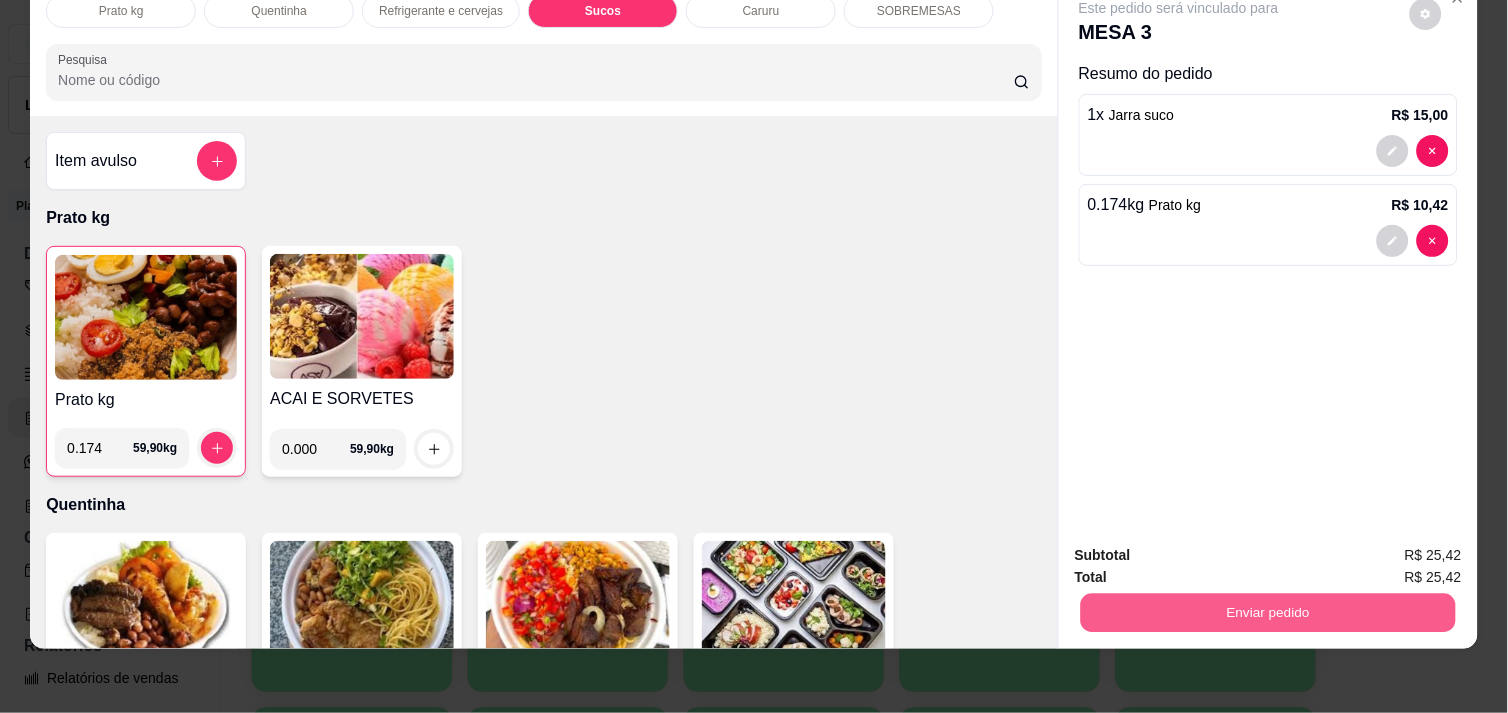 click on "Enviar pedido" at bounding box center [1268, 612] 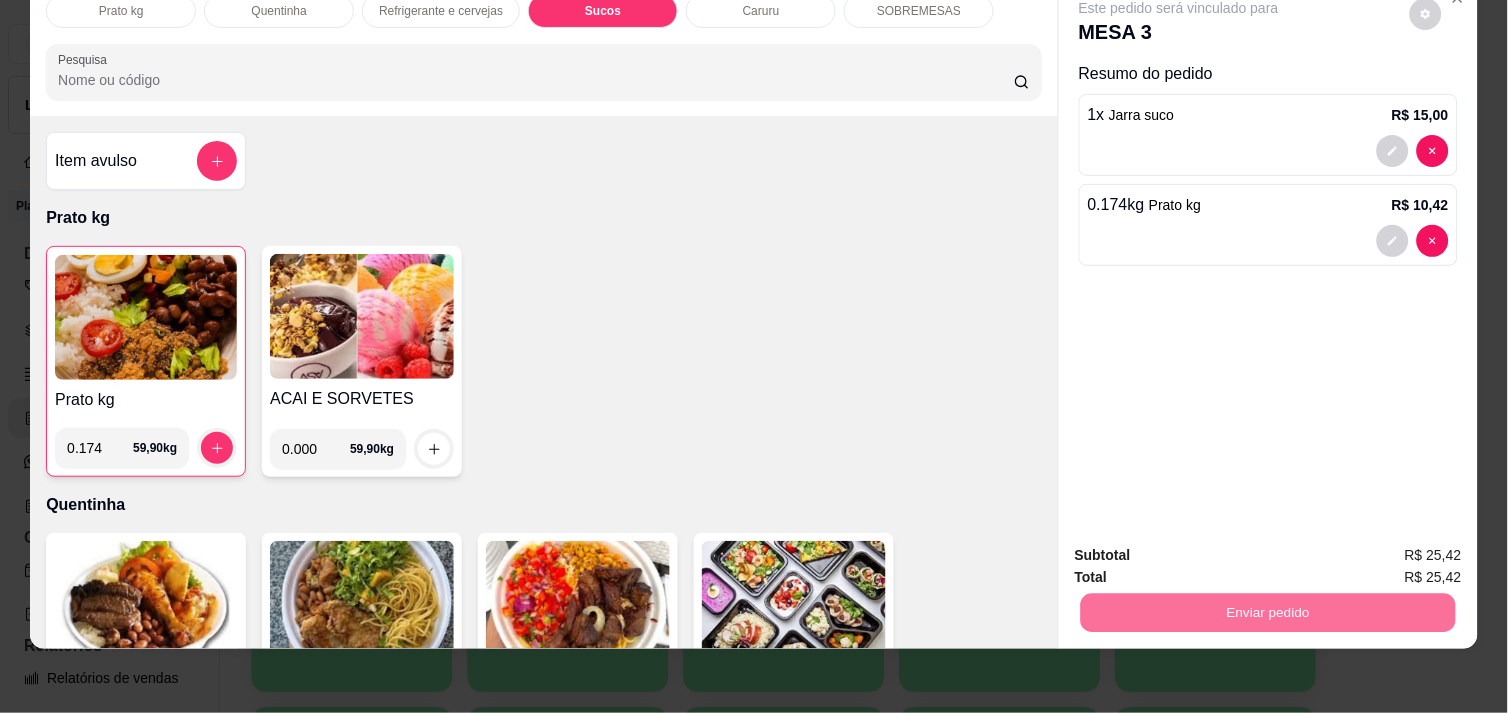 click on "Não registrar e enviar pedido" at bounding box center [1202, 547] 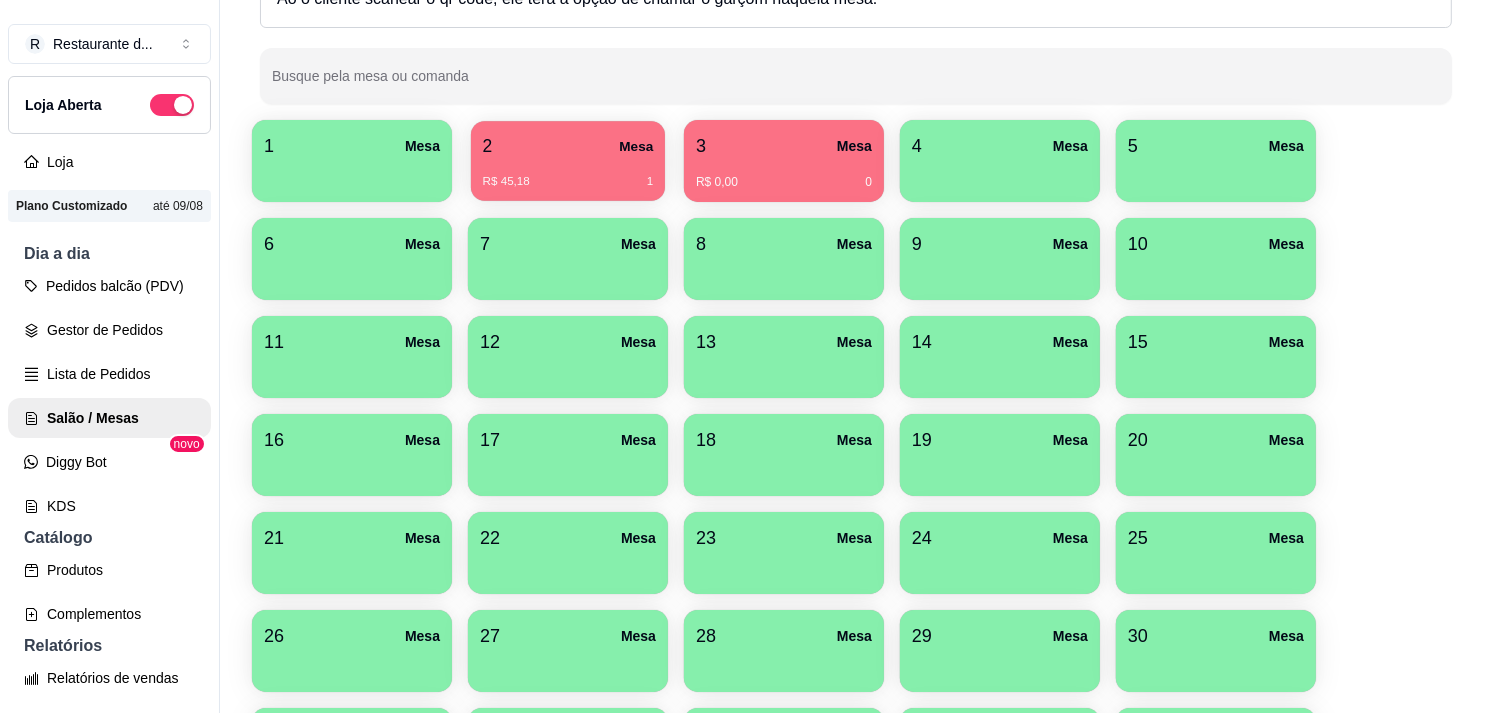 click on "2 Mesa" at bounding box center (568, 146) 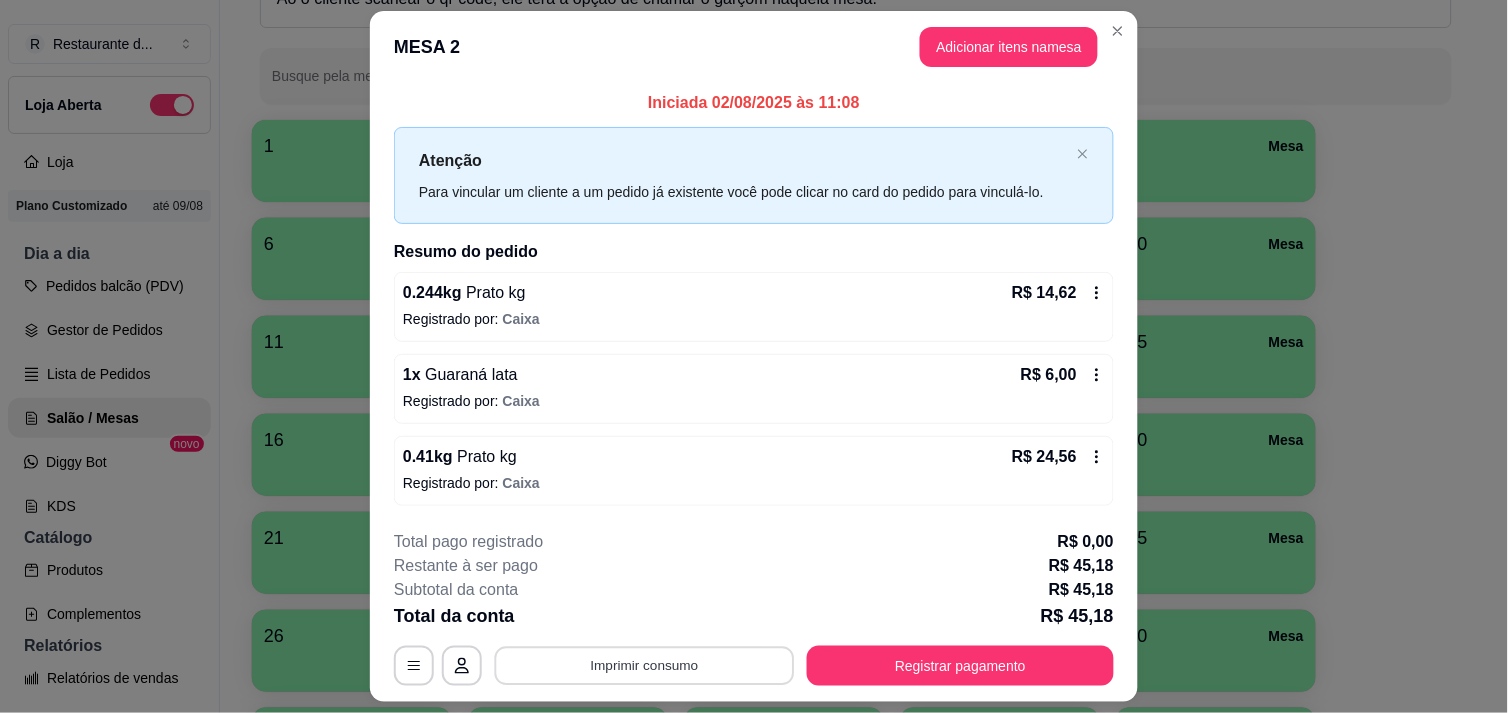 click on "Imprimir consumo" at bounding box center (645, 666) 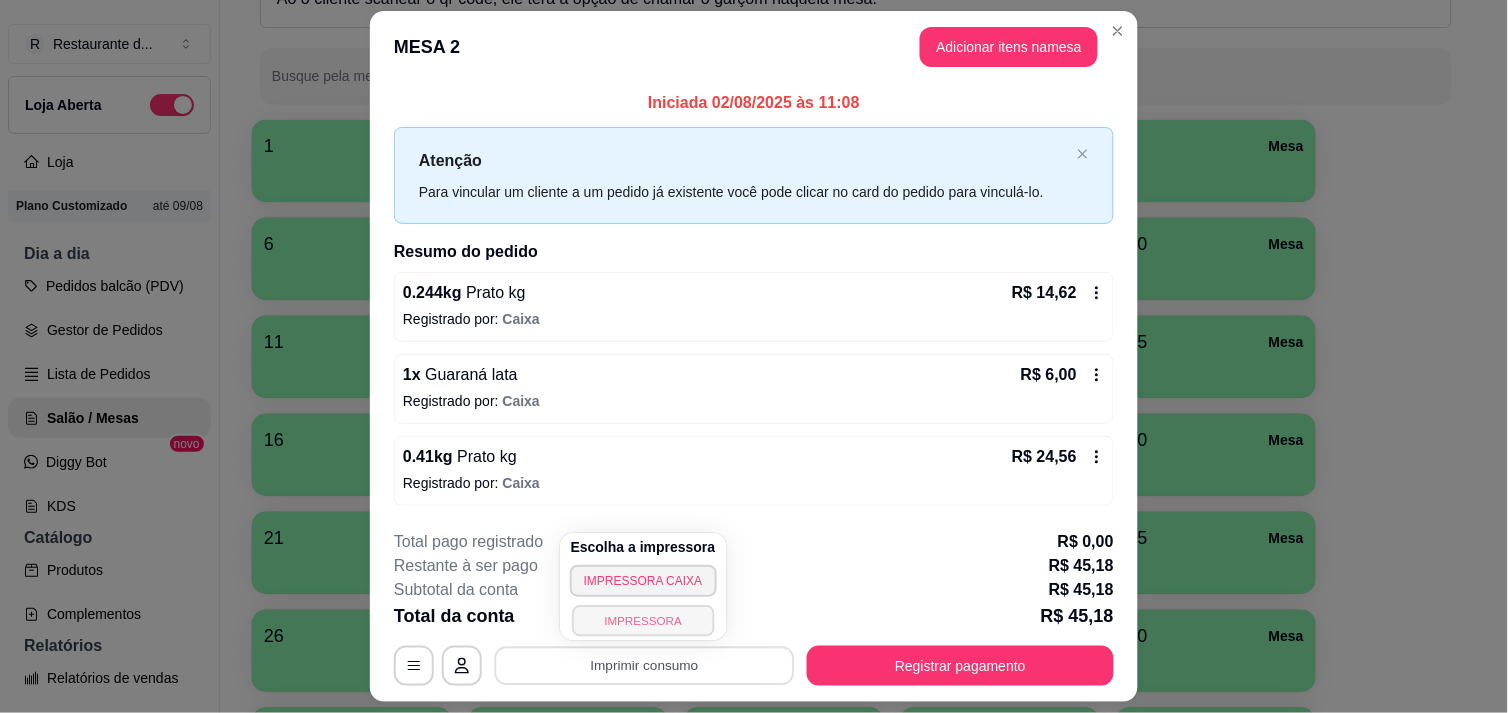 click on "IMPRESSORA" at bounding box center [643, 620] 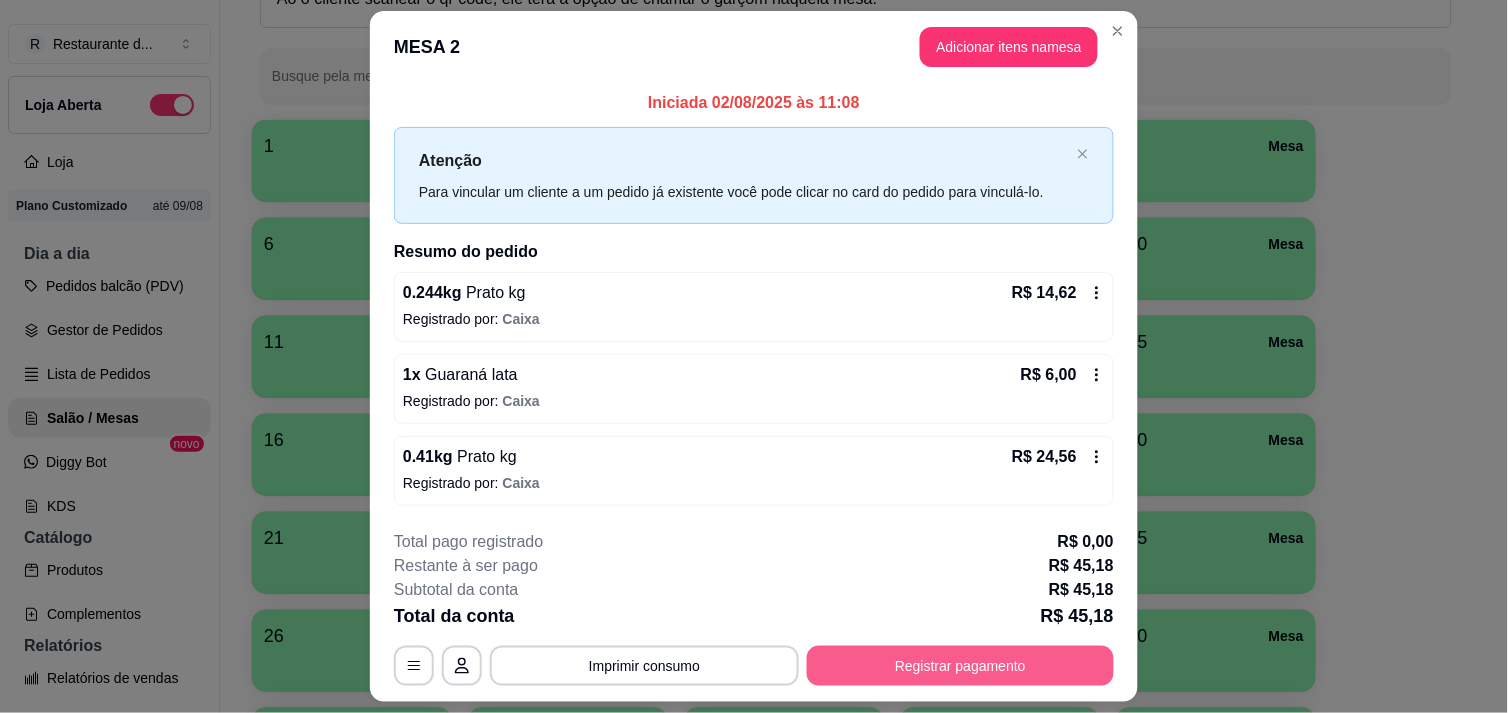 click on "Registrar pagamento" at bounding box center (960, 666) 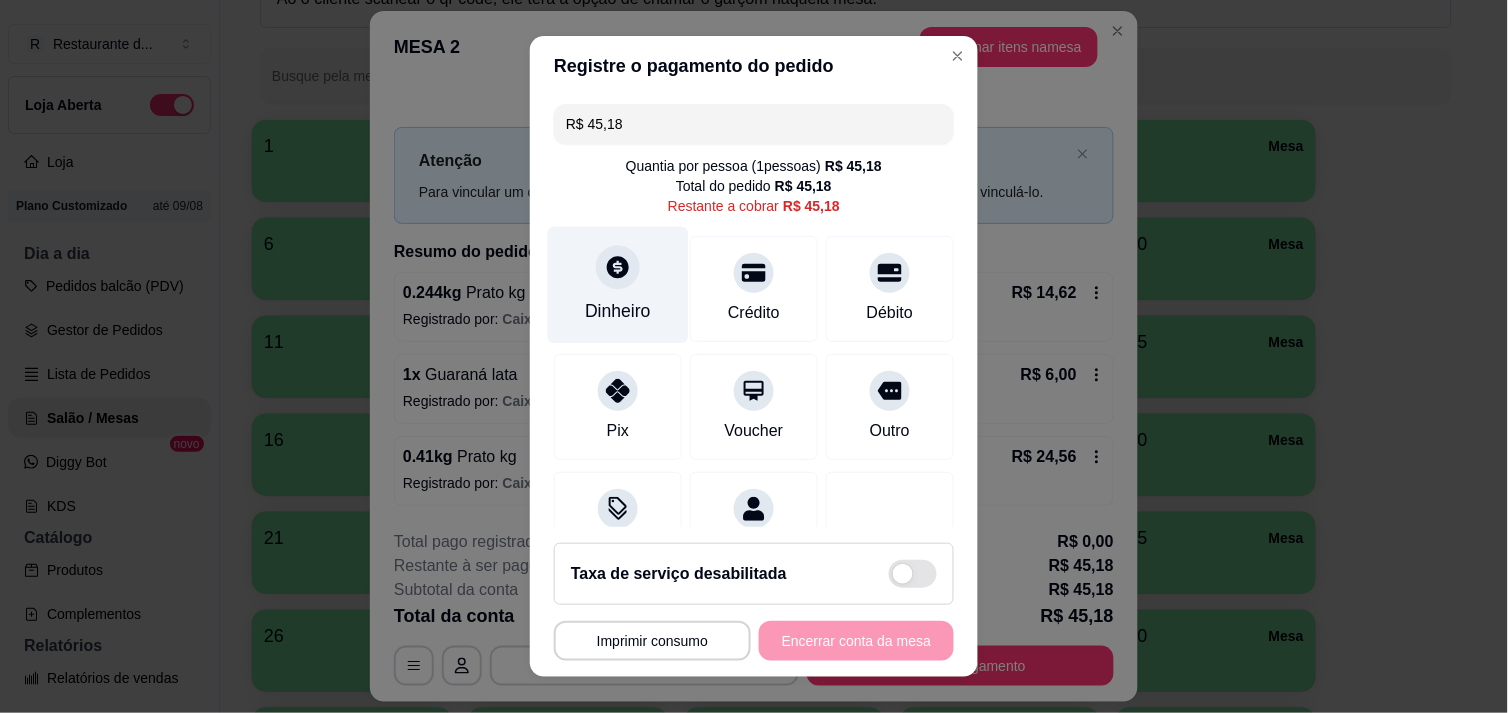 click on "Dinheiro" at bounding box center [618, 284] 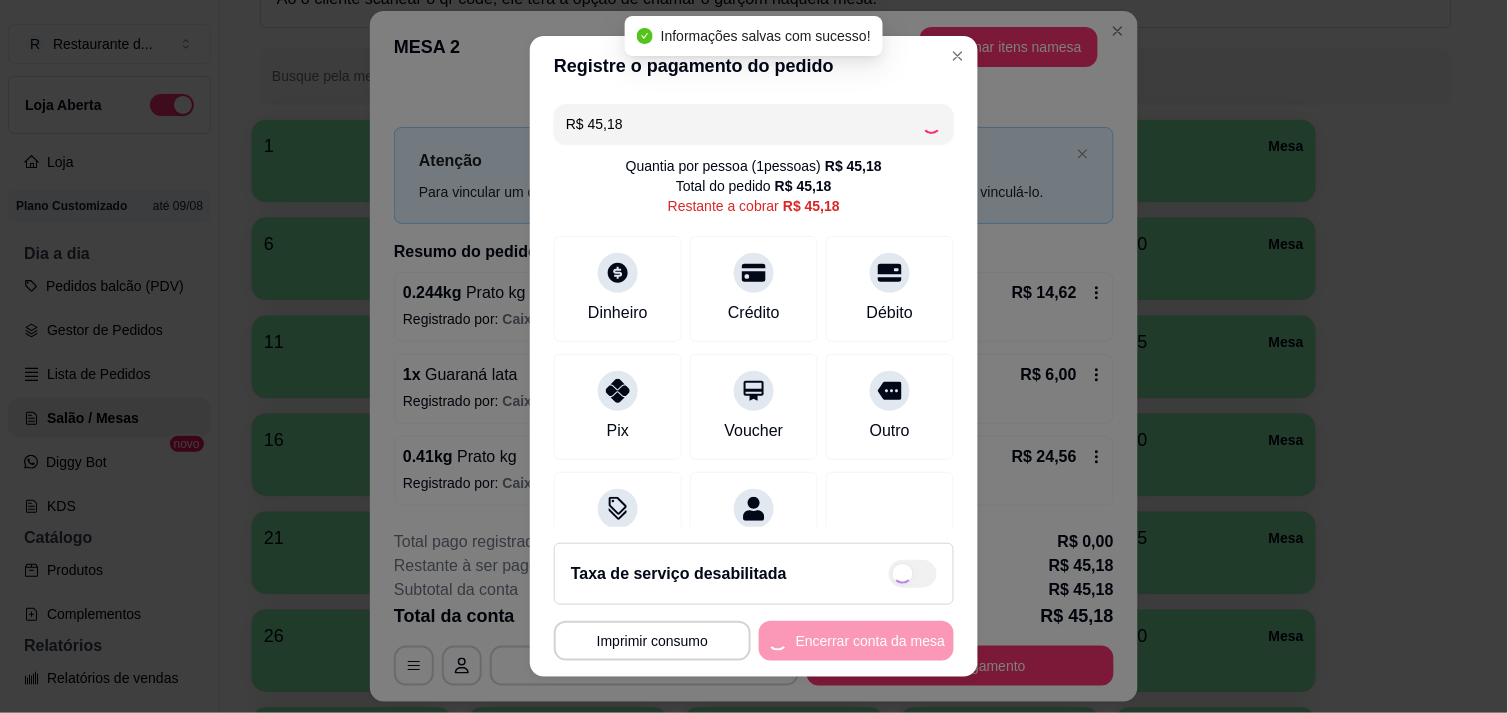 type on "R$ 0,00" 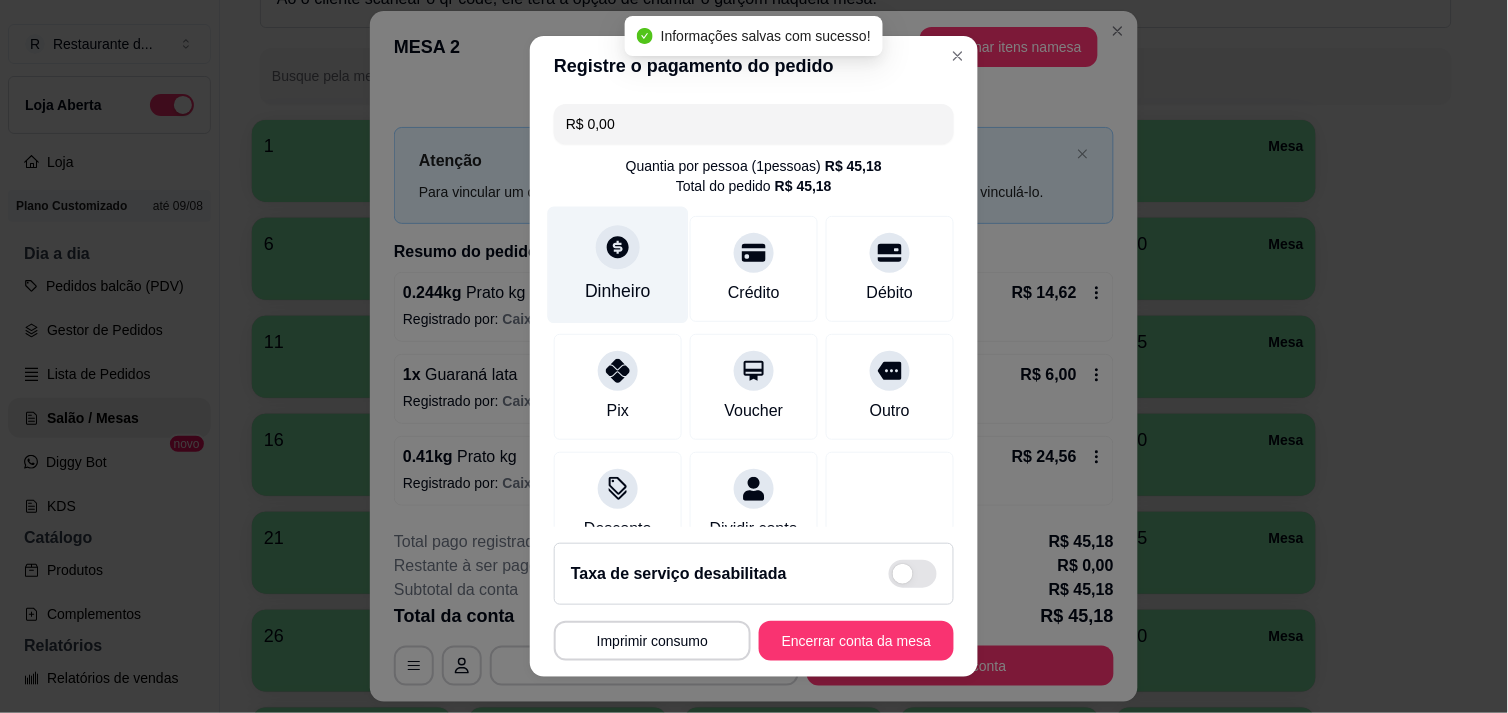 click at bounding box center [618, 247] 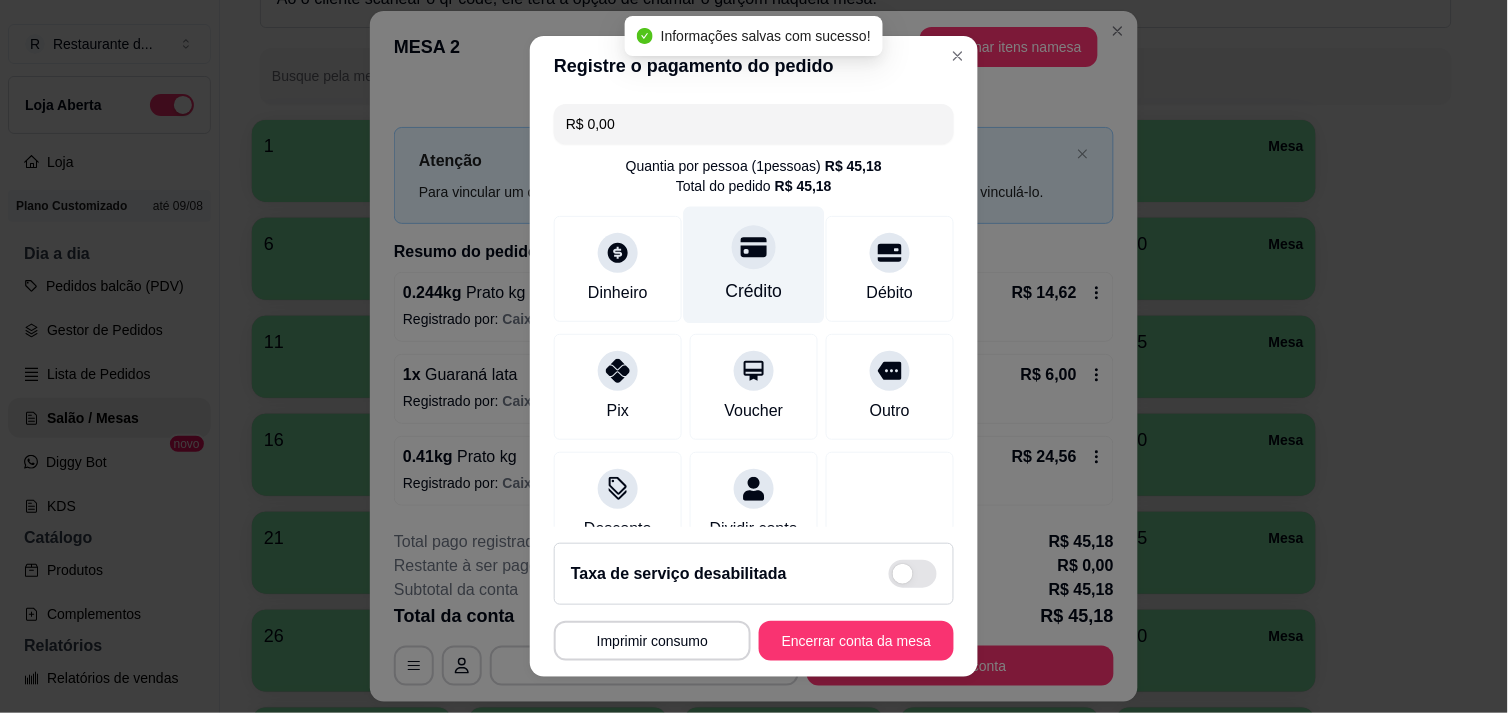 click on "Crédito" at bounding box center [754, 264] 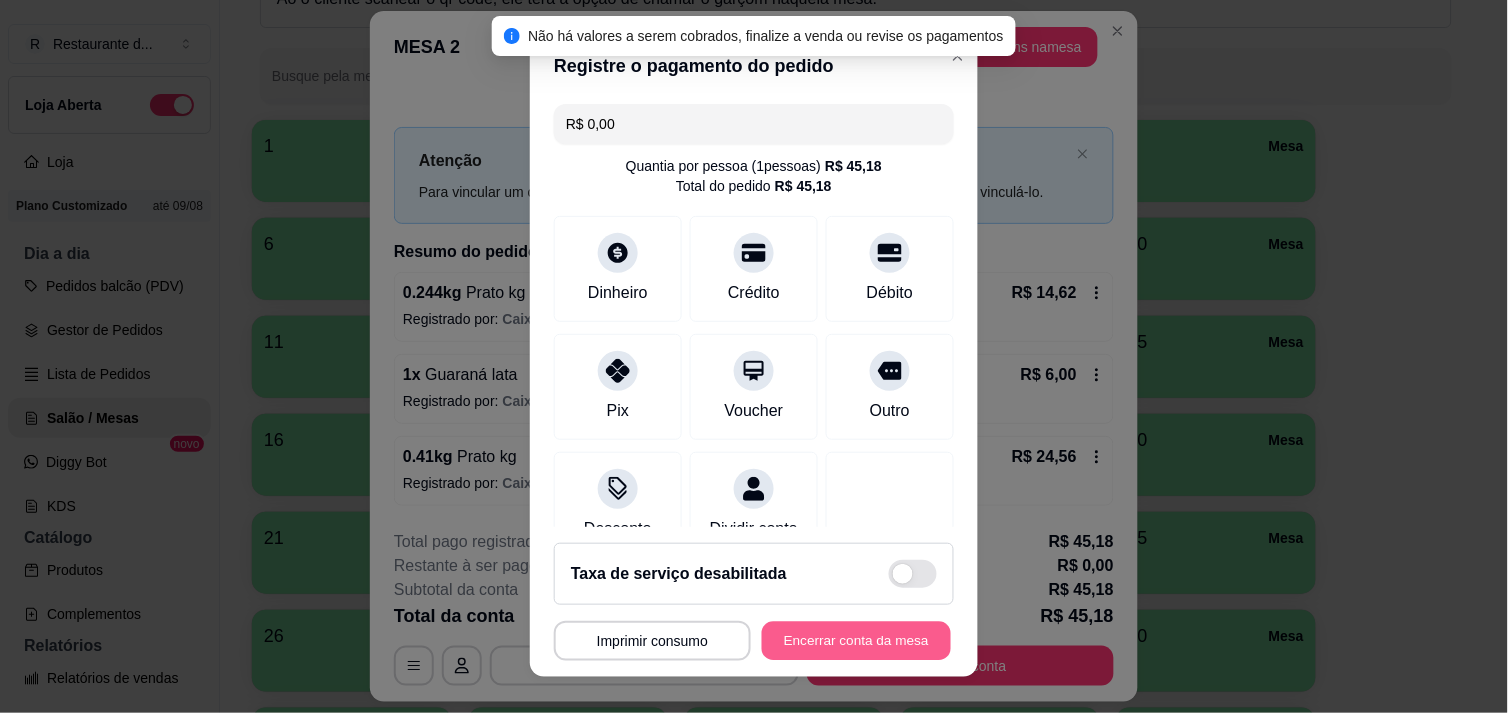 click on "Encerrar conta da mesa" at bounding box center [856, 641] 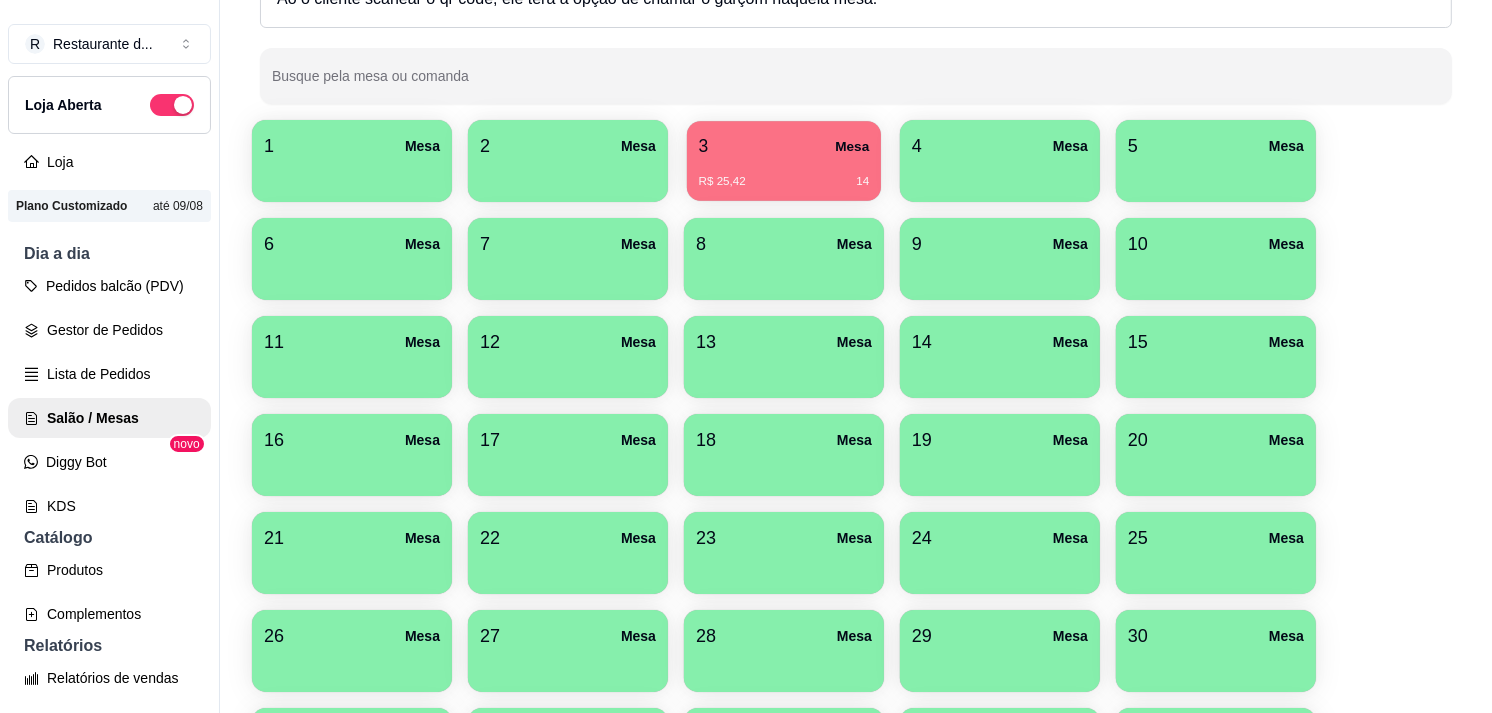 click on "[NUMBER] Mesa R$ 25,42 [NUMBER]" at bounding box center [784, 161] 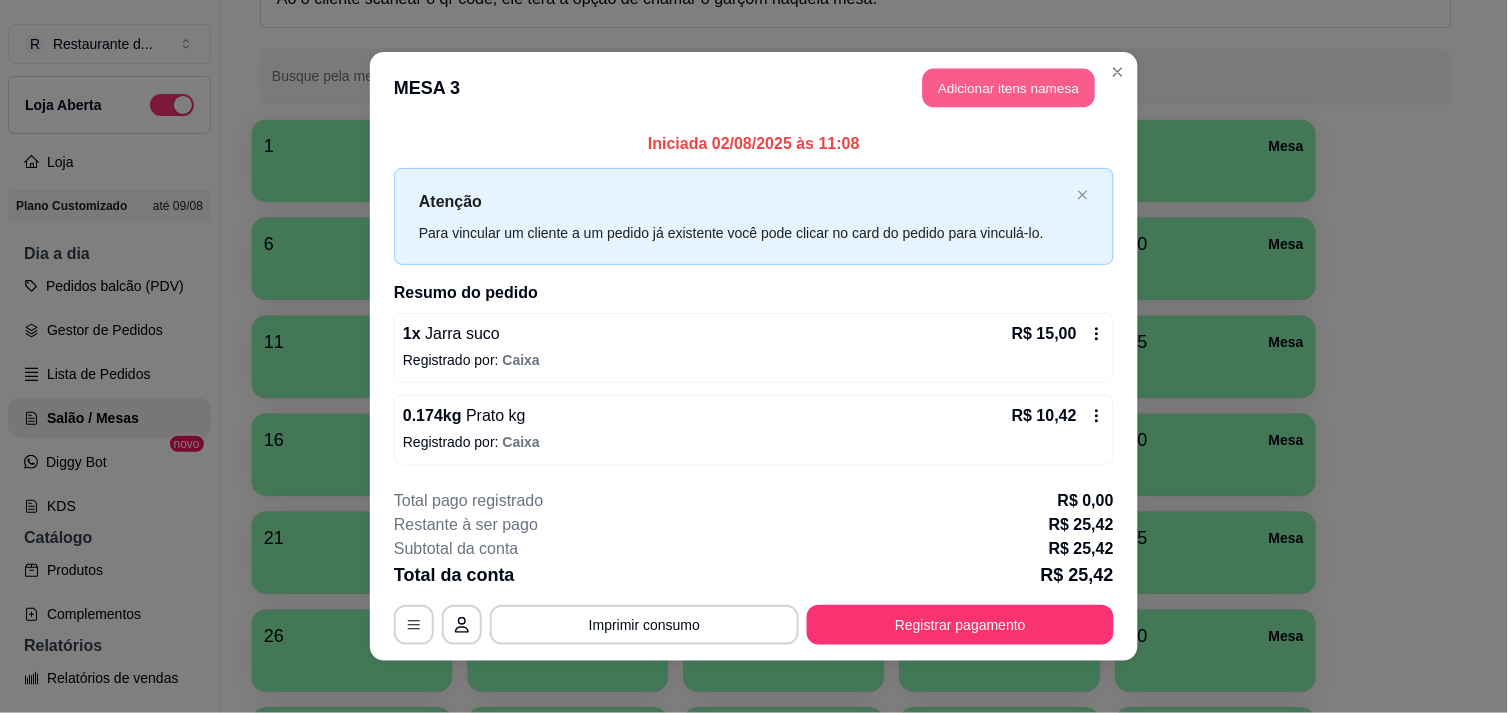 click on "Adicionar itens na  mesa" at bounding box center (1009, 88) 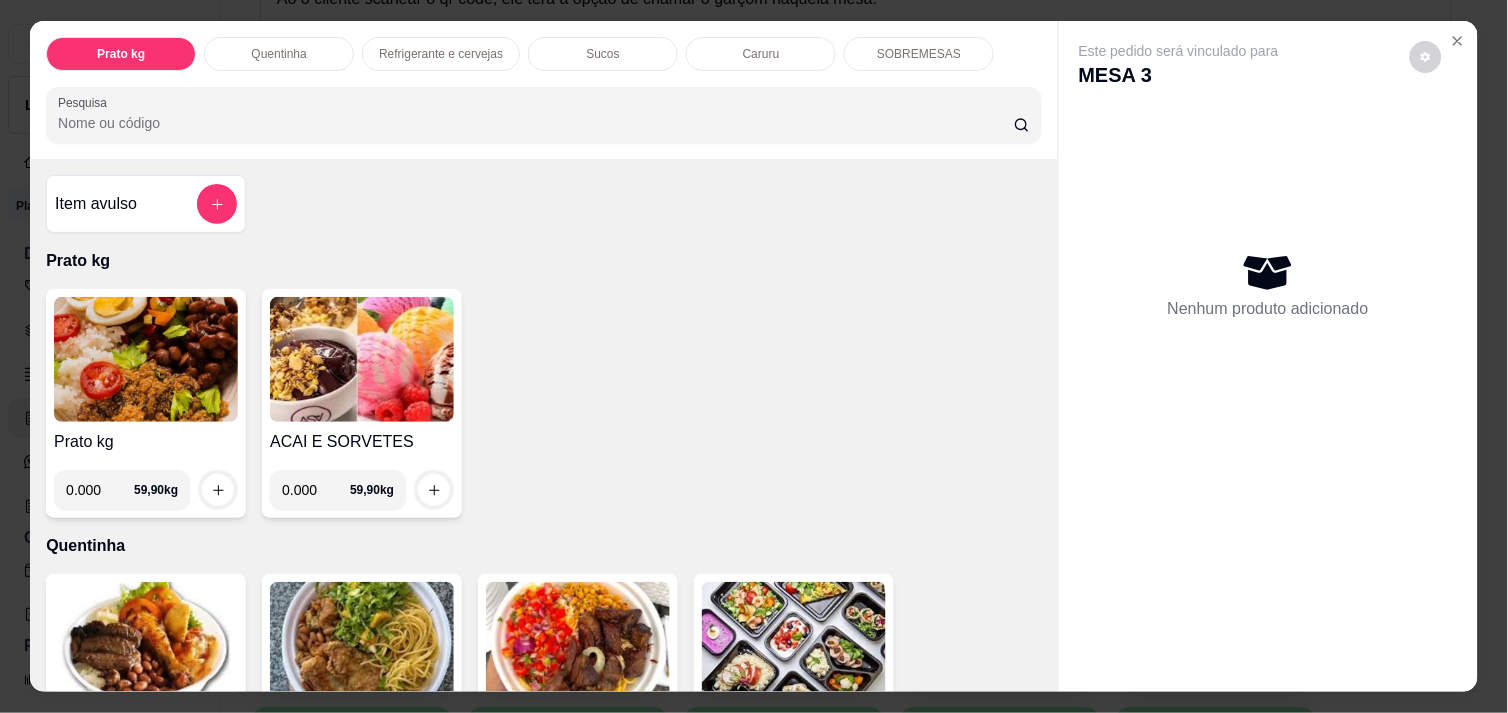 click on "0.000" at bounding box center (100, 490) 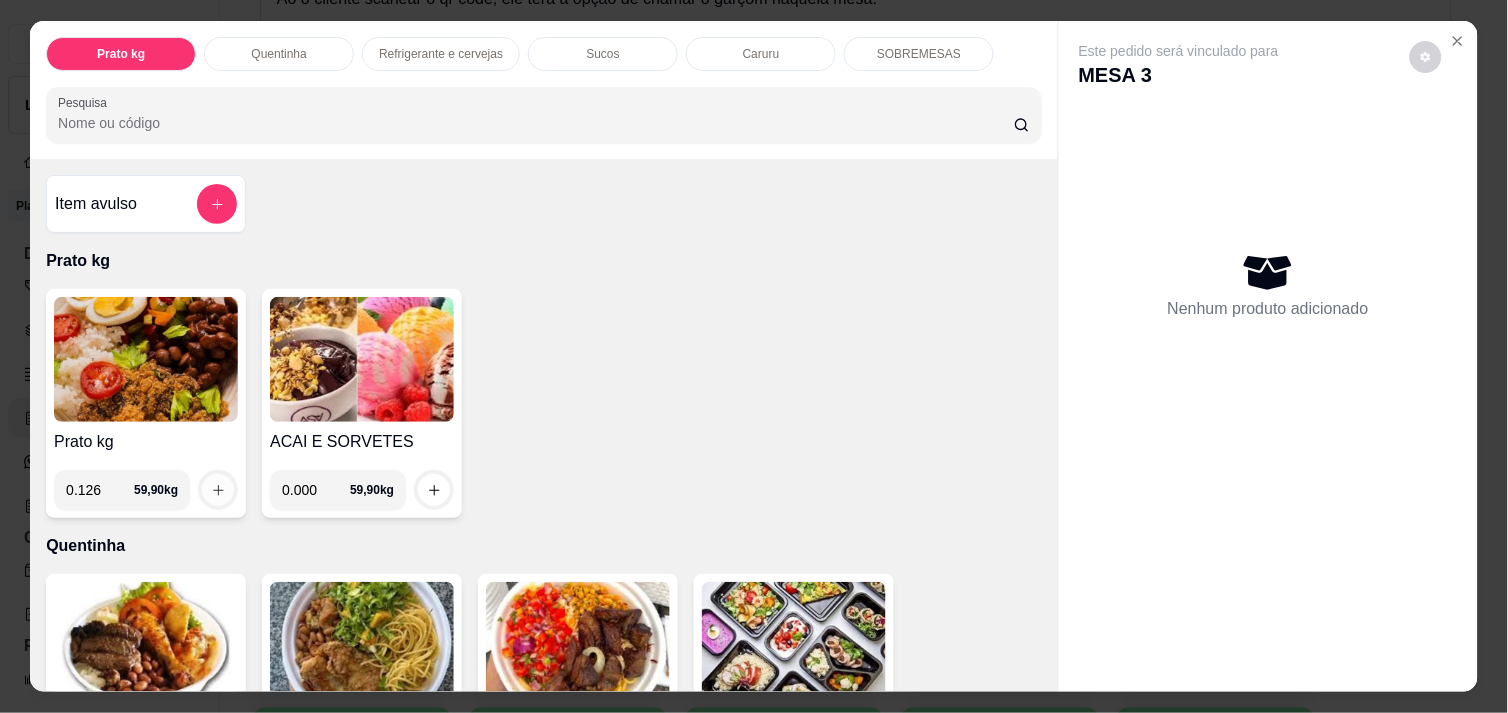 type on "0.126" 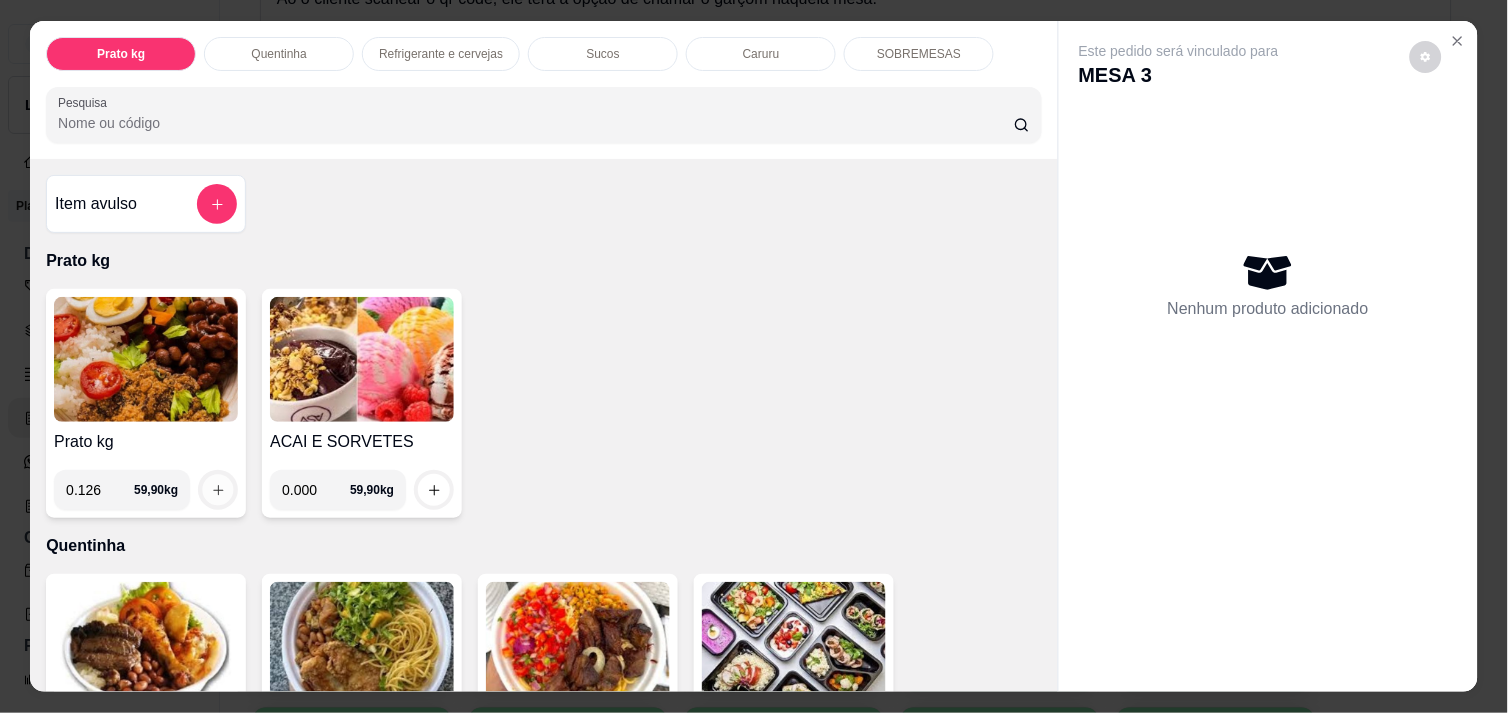 click 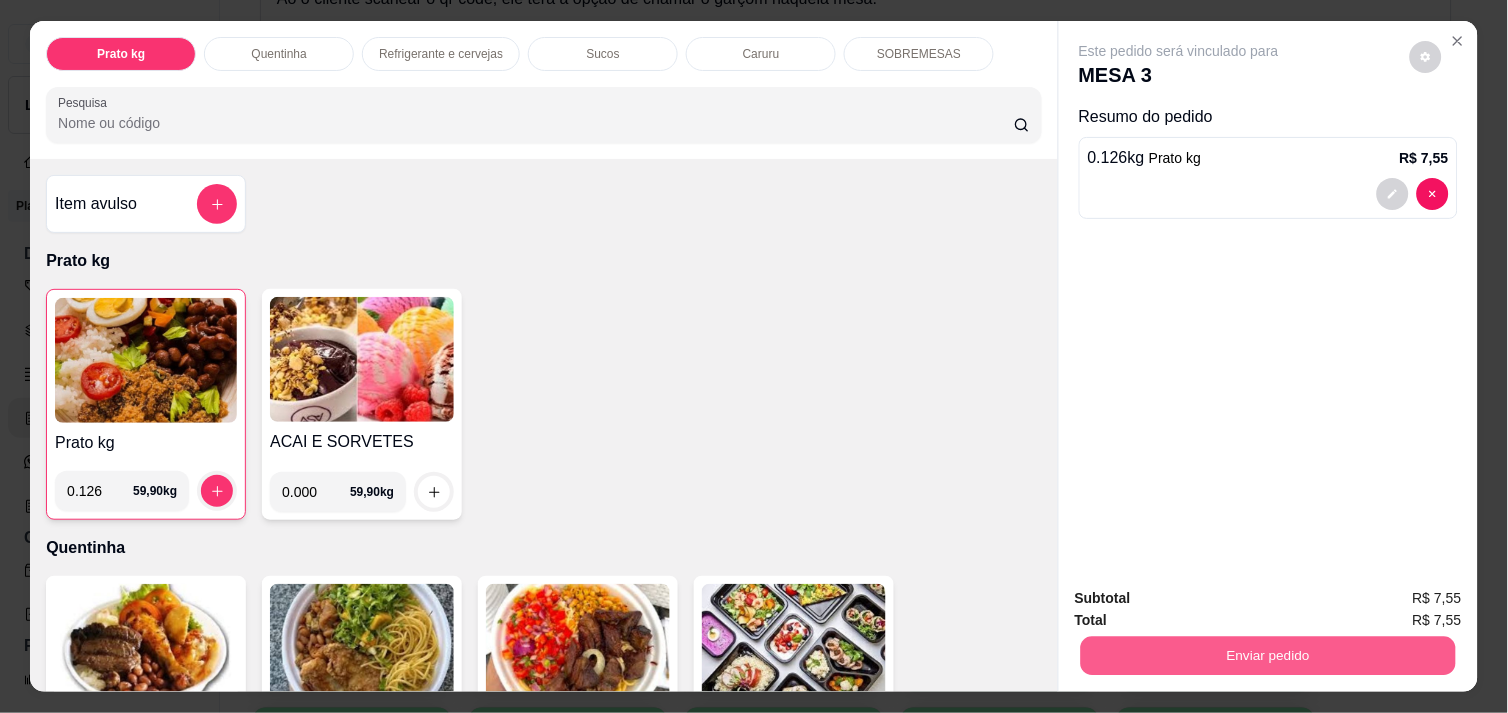 click on "Enviar pedido" at bounding box center (1268, 655) 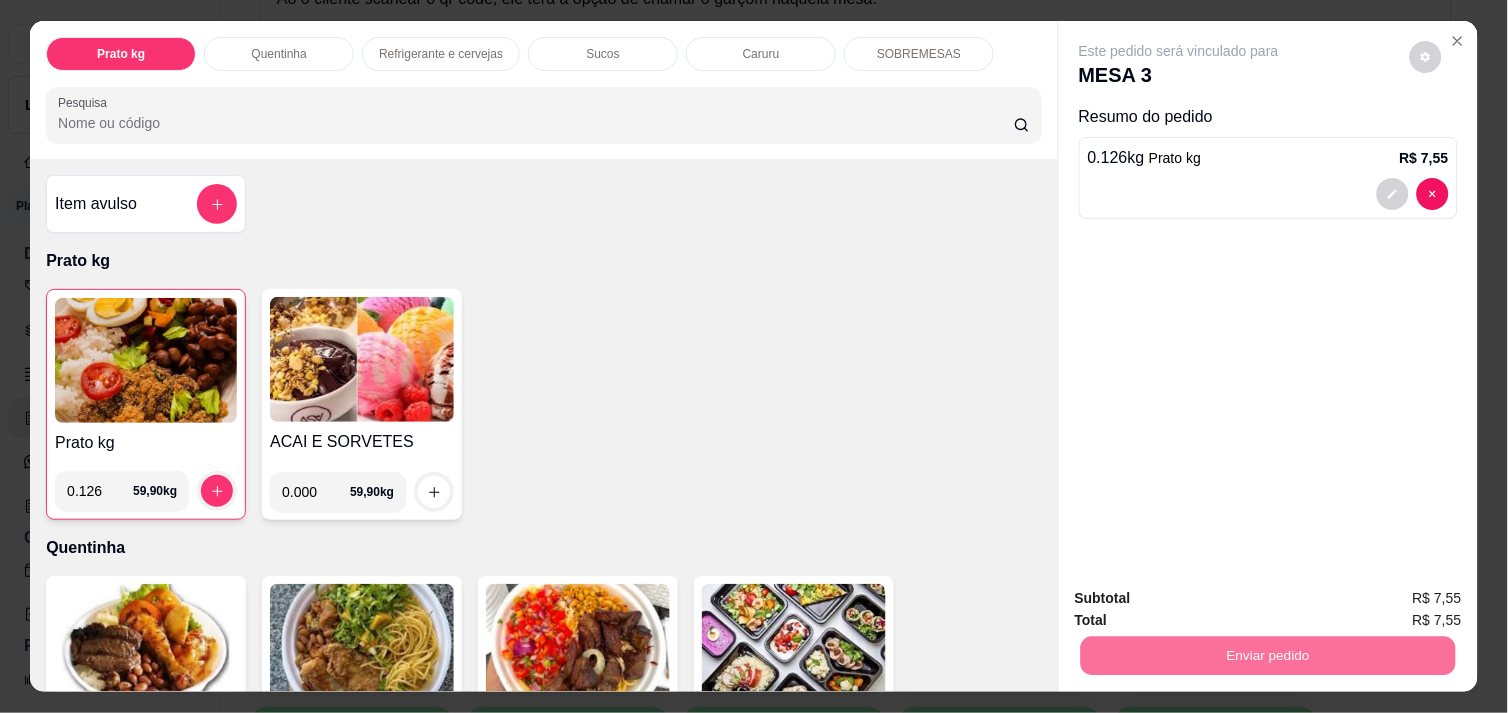 click on "Não registrar e enviar pedido" at bounding box center (1202, 598) 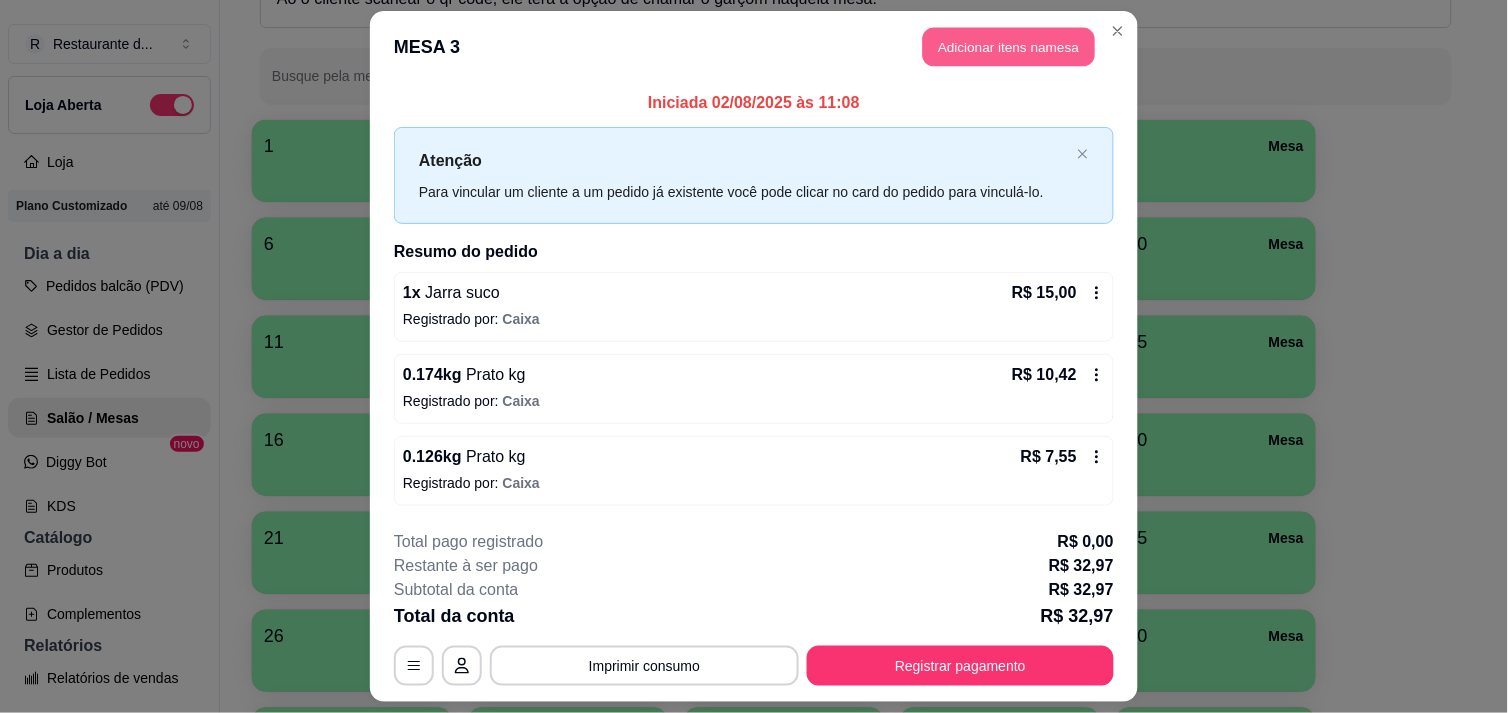 click on "Adicionar itens na  mesa" at bounding box center (1009, 47) 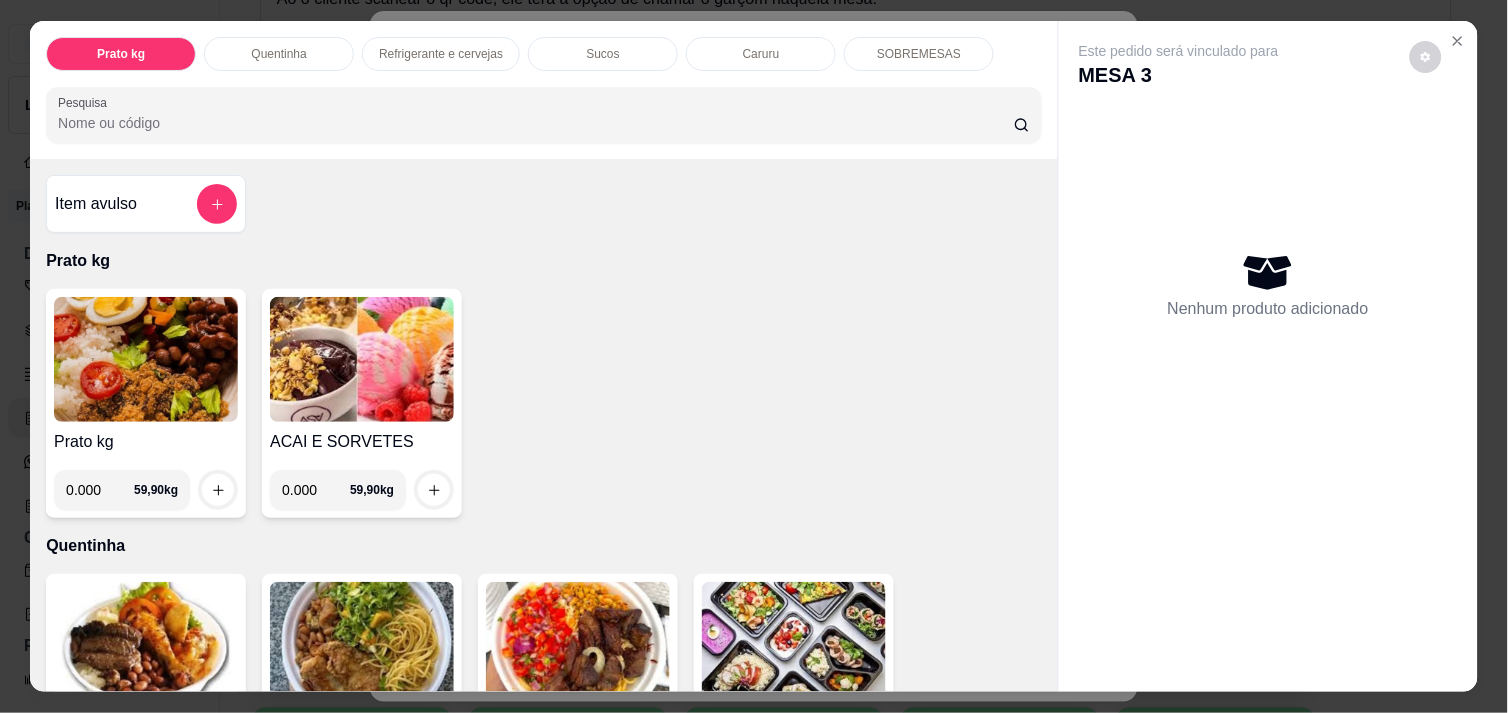 click on "0.000" at bounding box center (100, 490) 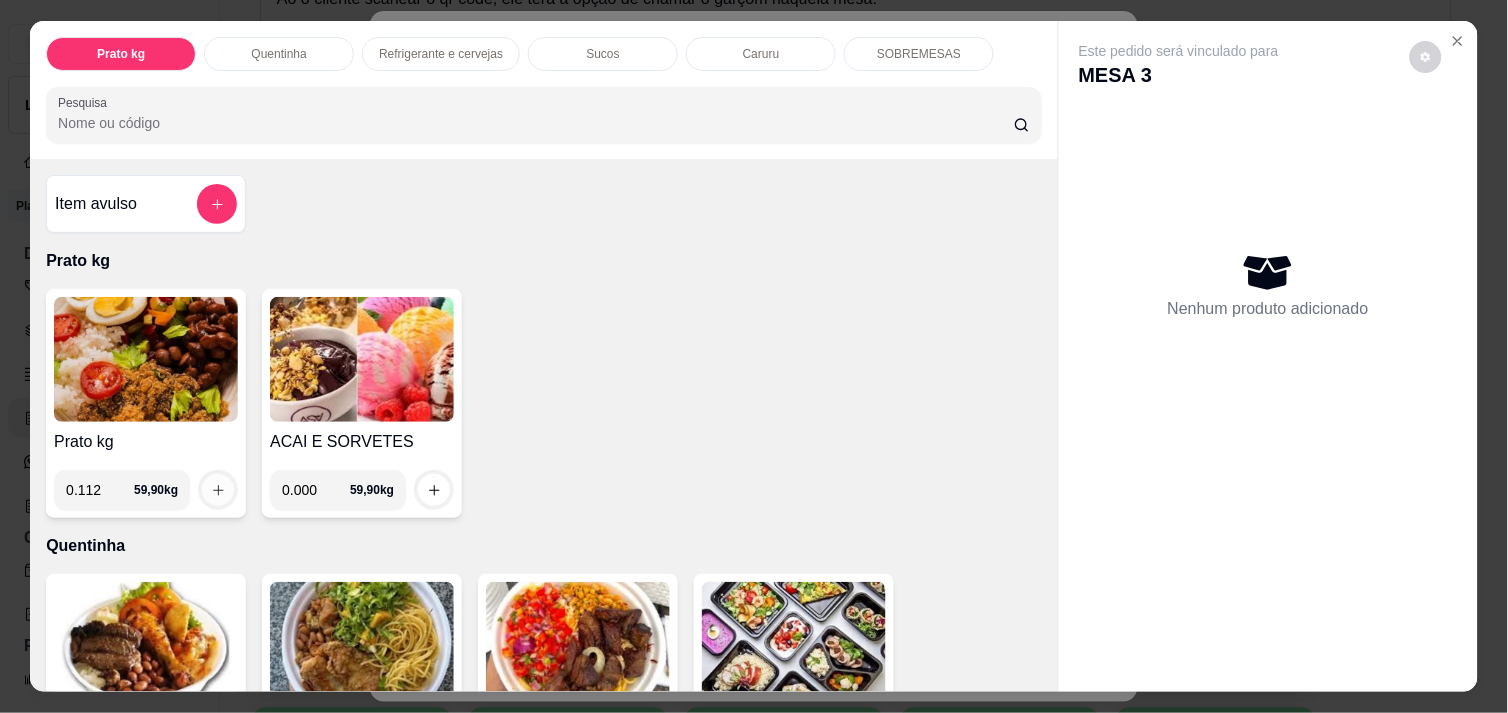 type on "0.112" 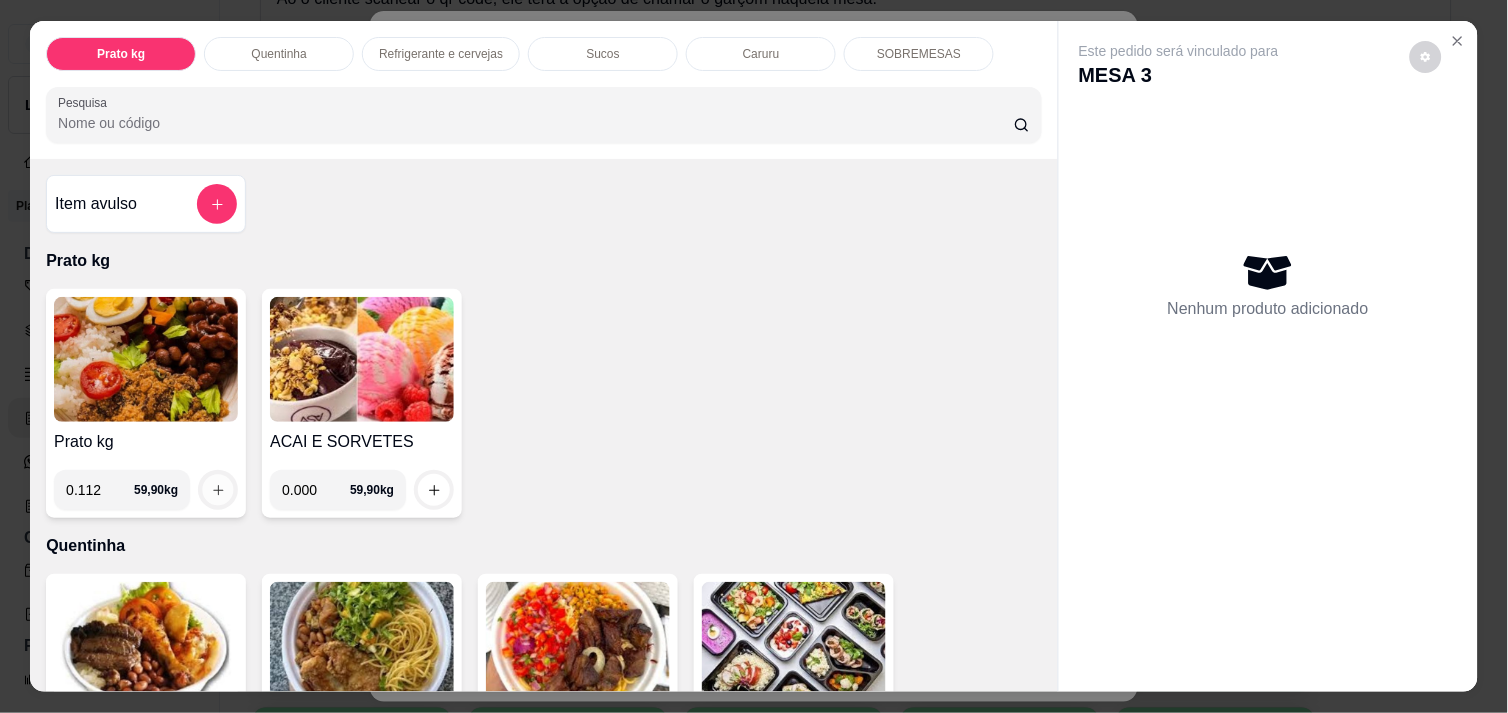 click 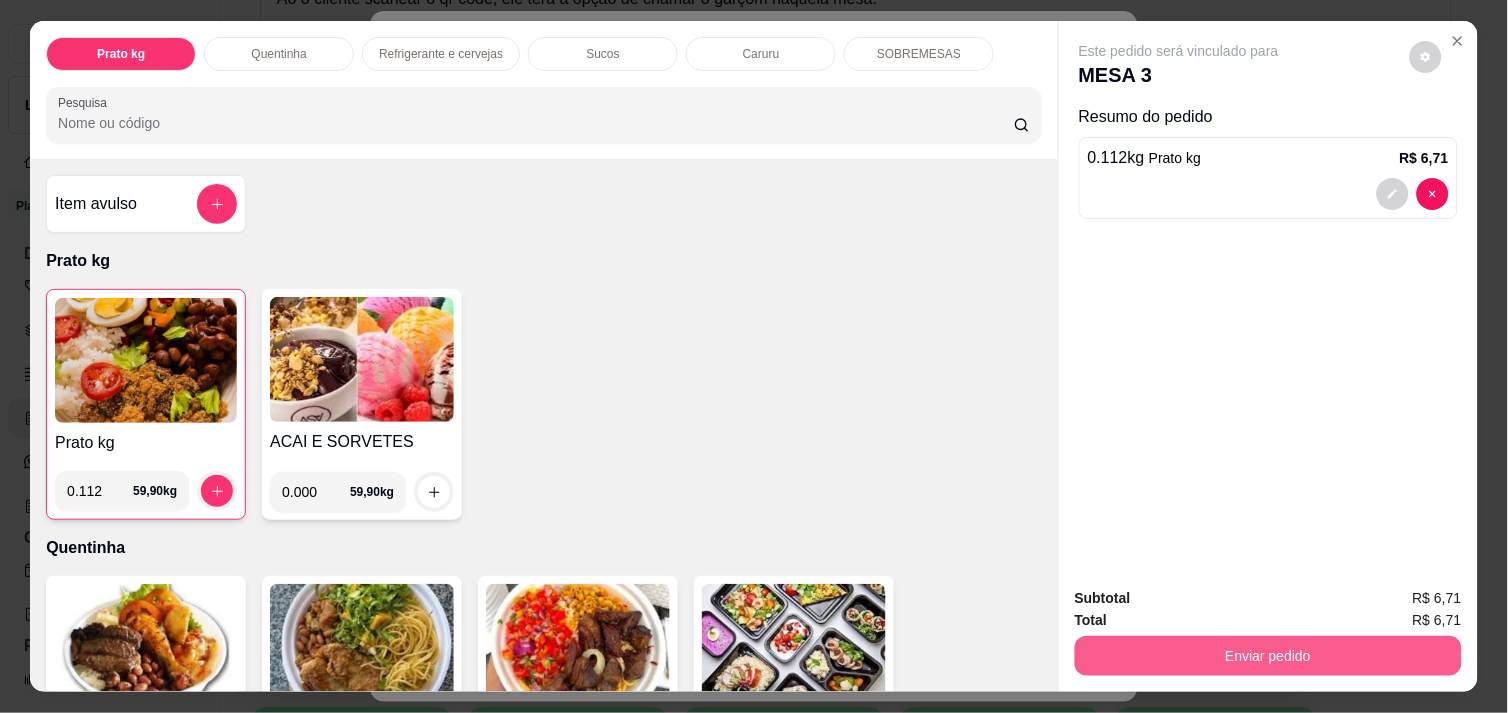 click on "Enviar pedido" at bounding box center (1268, 656) 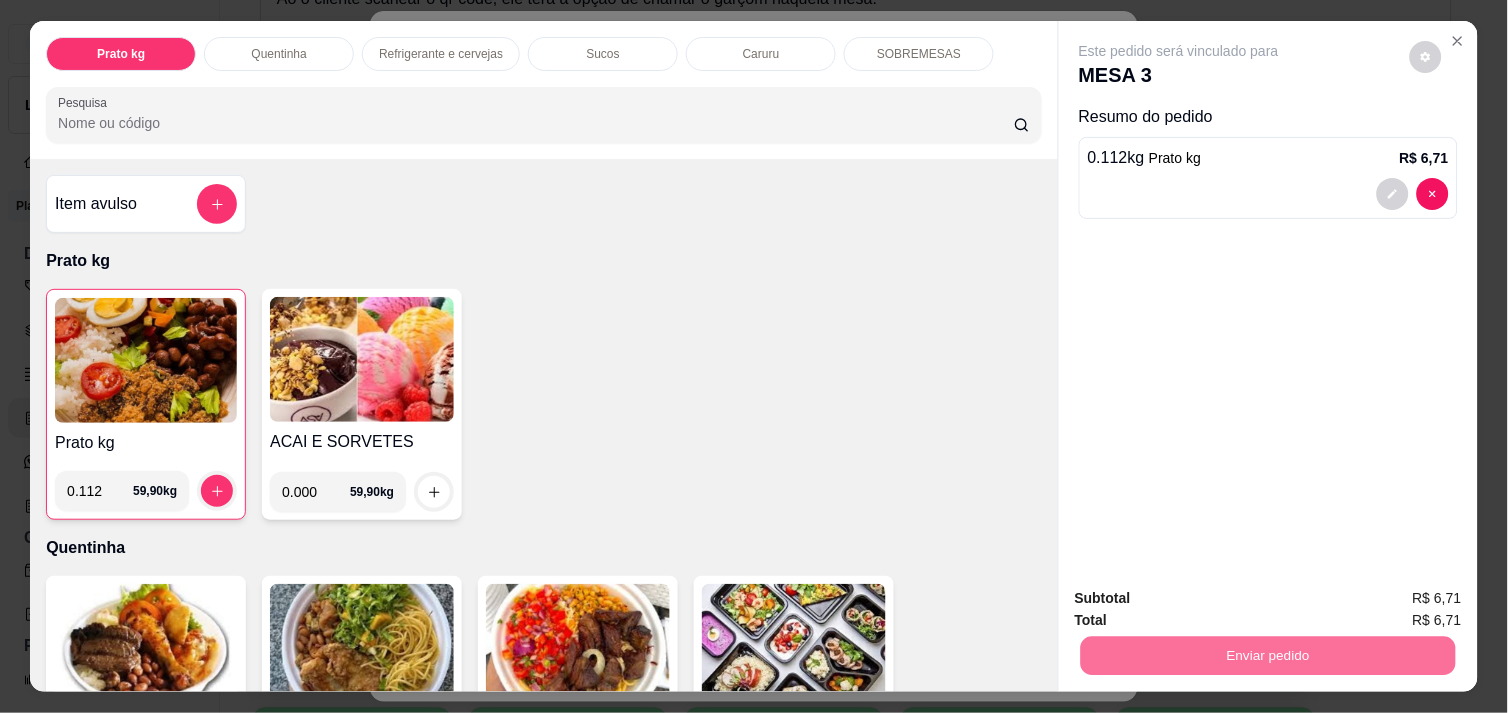 click on "Não registrar e enviar pedido" at bounding box center [1202, 598] 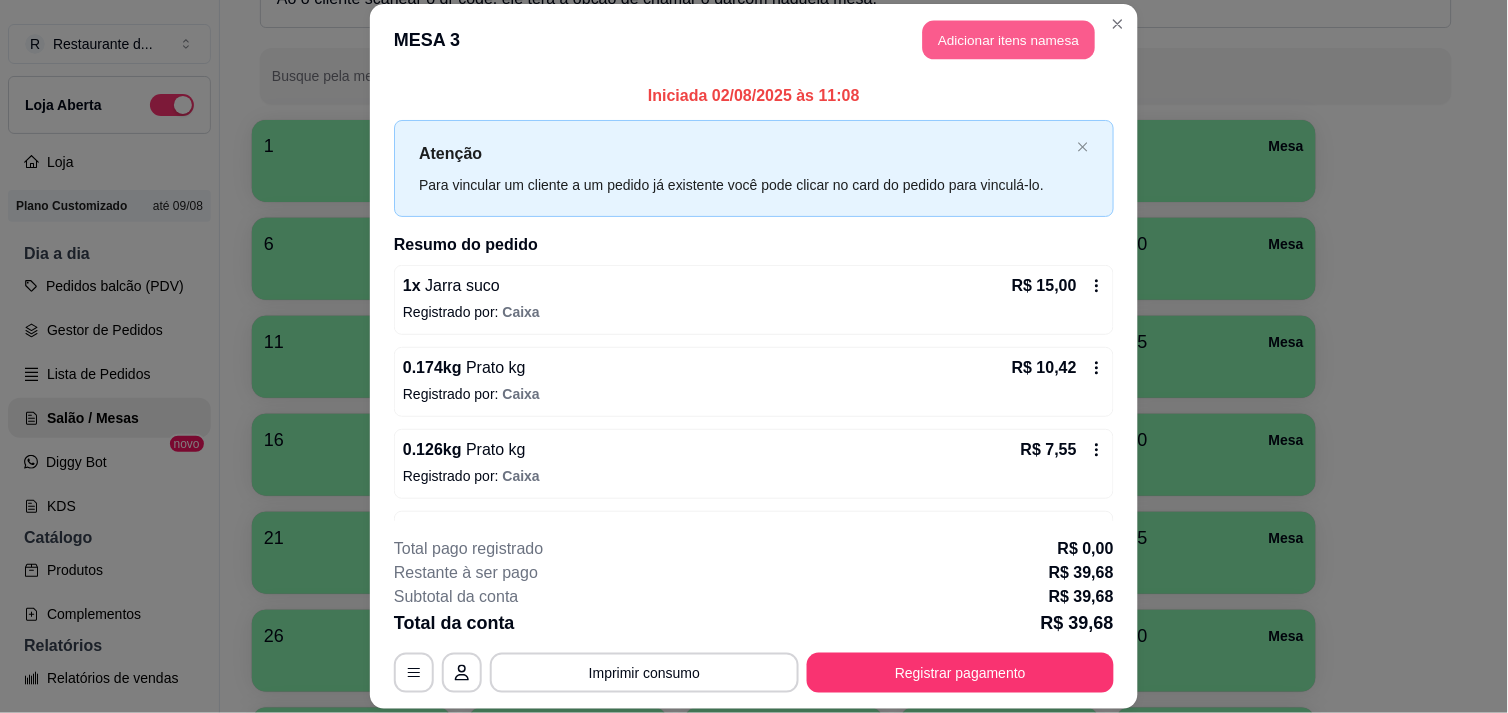 click on "Adicionar itens na  mesa" at bounding box center [1009, 39] 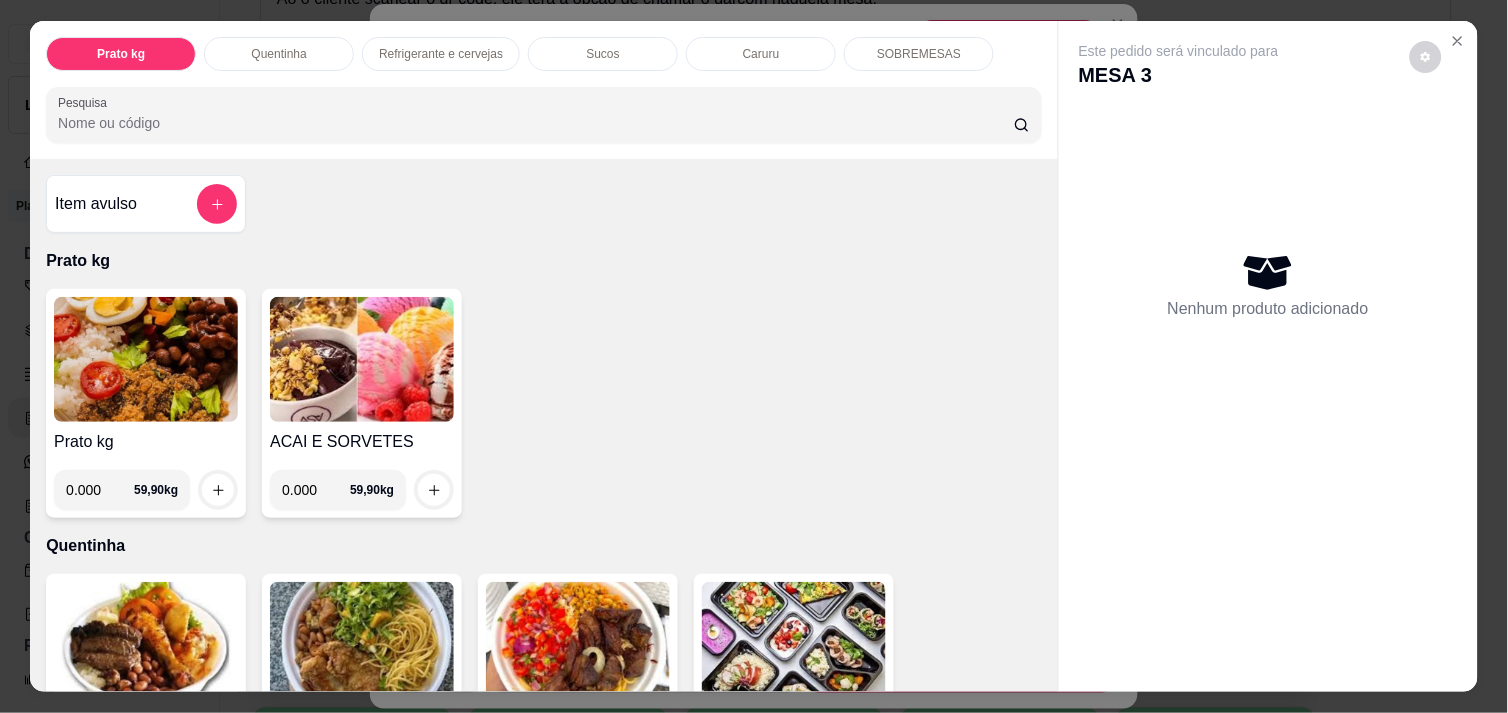 click on "0.000" at bounding box center (100, 490) 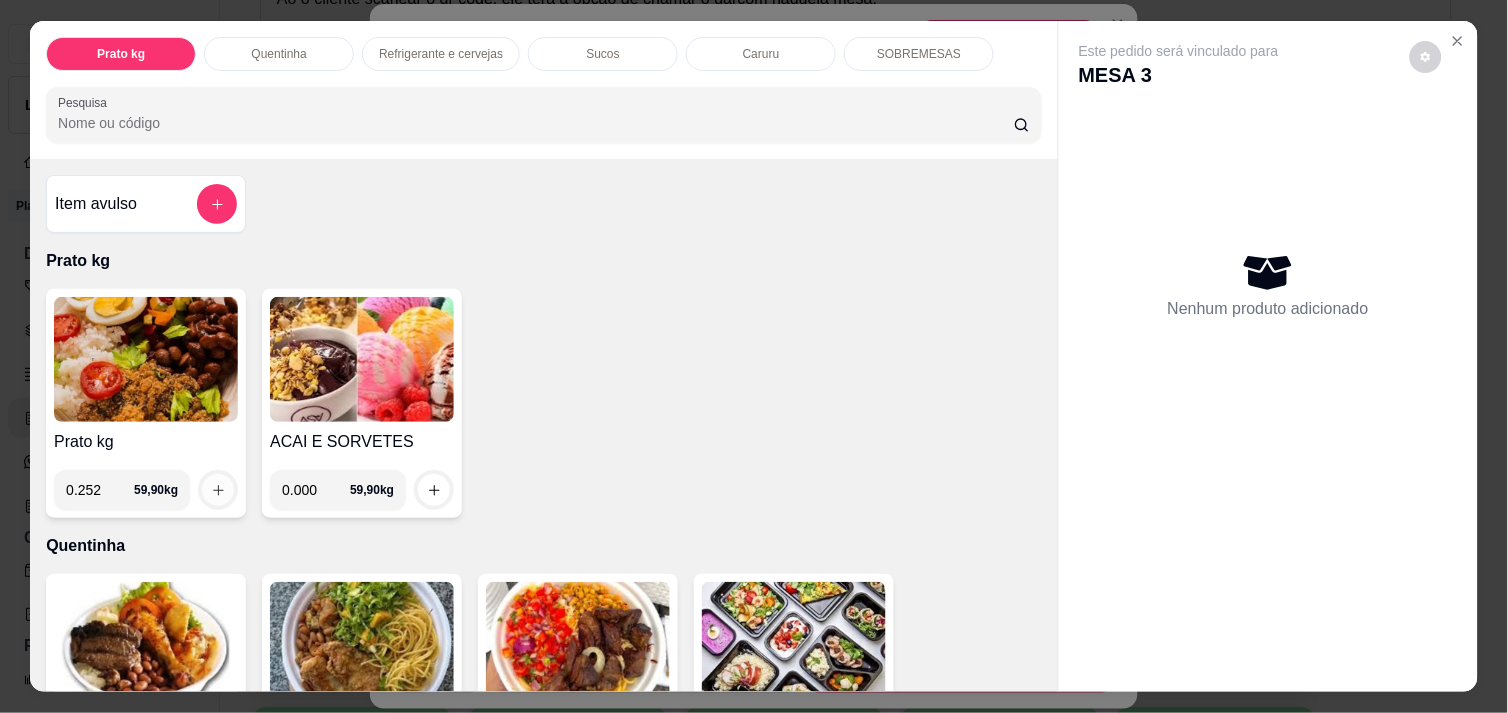 type on "0.252" 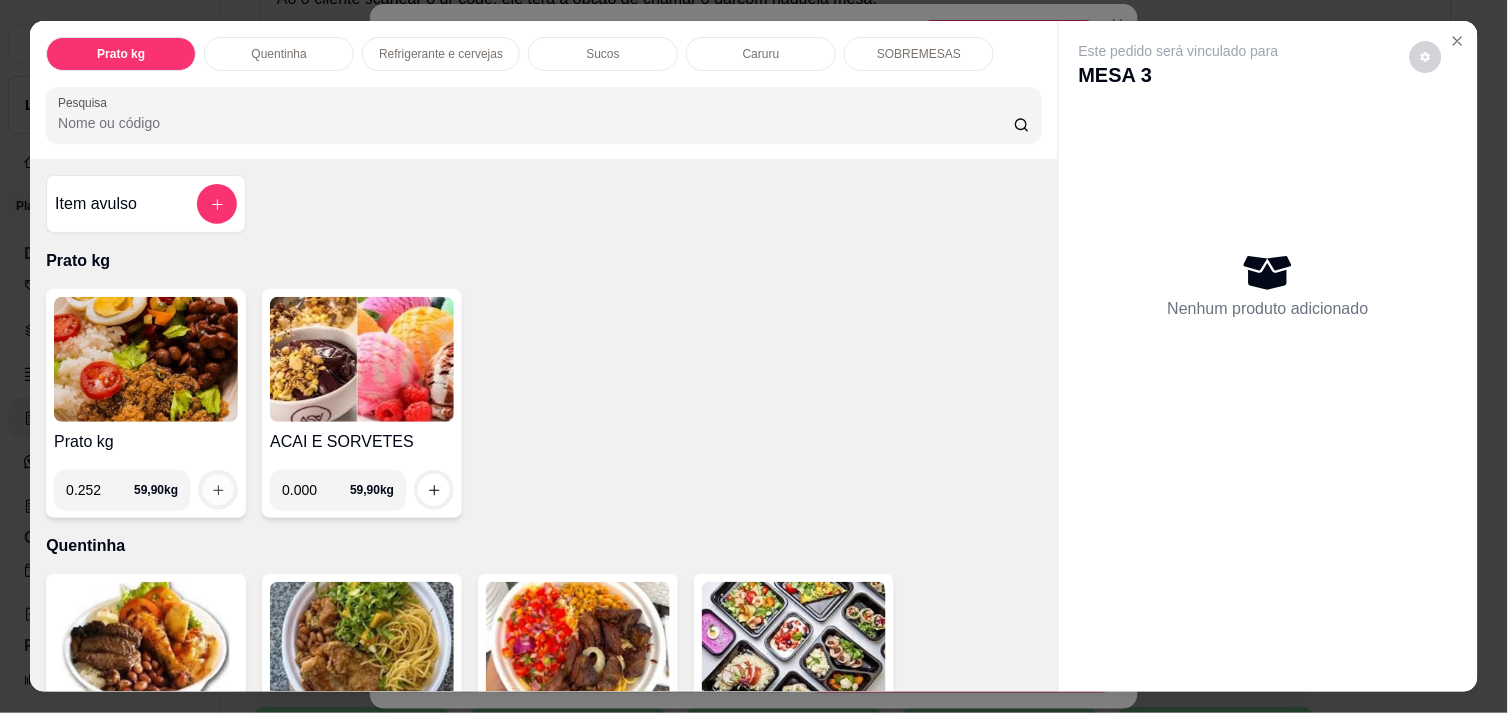 click at bounding box center [218, 490] 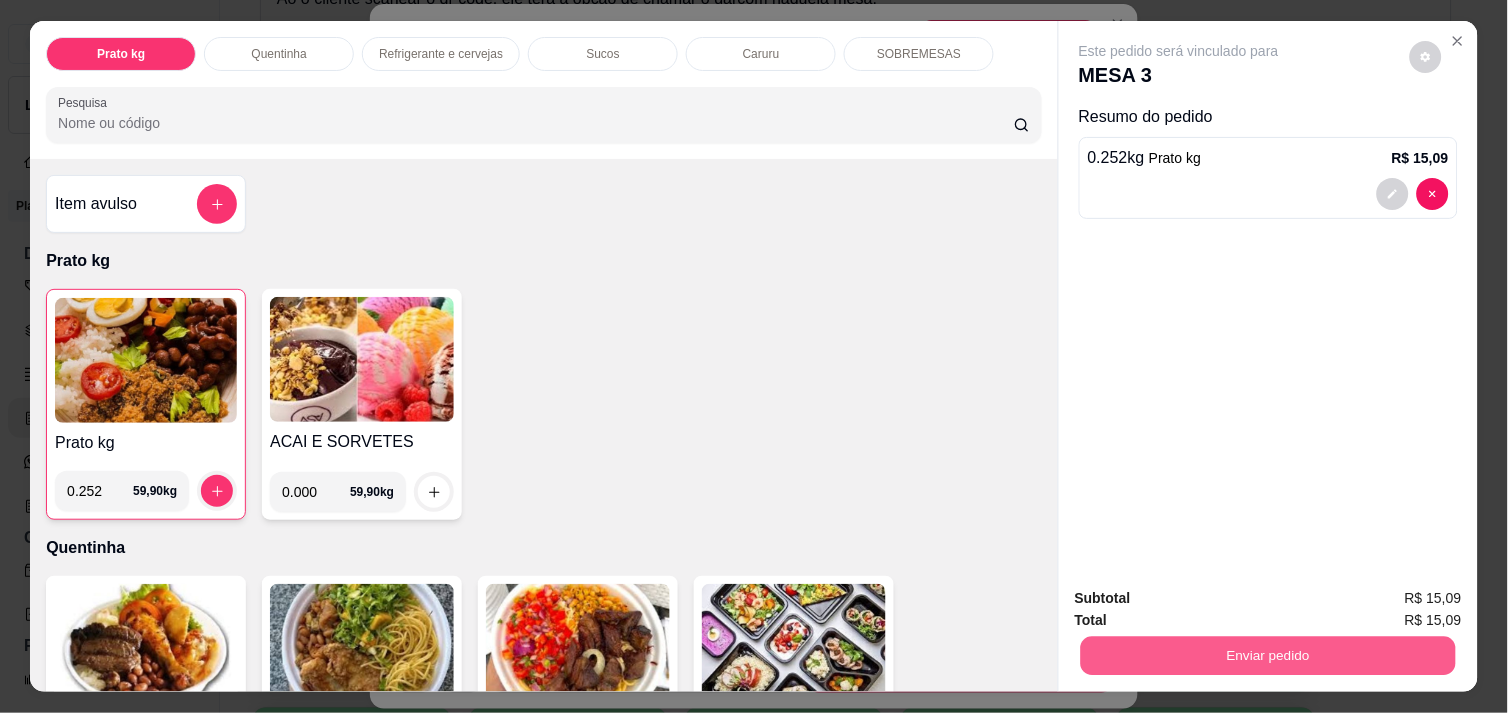 click on "Enviar pedido" at bounding box center (1268, 655) 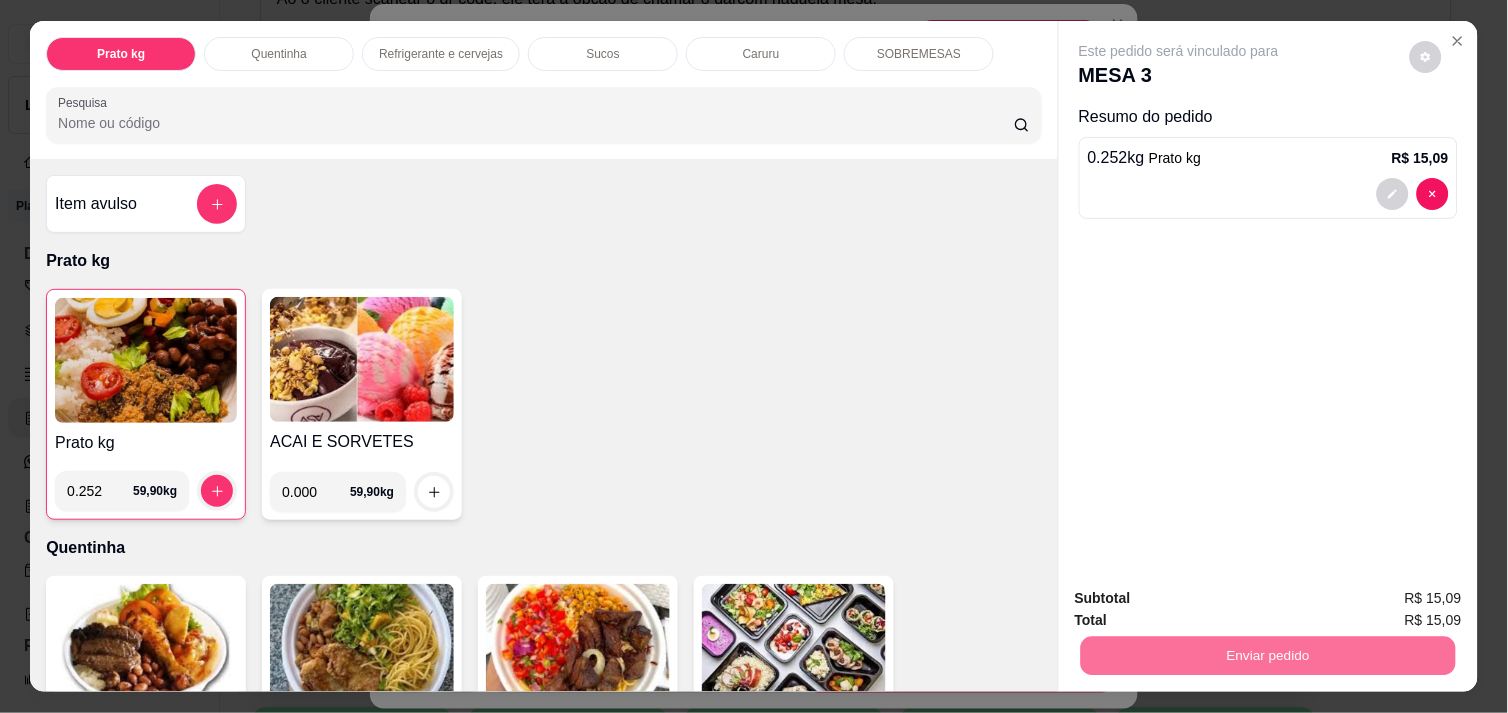 click on "Não registrar e enviar pedido" at bounding box center (1202, 598) 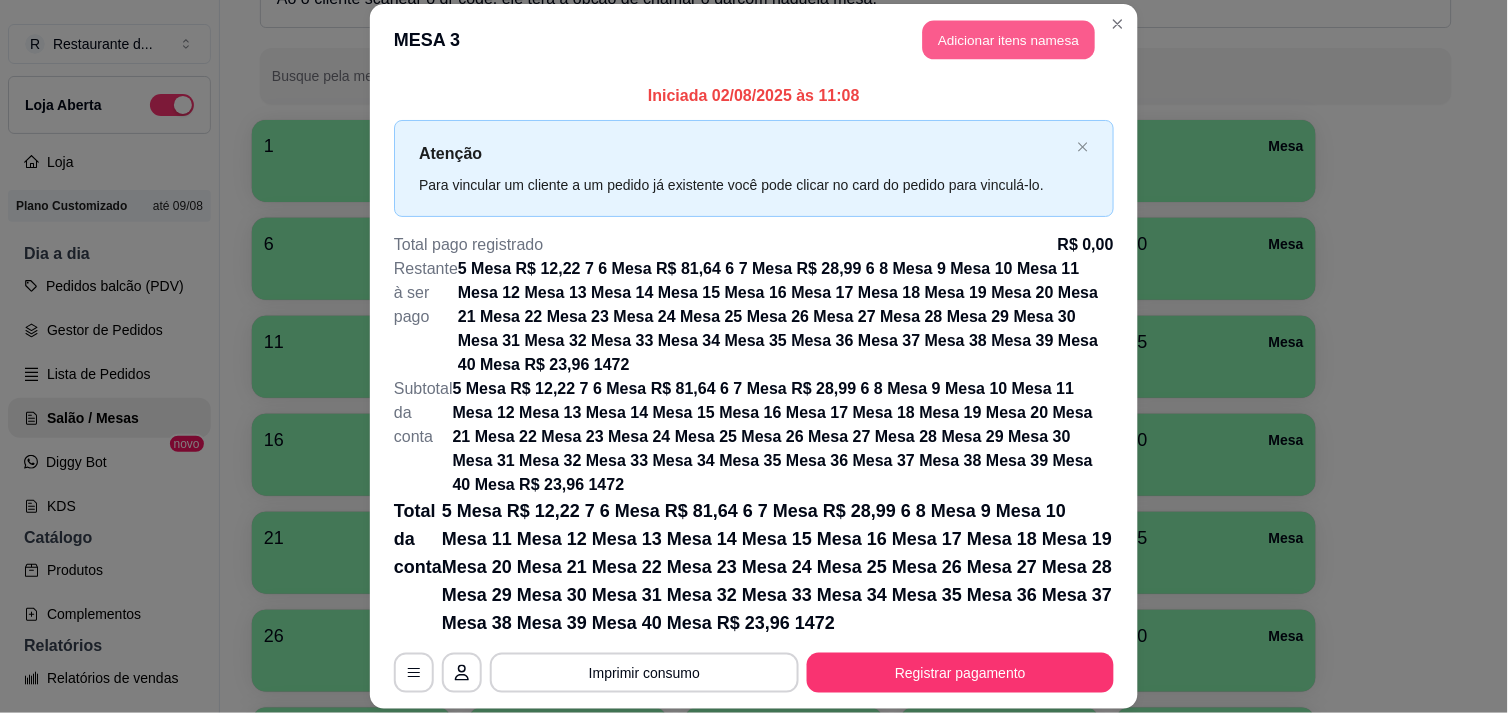 click on "Adicionar itens na  mesa" at bounding box center (1009, 39) 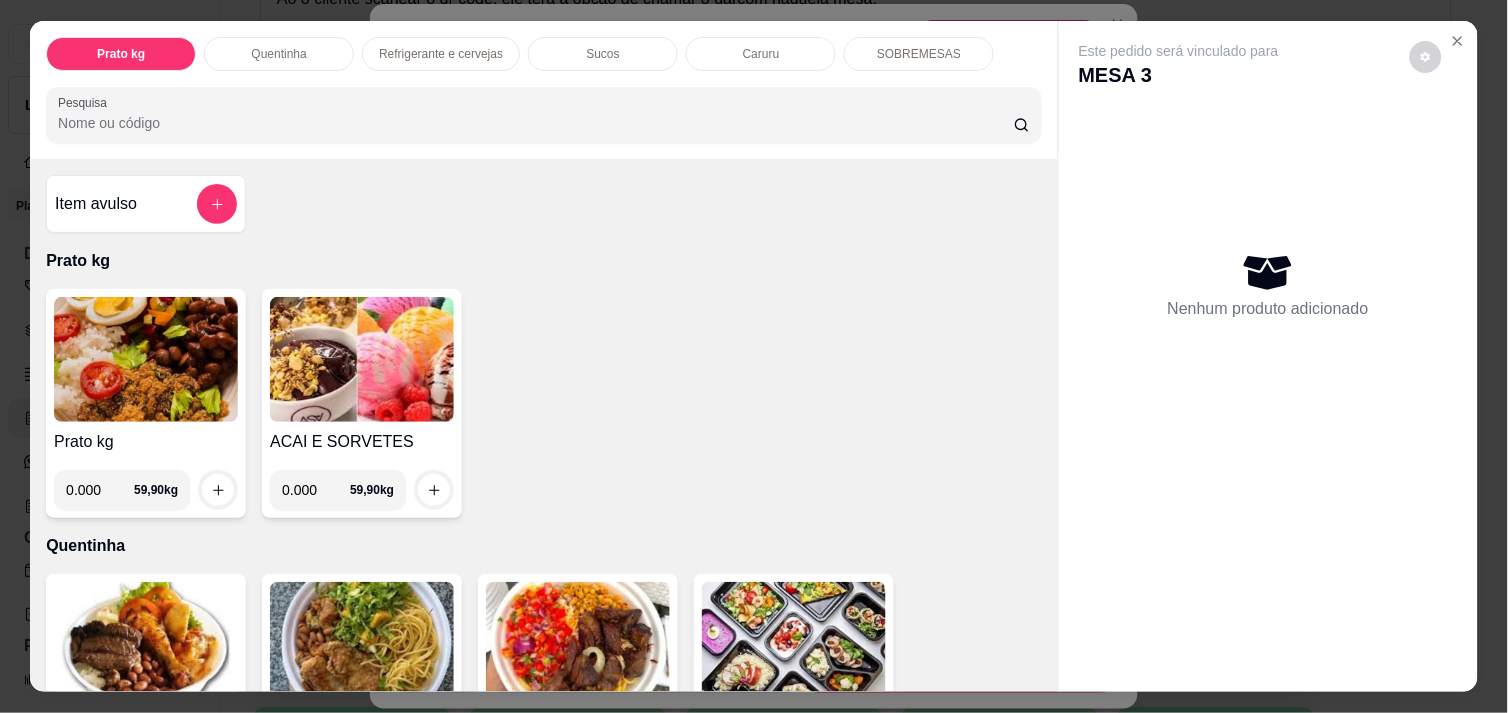 click on "0.000" at bounding box center (100, 490) 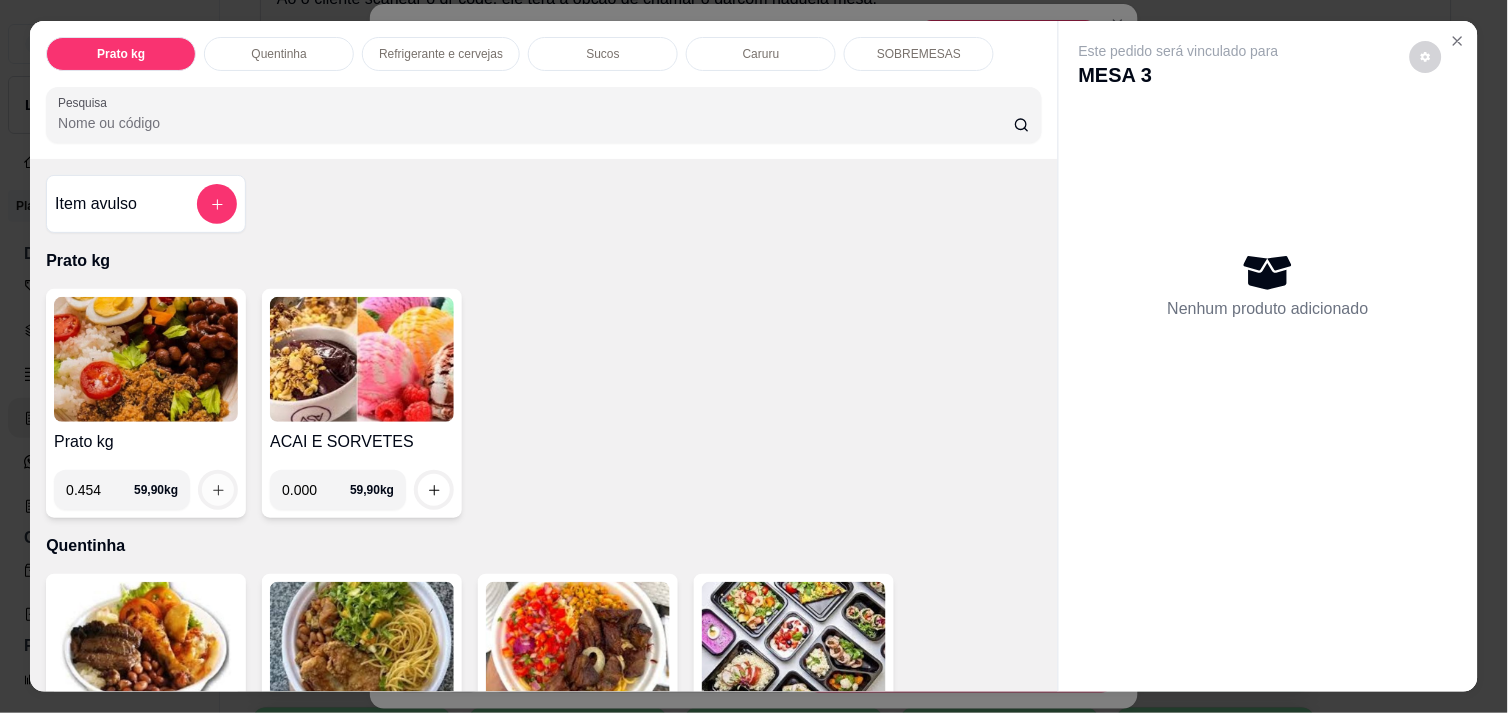 type on "0.454" 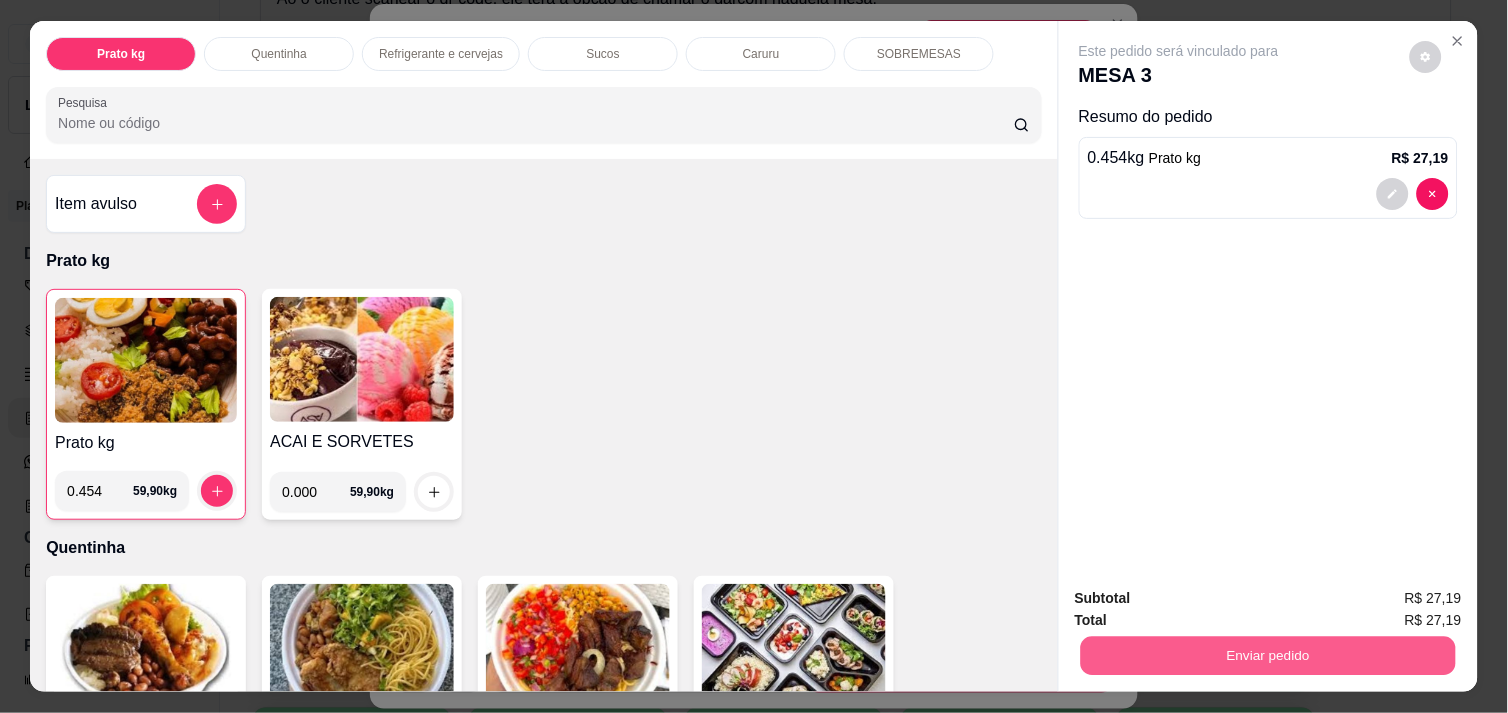 click on "Enviar pedido" at bounding box center [1268, 655] 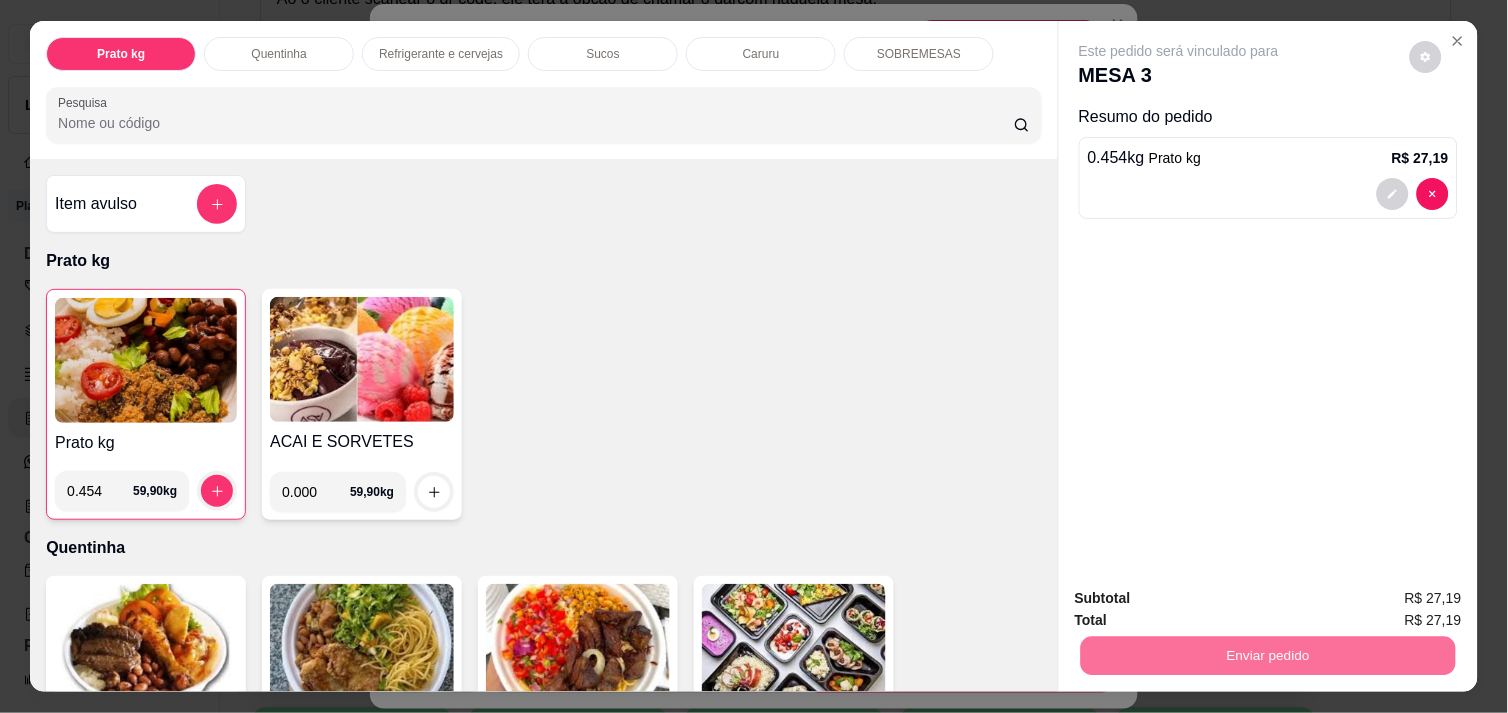 click on "Não registrar e enviar pedido" at bounding box center [1202, 598] 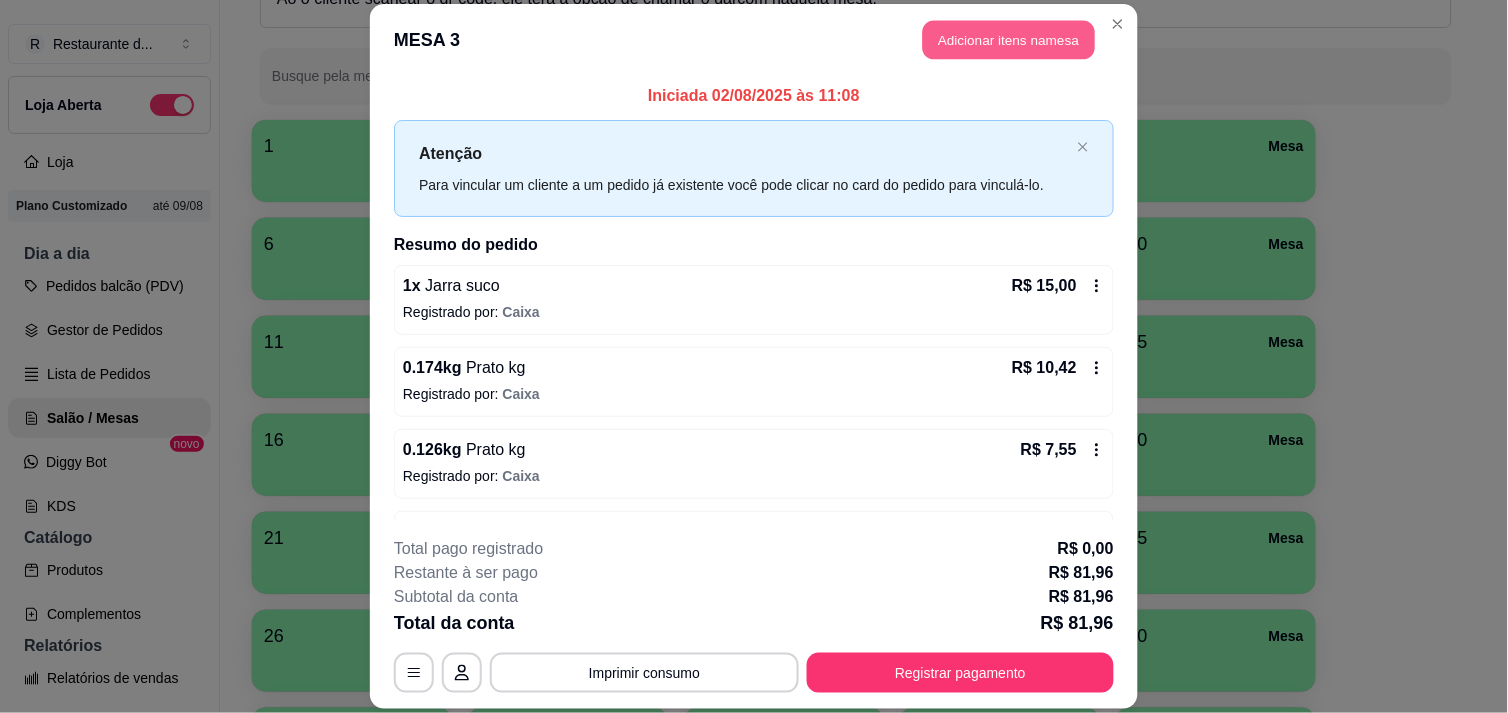 click on "Adicionar itens na  mesa" at bounding box center (1009, 39) 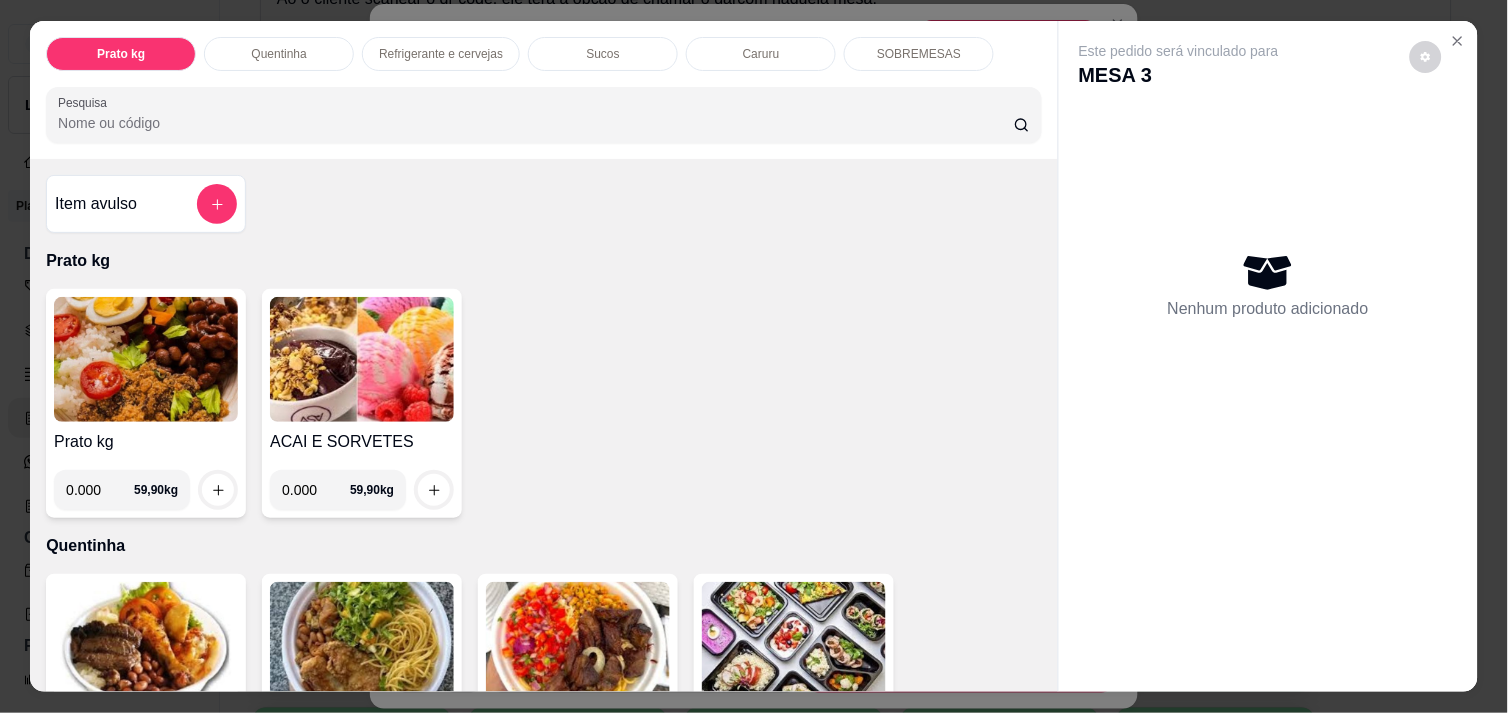 click on "0.000" at bounding box center [100, 490] 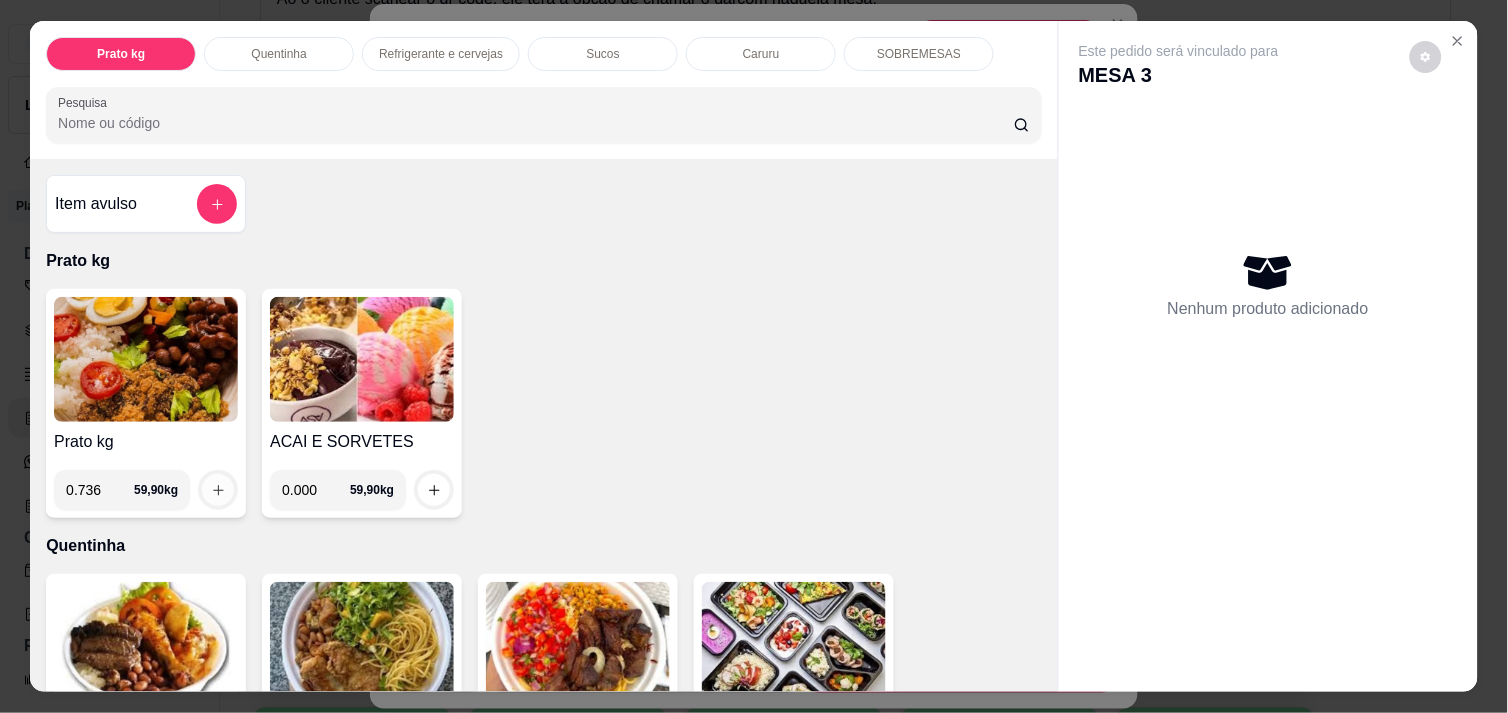 type on "0.736" 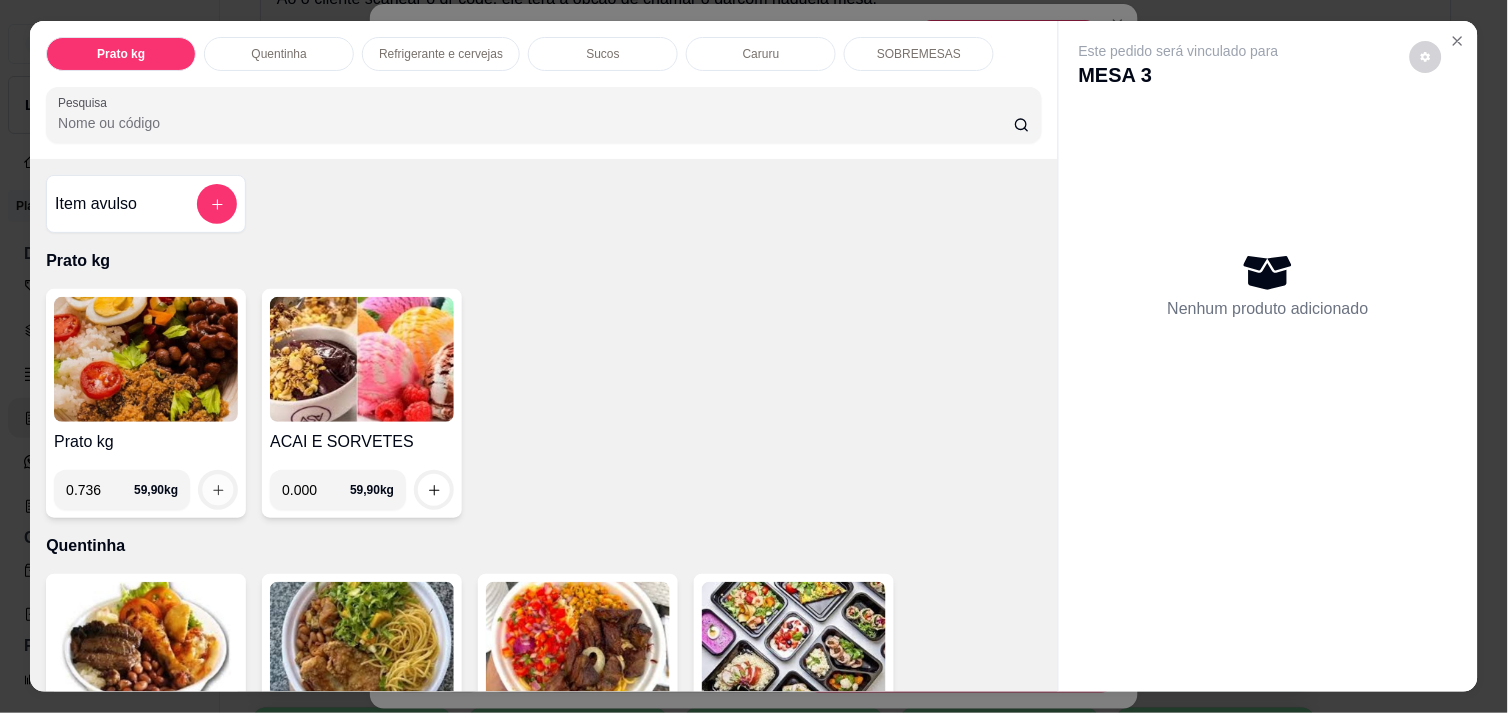 click at bounding box center (218, 490) 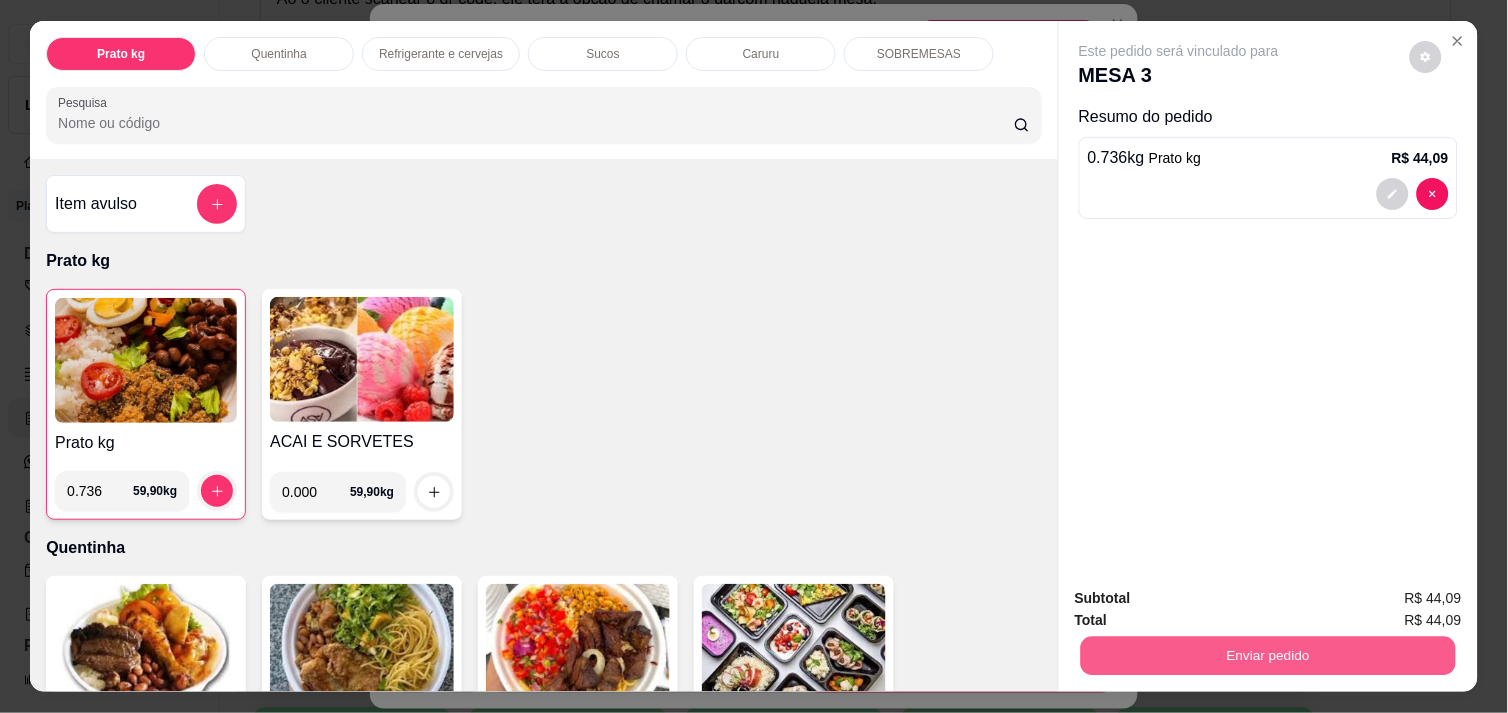 click on "Enviar pedido" at bounding box center (1268, 655) 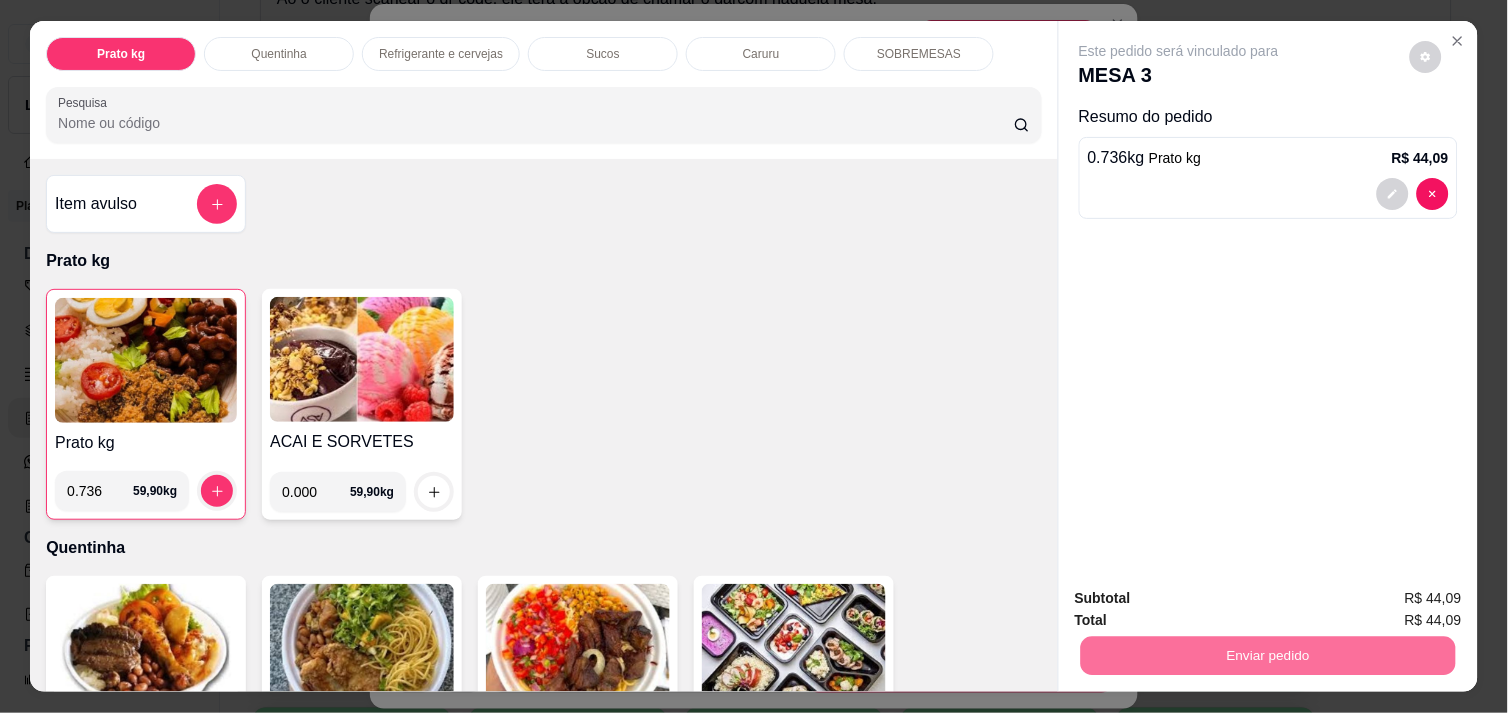 click on "Não registrar e enviar pedido" at bounding box center [1202, 598] 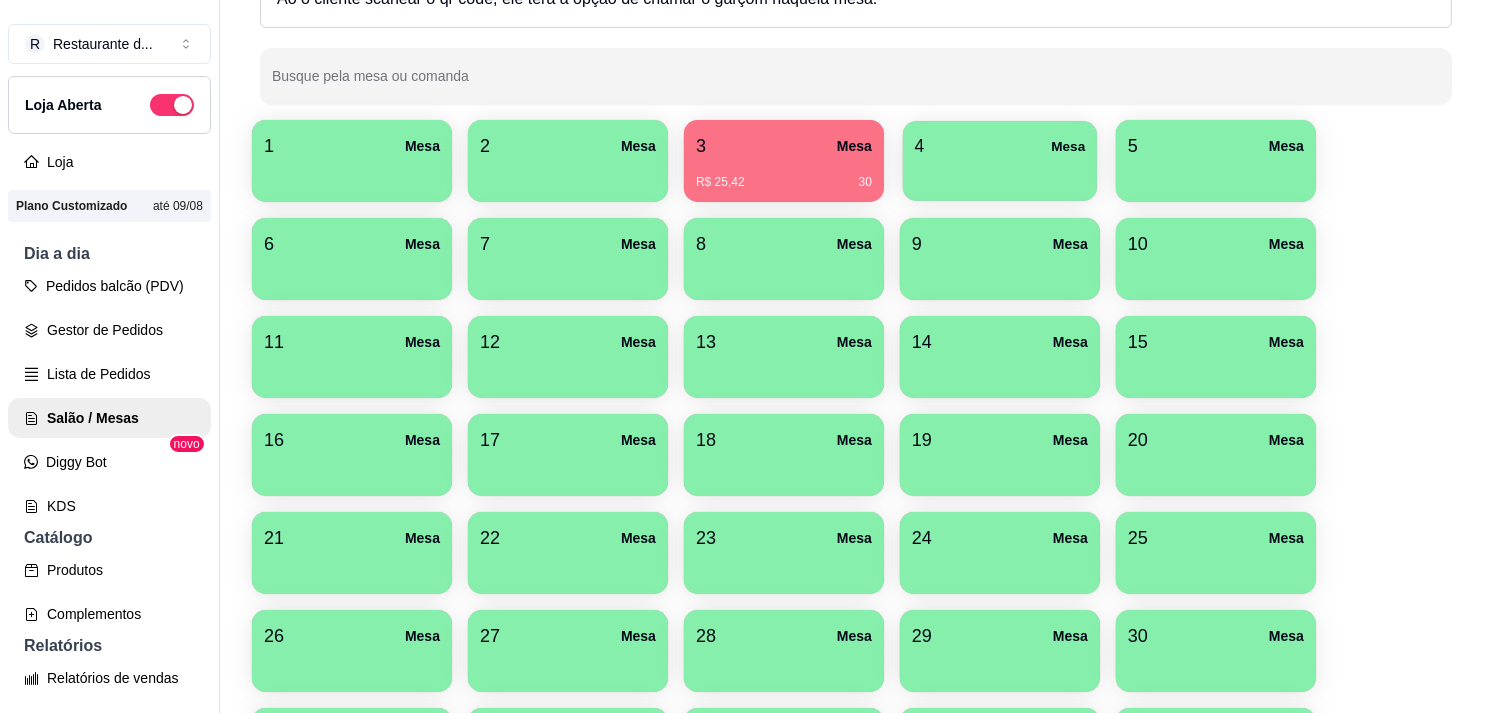 click on "4 Mesa" at bounding box center [1000, 146] 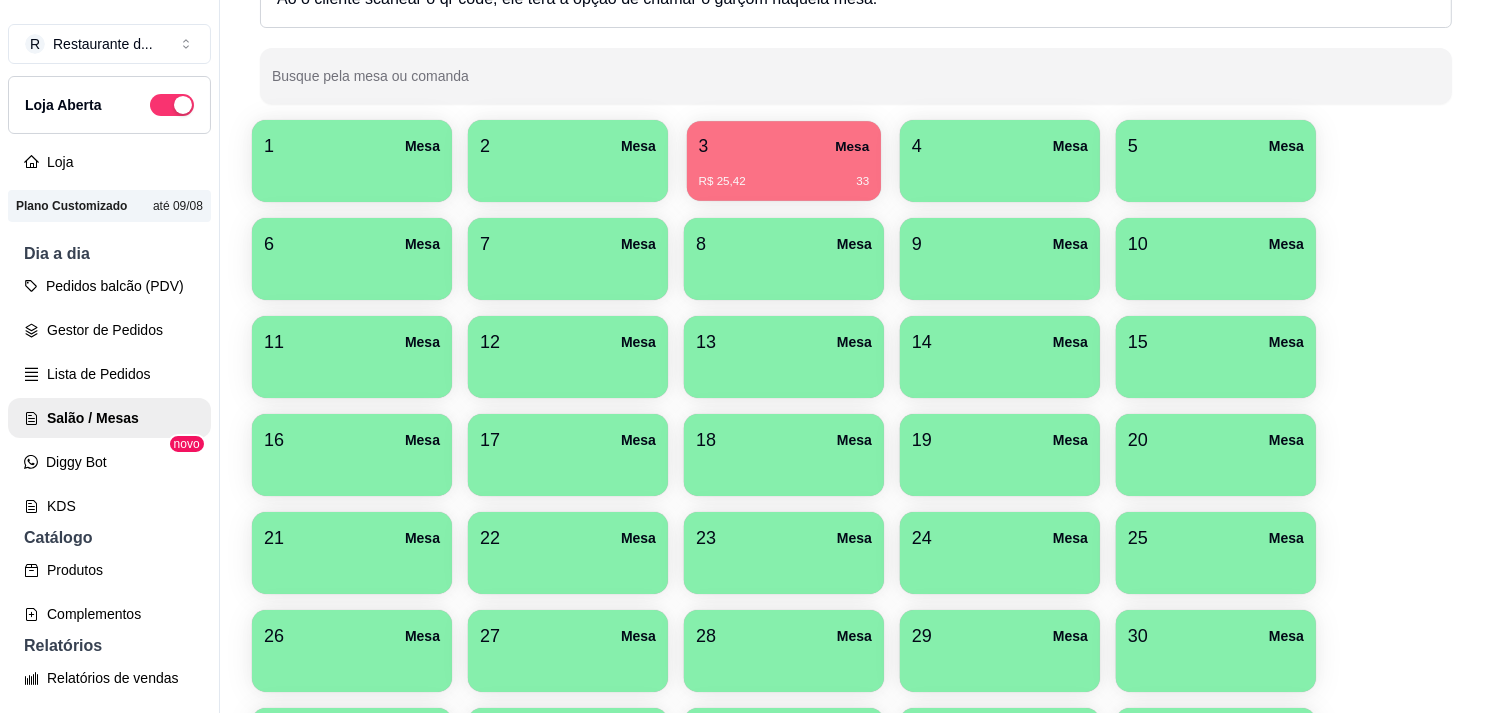 click on "R$ 25,42 [NUMBER]" at bounding box center [784, 174] 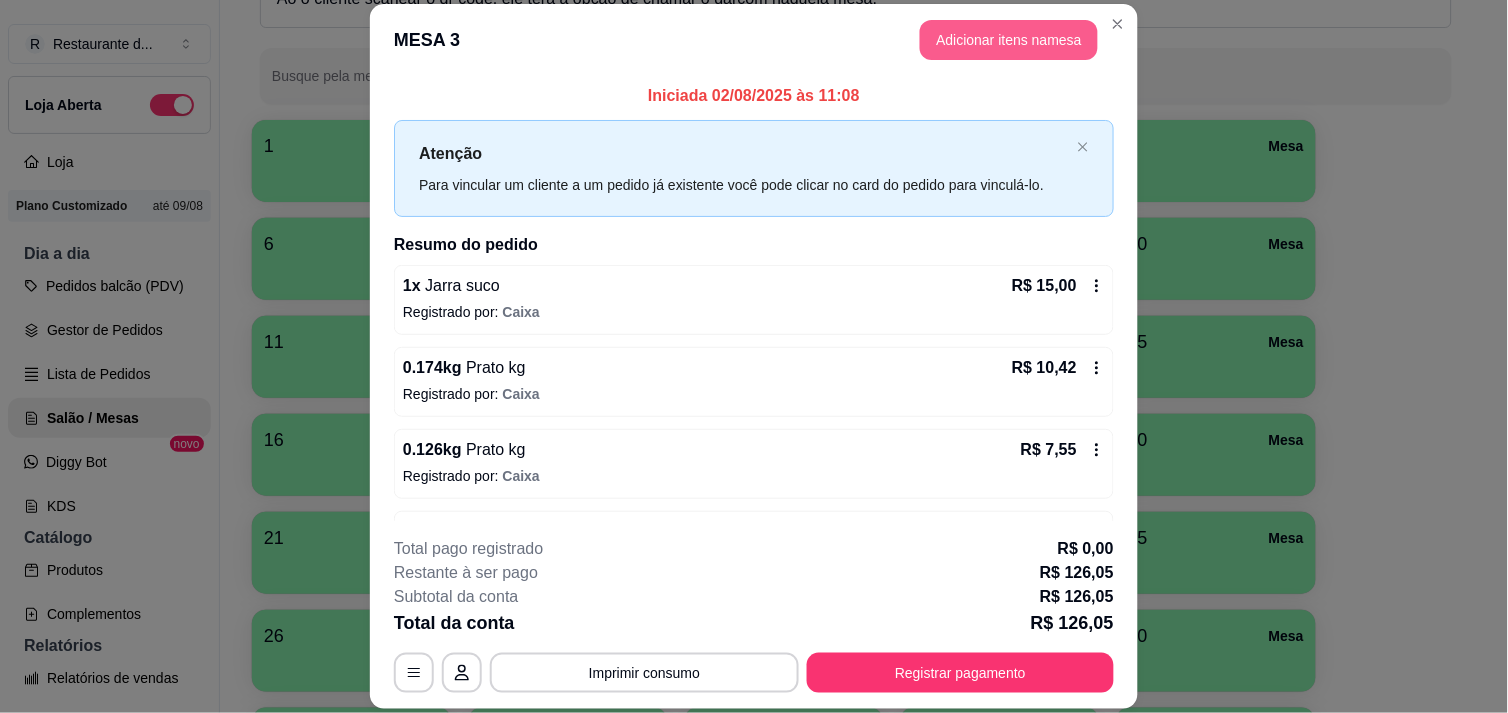click on "Adicionar itens na  mesa" at bounding box center (1009, 40) 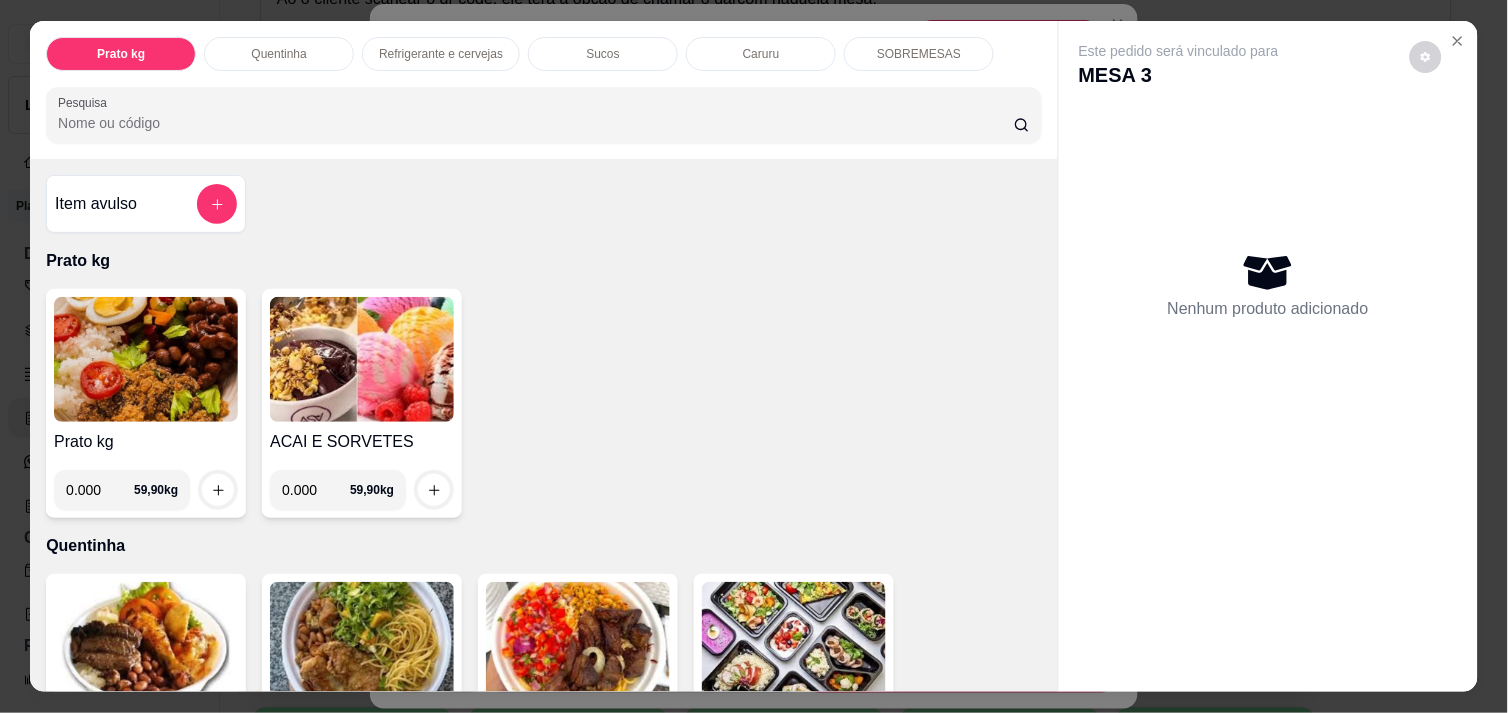 click on "0.000" at bounding box center [100, 490] 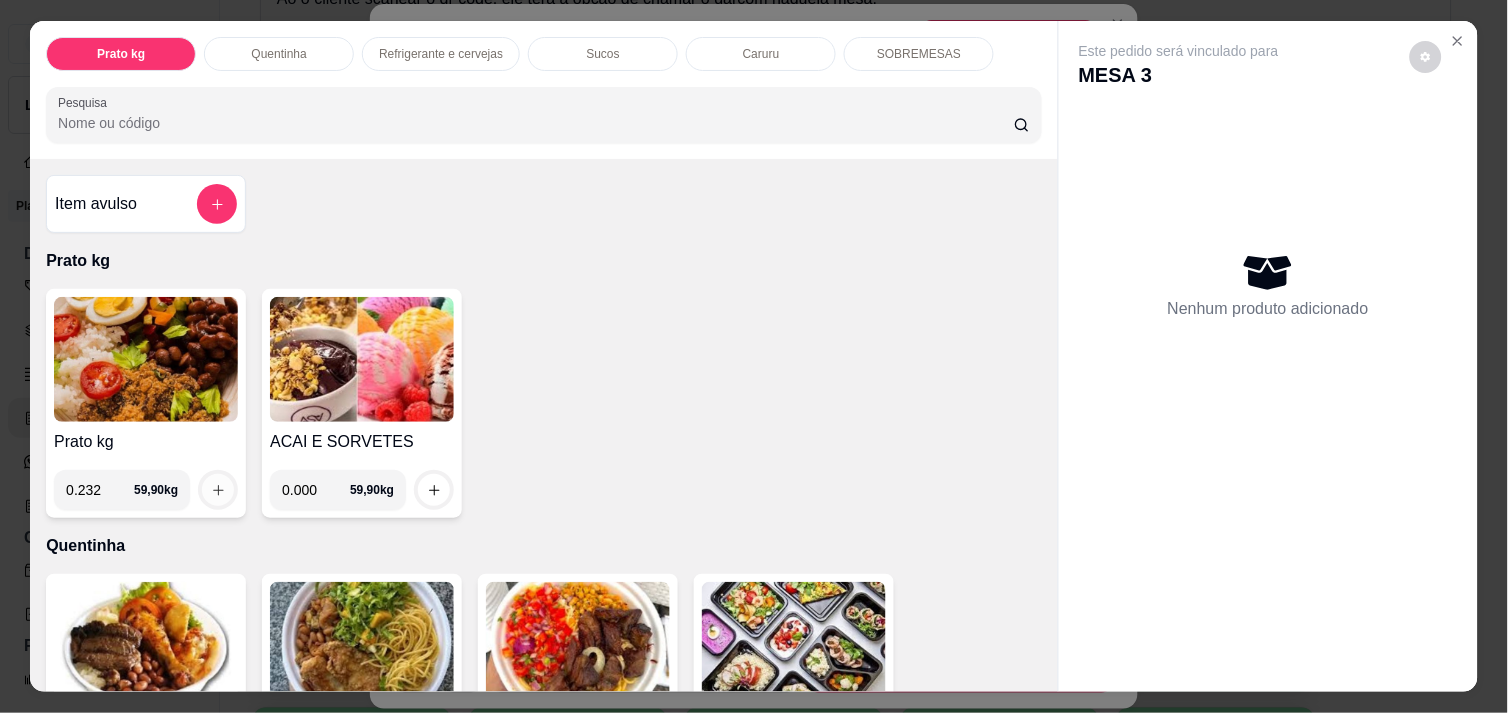 type on "0.232" 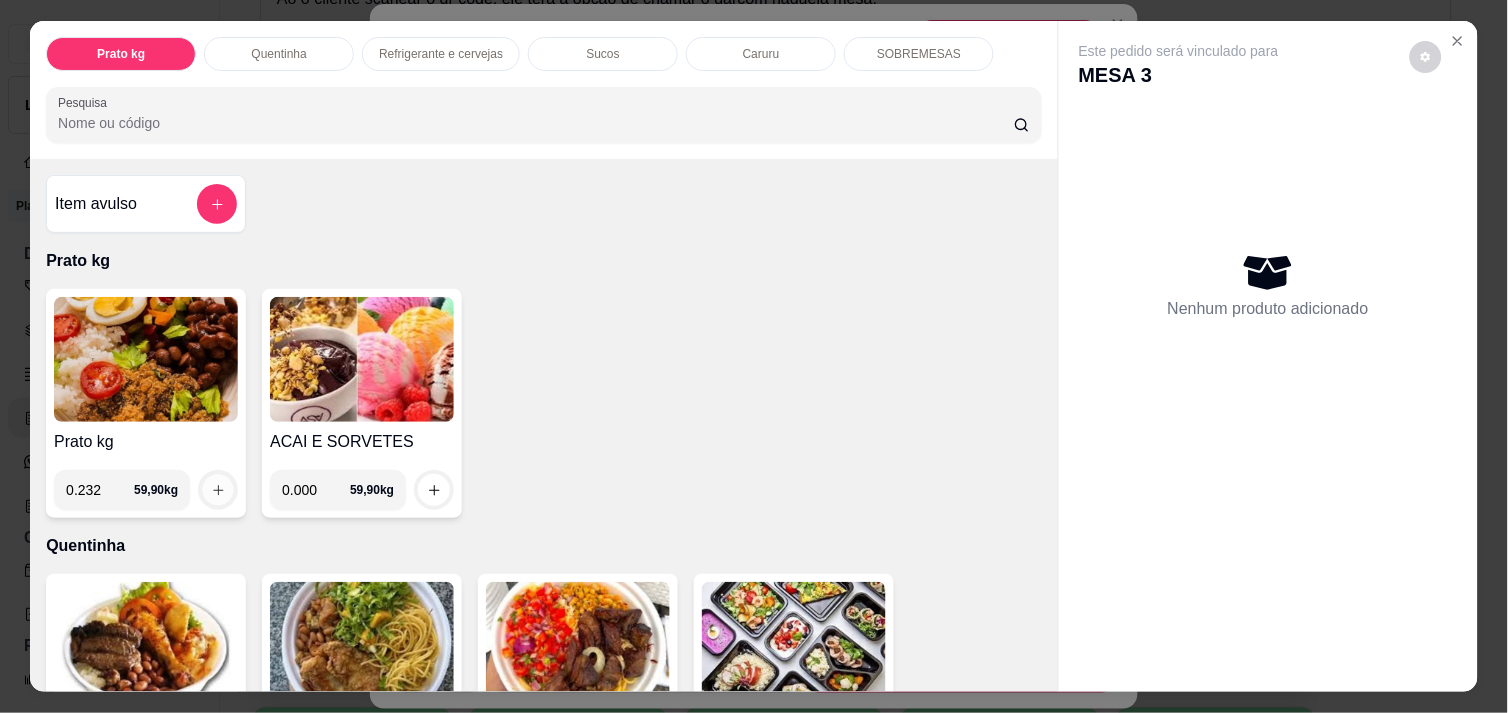 click 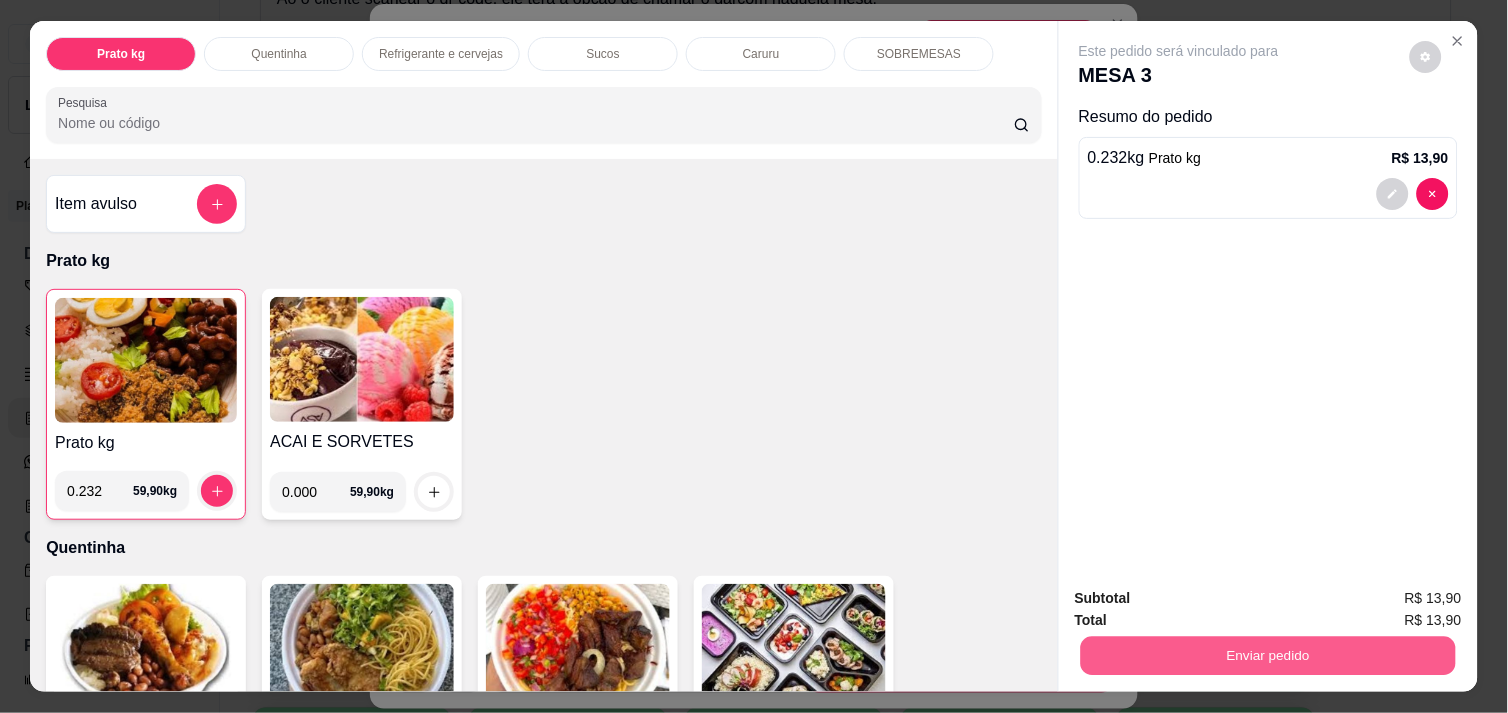 click on "Enviar pedido" at bounding box center [1268, 655] 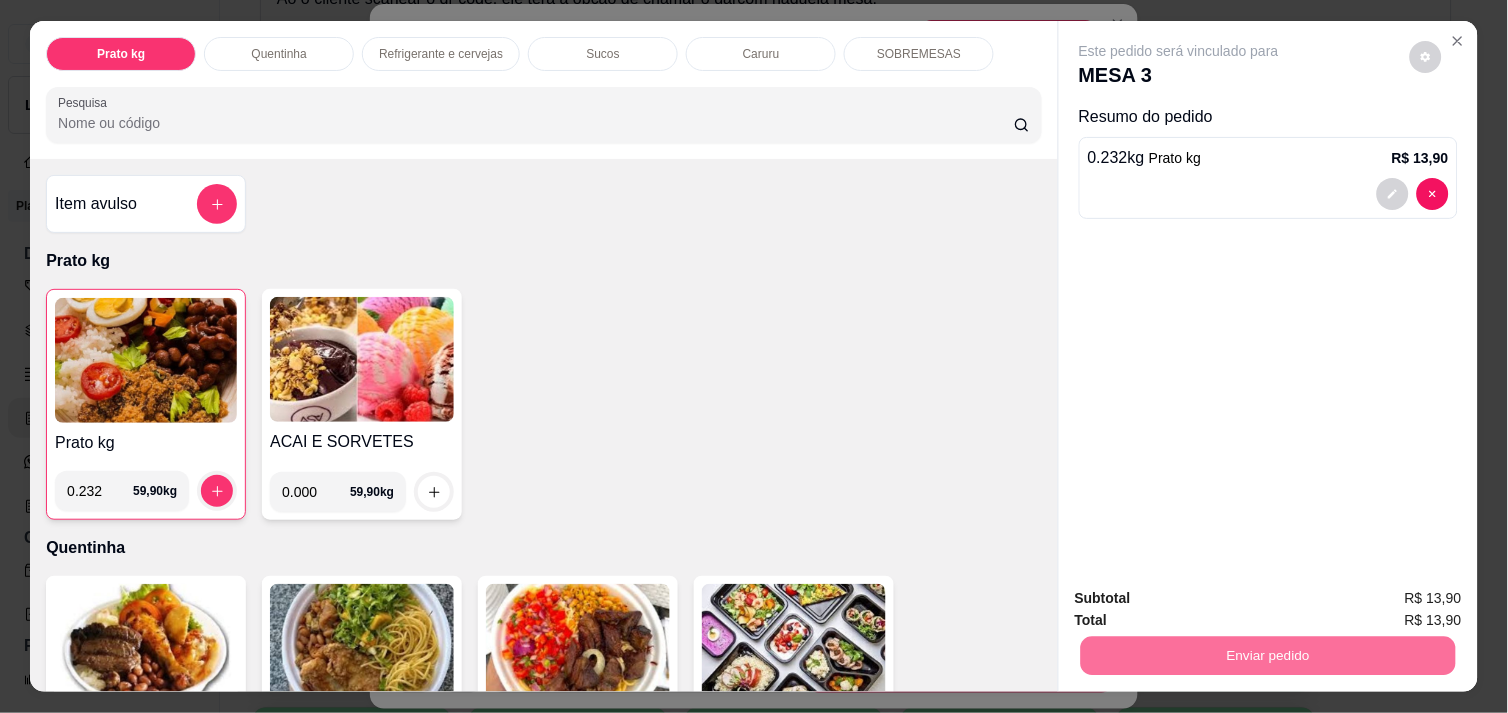 click on "Não registrar e enviar pedido" at bounding box center (1202, 598) 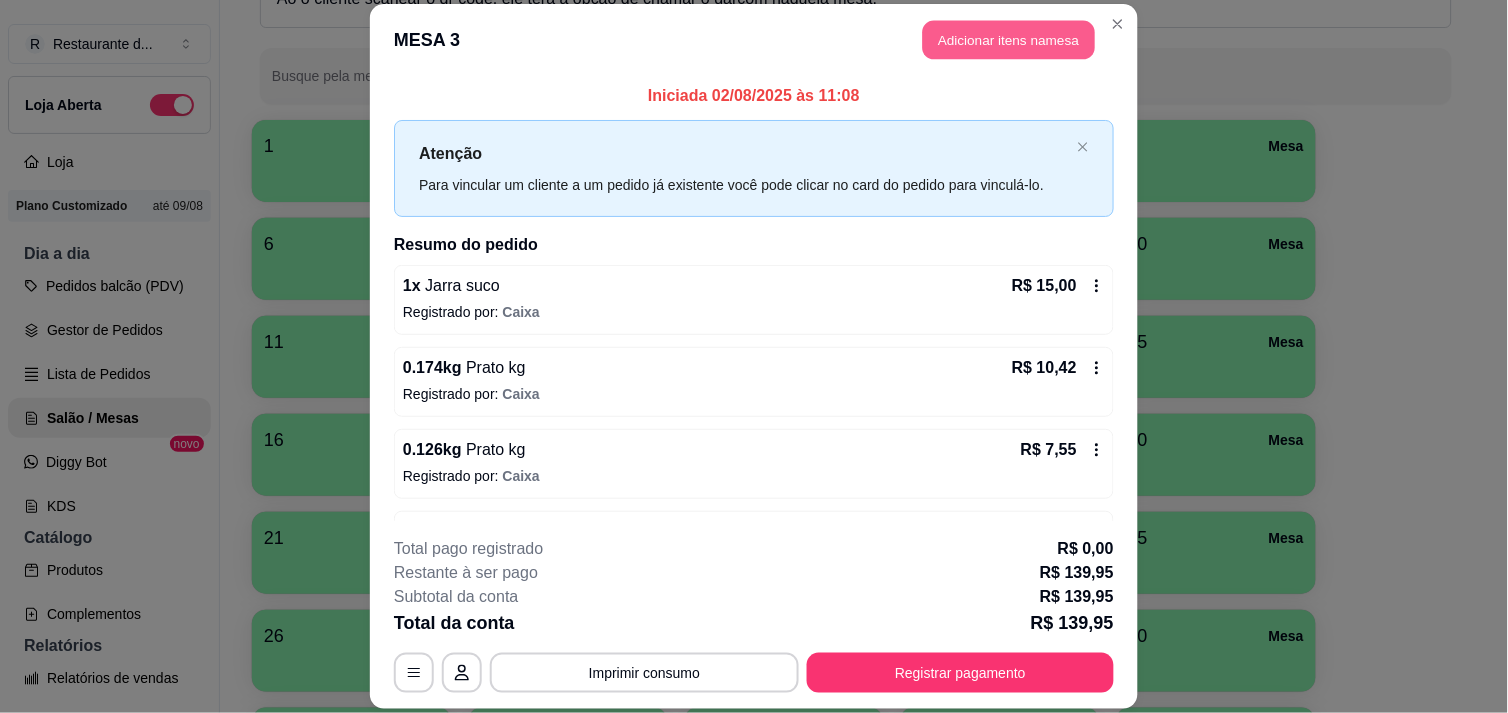 click on "Adicionar itens na  mesa" at bounding box center (1009, 39) 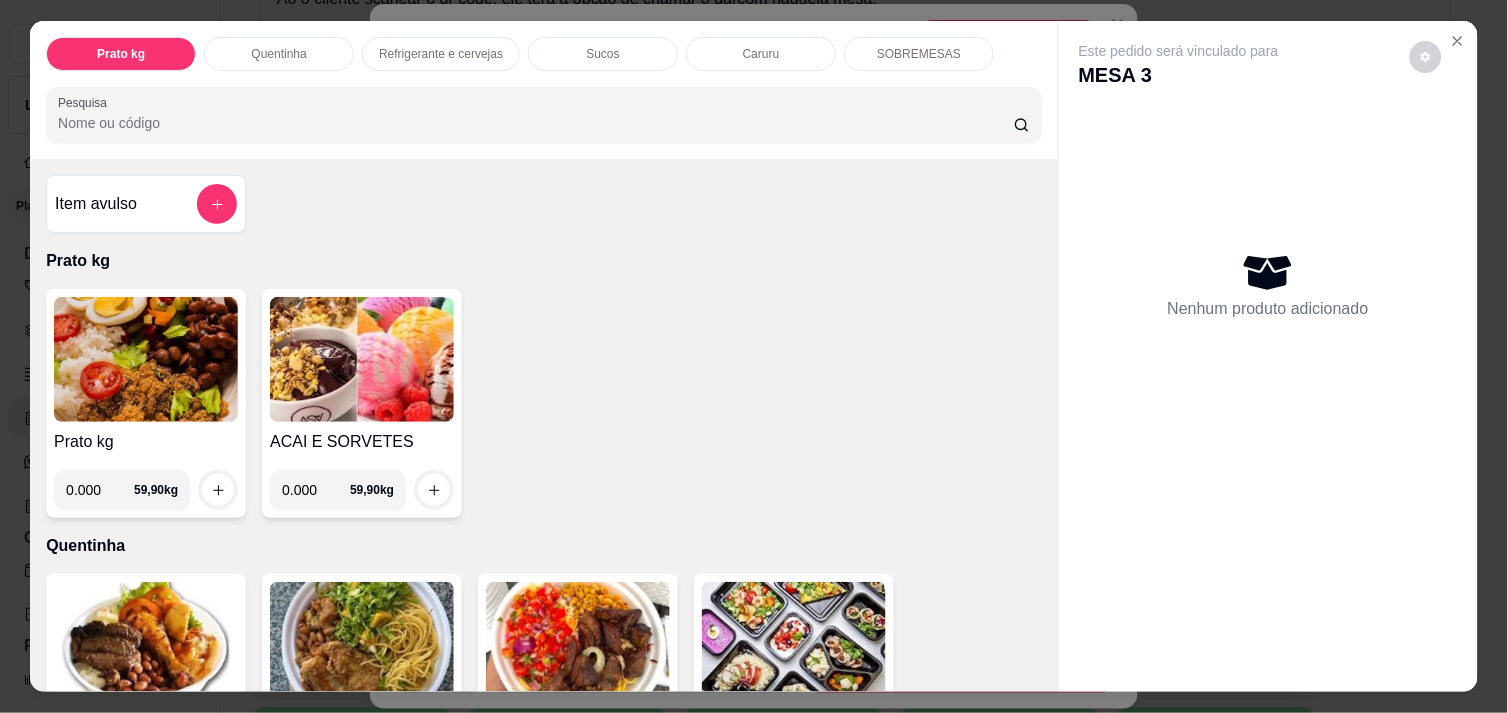 click on "SOBREMESAS" at bounding box center (919, 54) 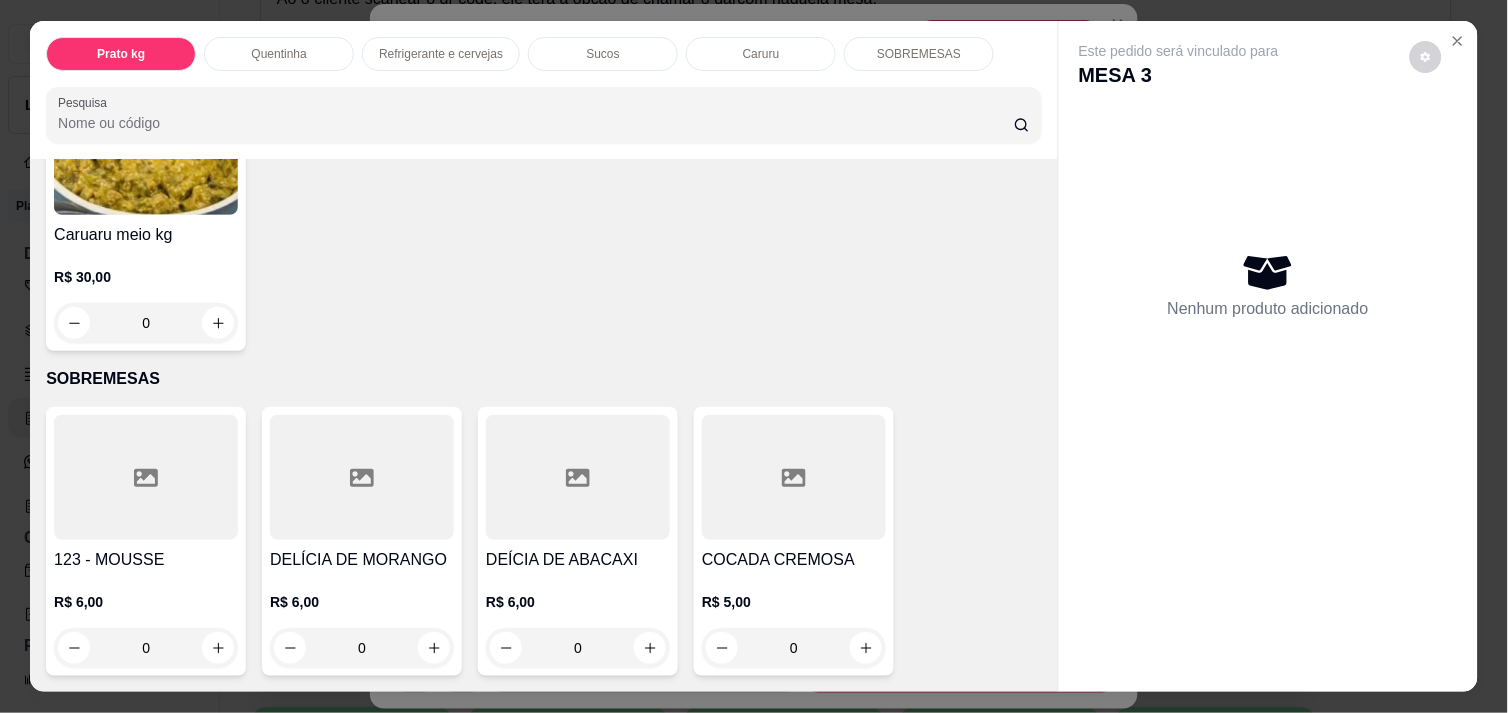 scroll, scrollTop: 51, scrollLeft: 0, axis: vertical 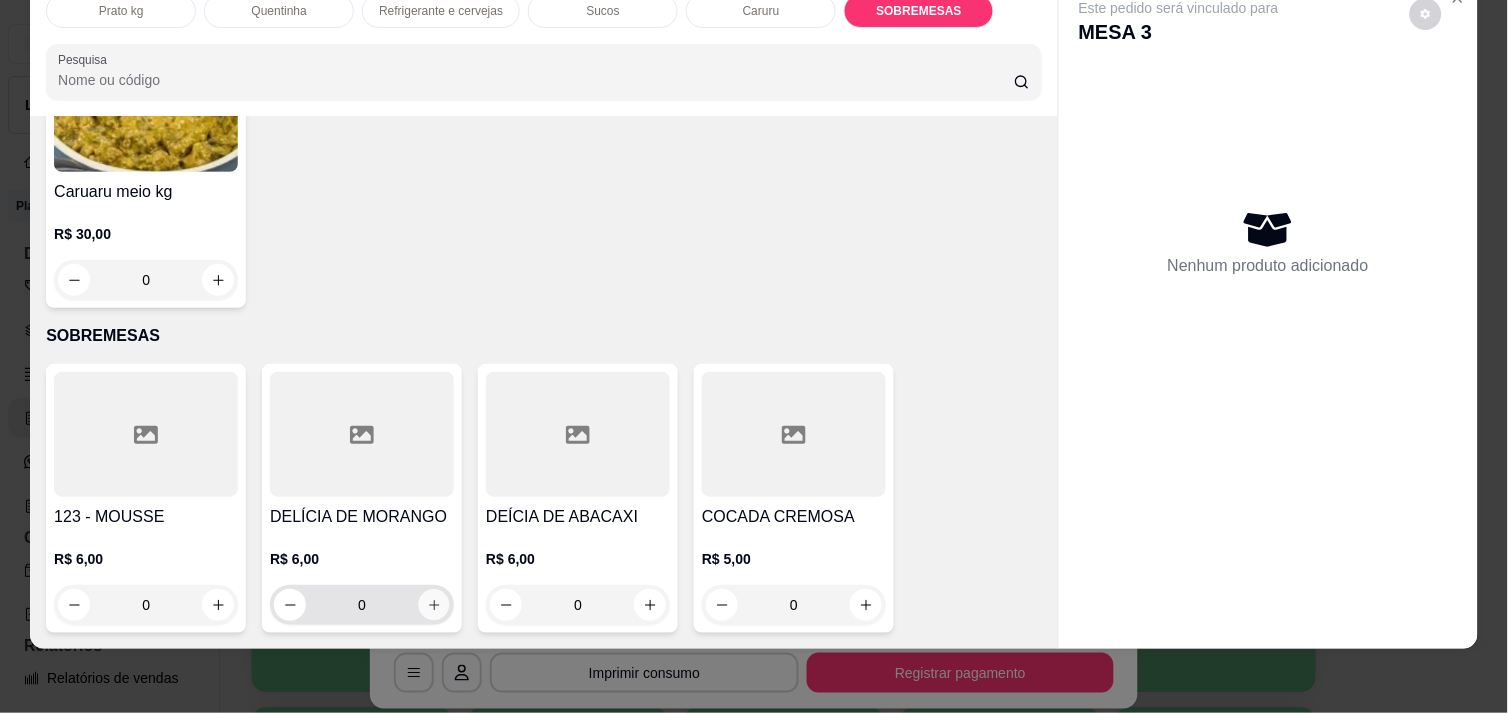 click 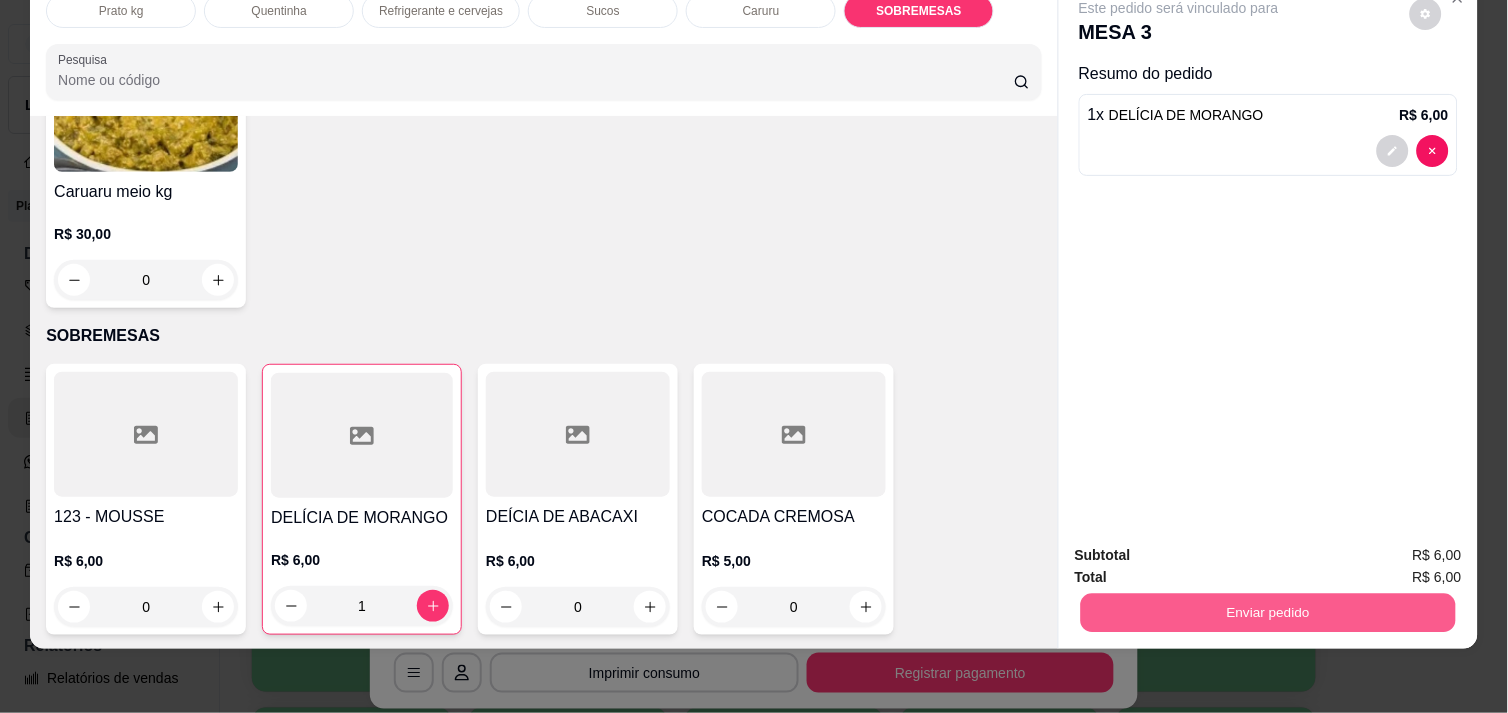 click on "Enviar pedido" at bounding box center (1268, 612) 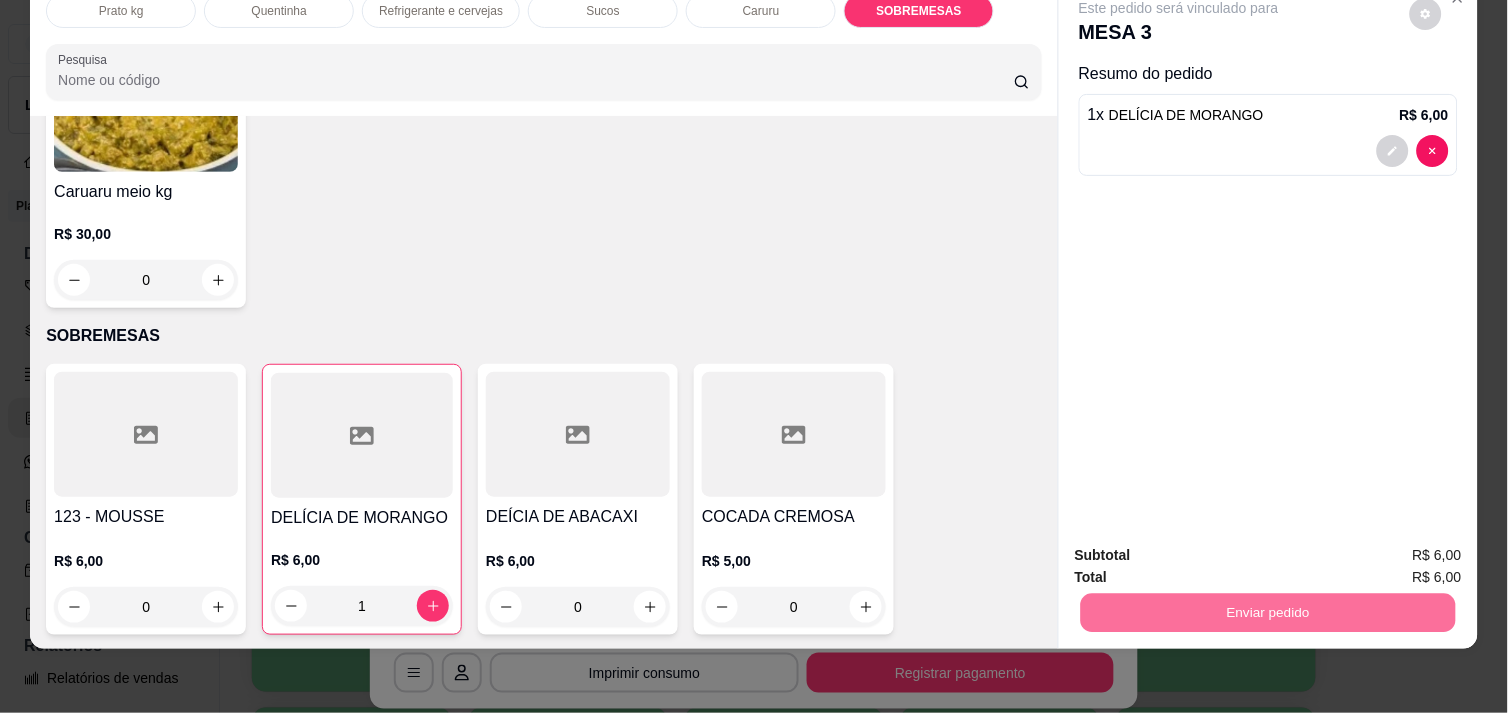 click on "Não registrar e enviar pedido" at bounding box center [1202, 547] 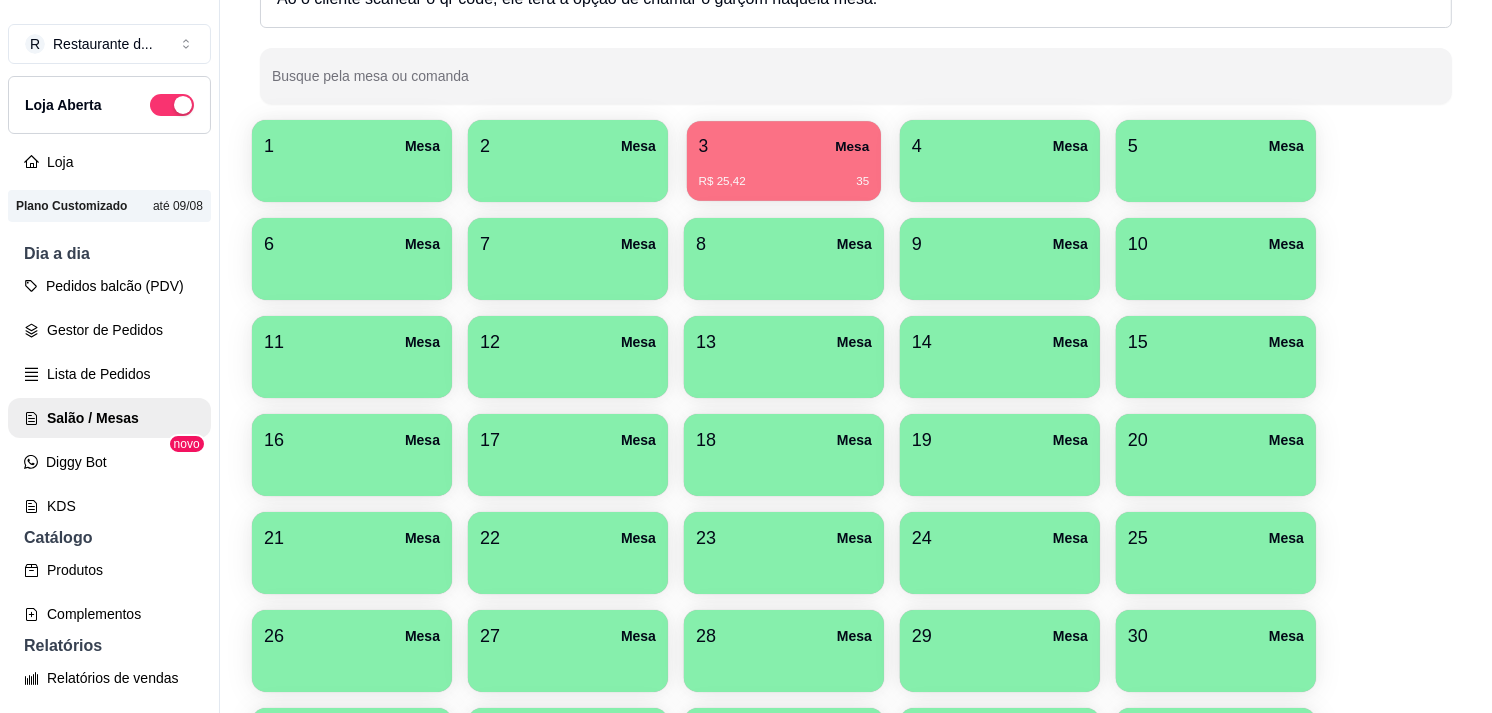 click on "3 Mesa" at bounding box center [784, 146] 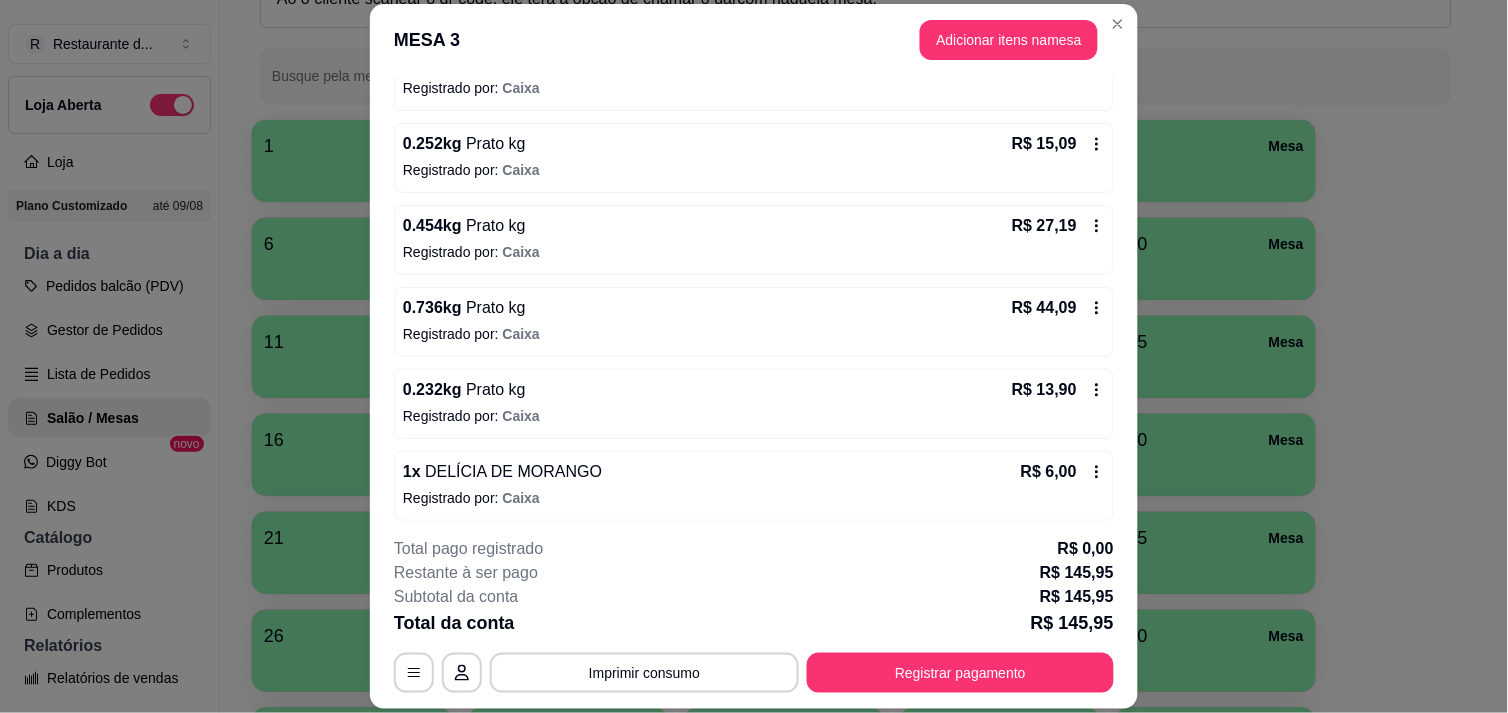 scroll, scrollTop: 477, scrollLeft: 0, axis: vertical 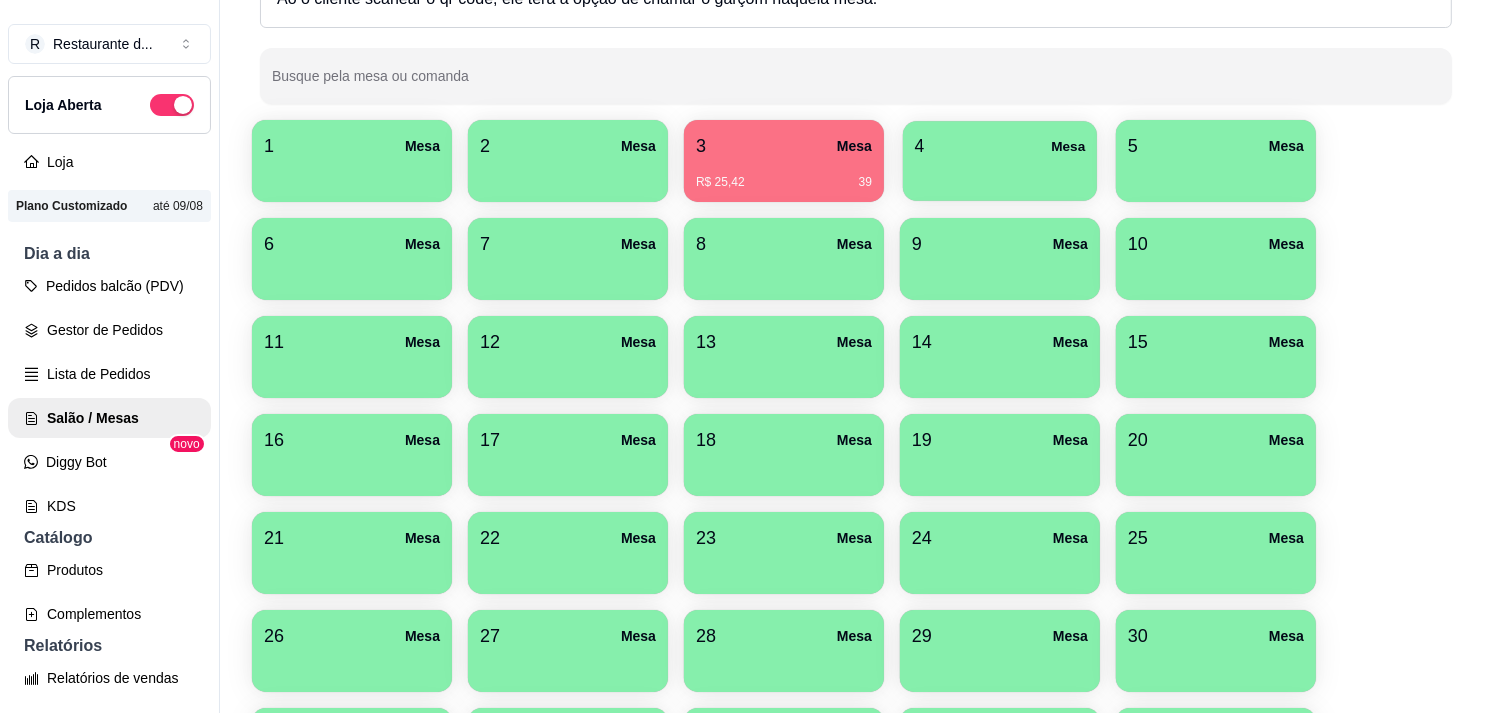 click on "4 Mesa" at bounding box center [1000, 146] 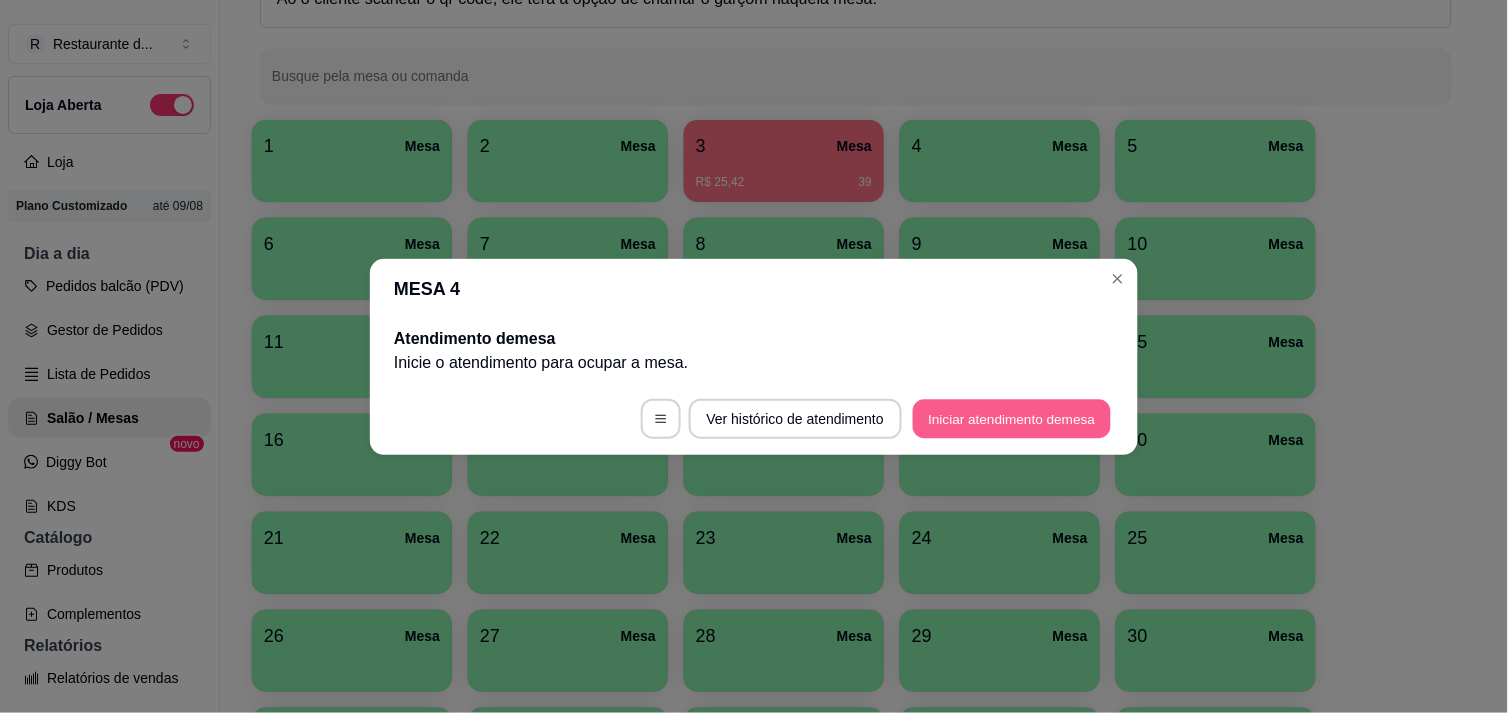 click on "Iniciar atendimento de  mesa" at bounding box center (1012, 418) 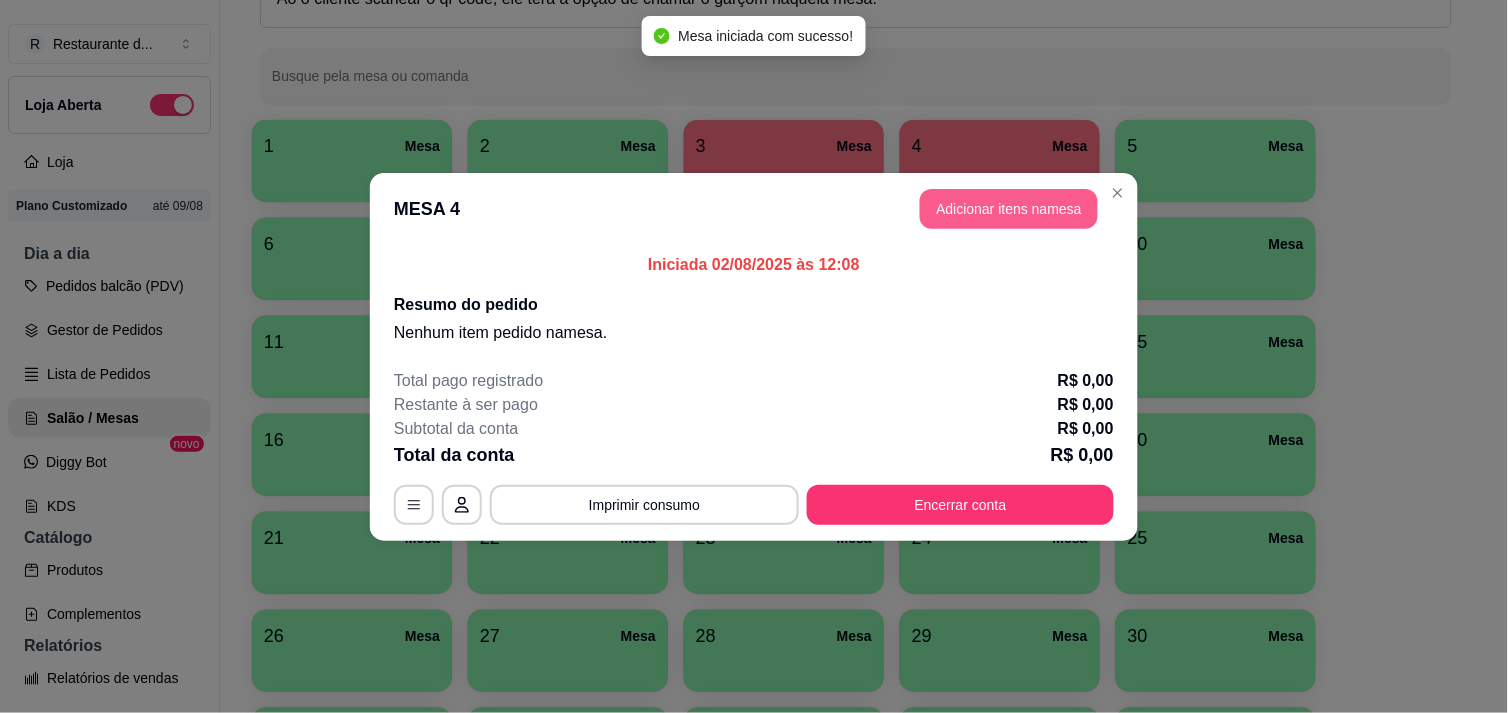 click on "Adicionar itens na  mesa" at bounding box center (1009, 209) 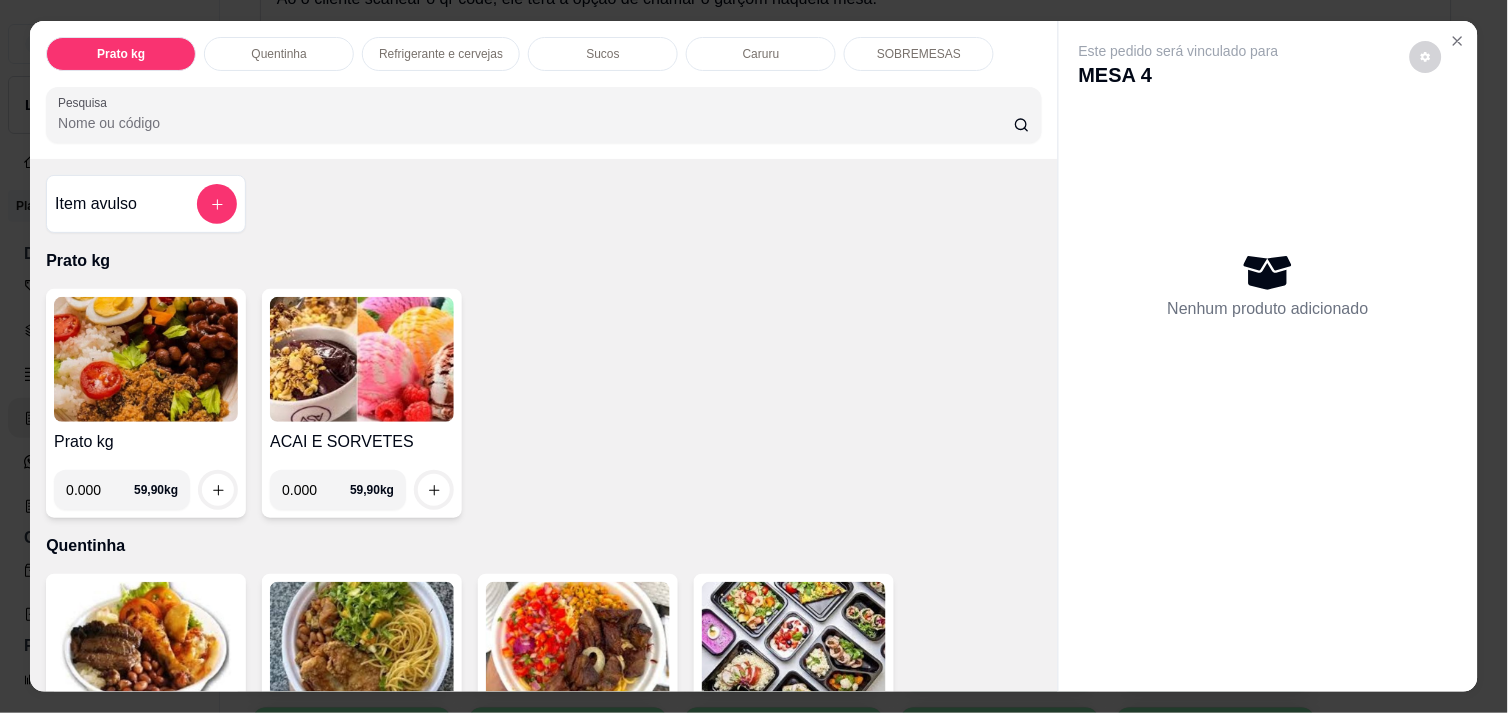 click on "0.000" at bounding box center (100, 490) 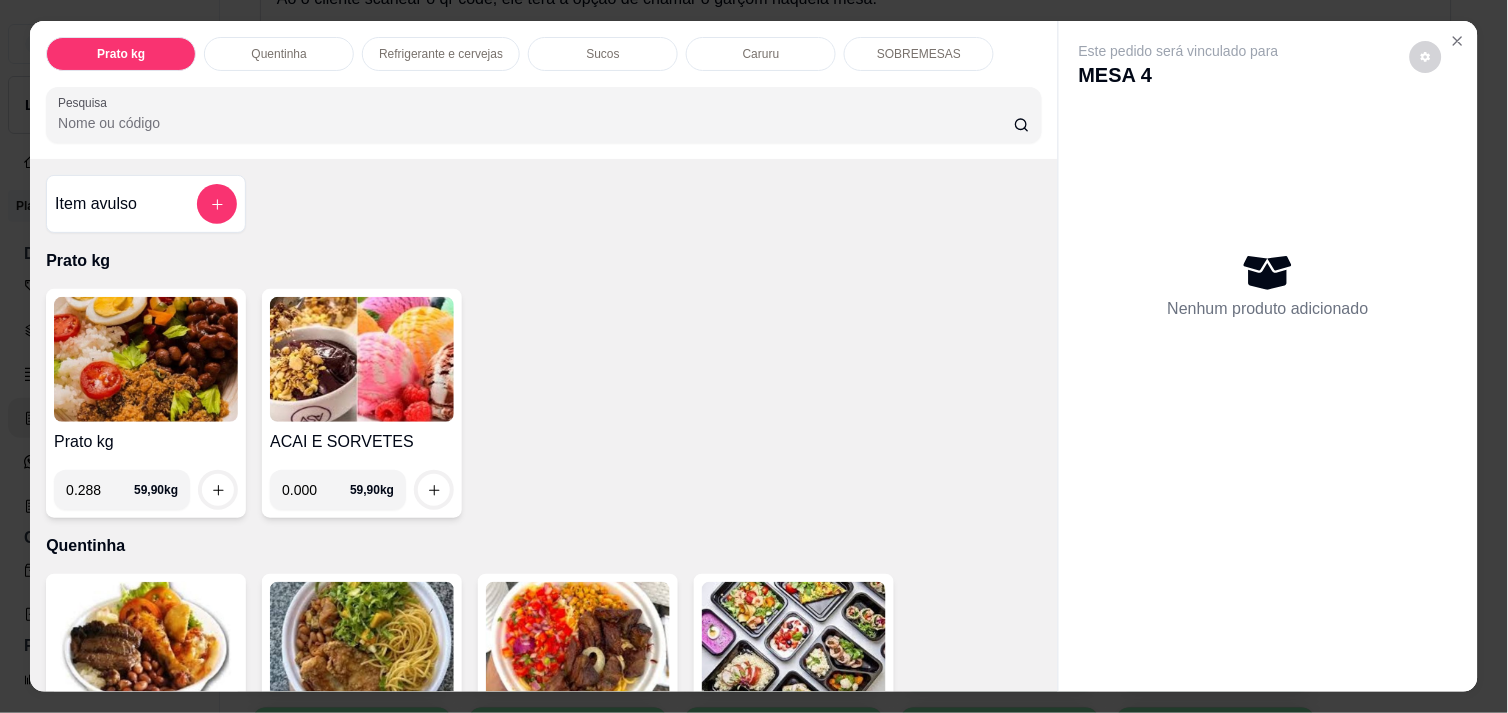 type on "0.288" 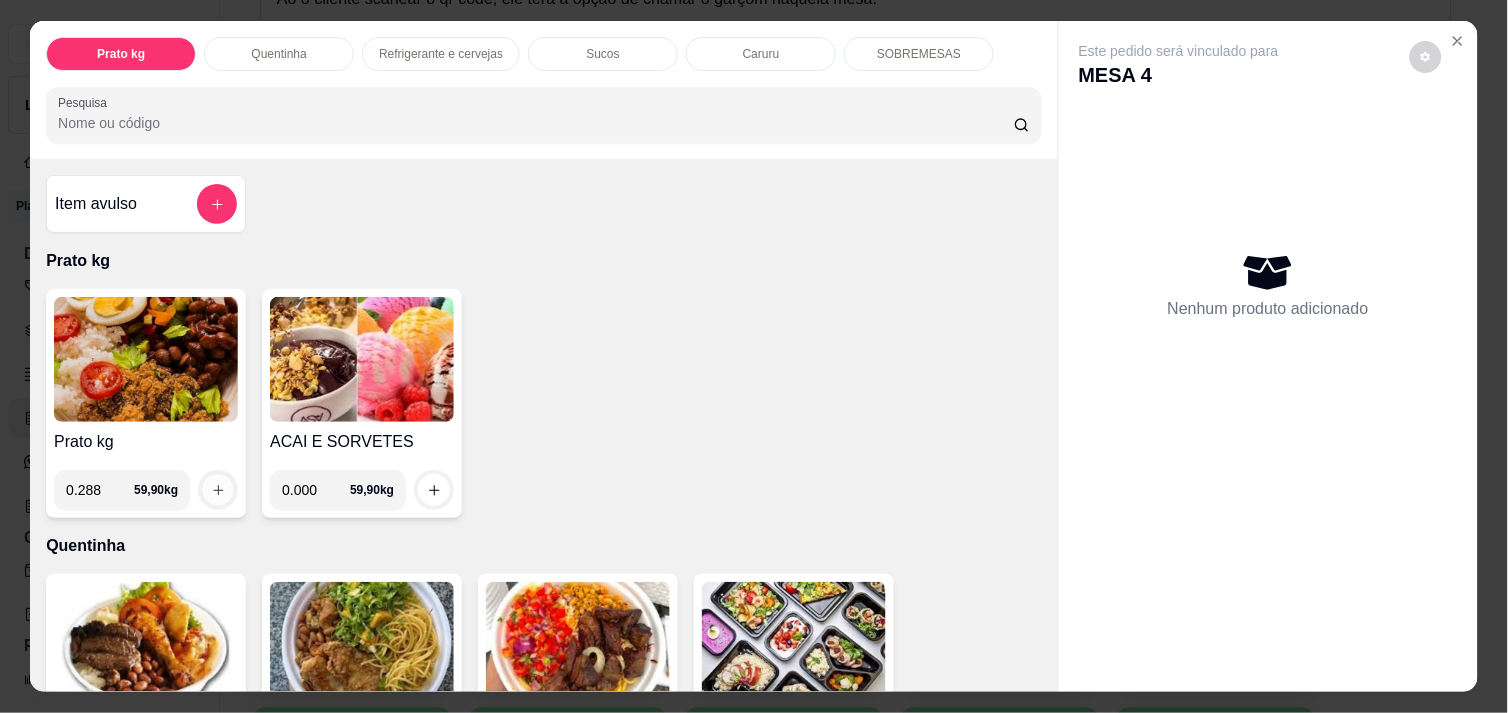 click 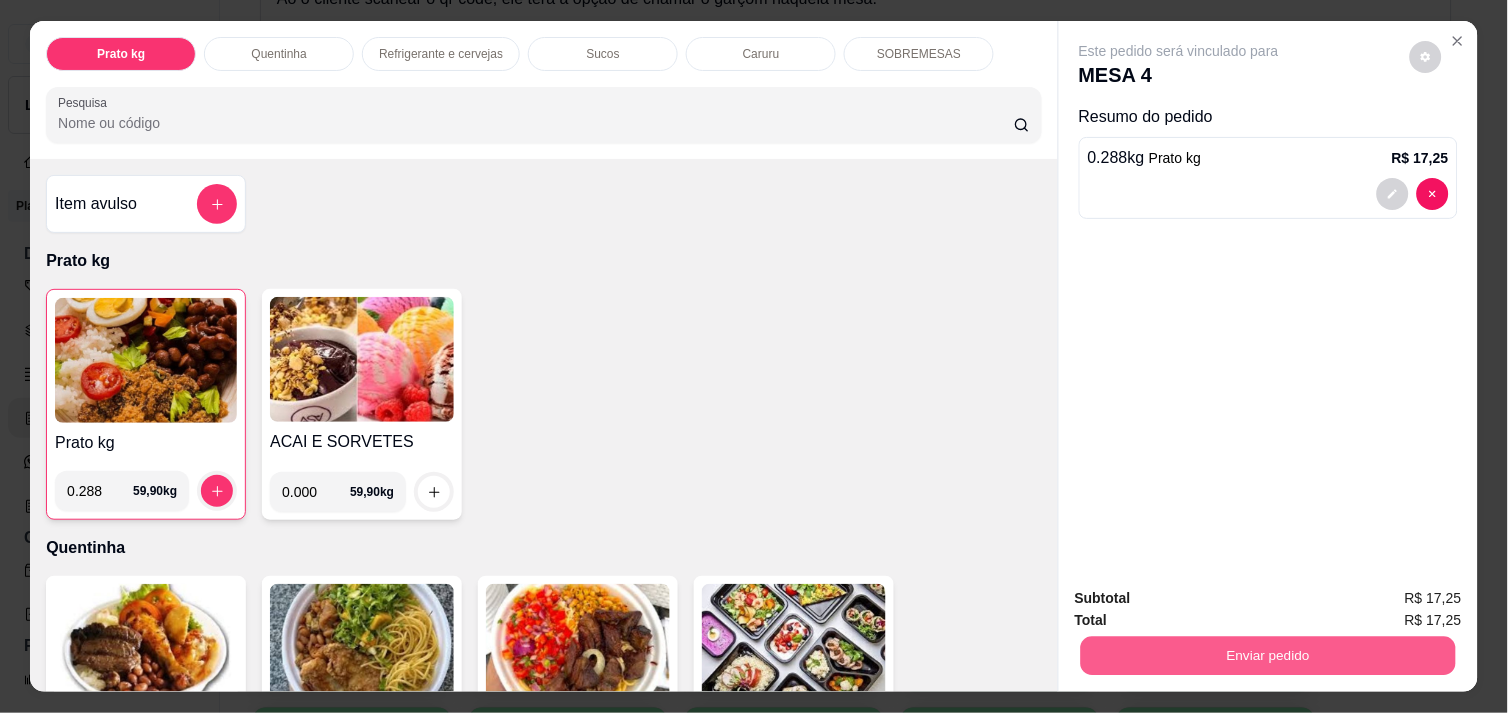 click on "Enviar pedido" at bounding box center [1268, 655] 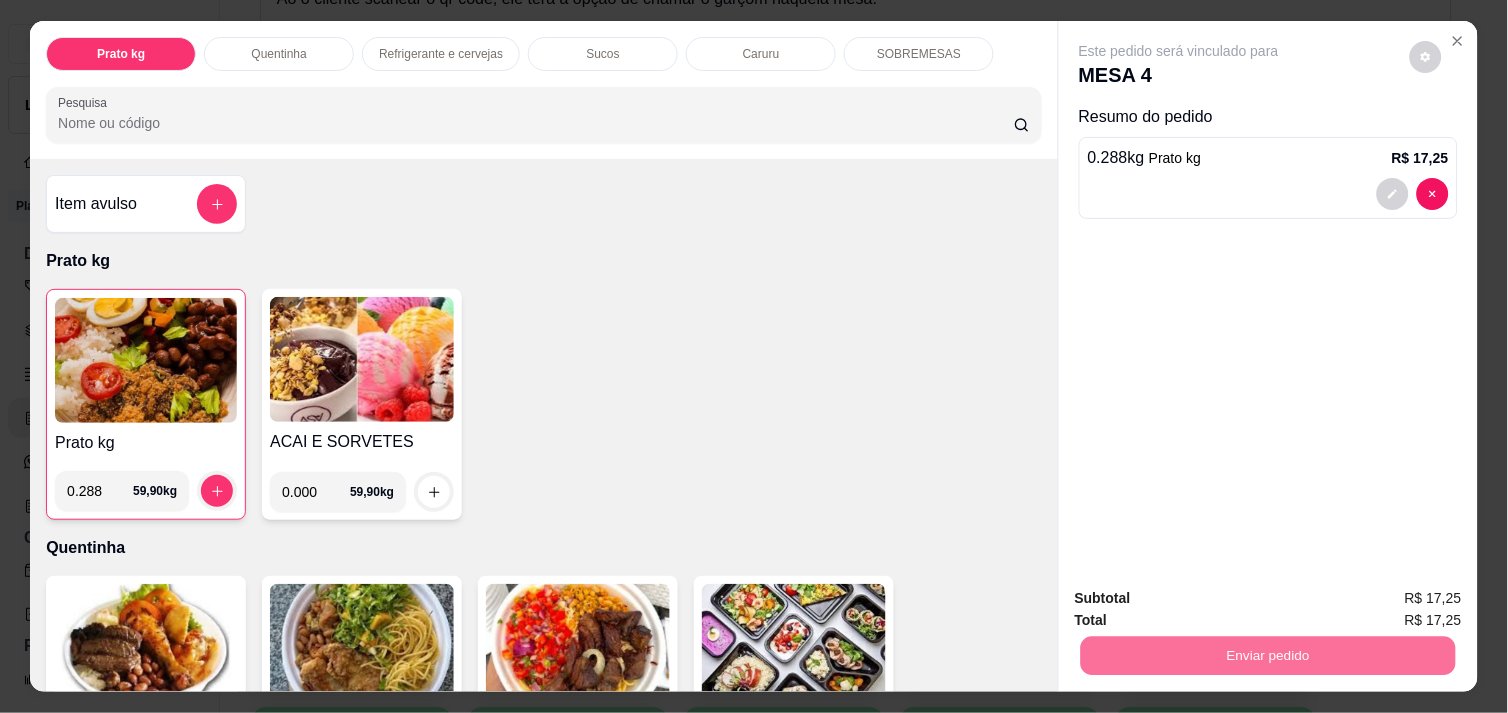 click on "Não registrar e enviar pedido" at bounding box center [1202, 598] 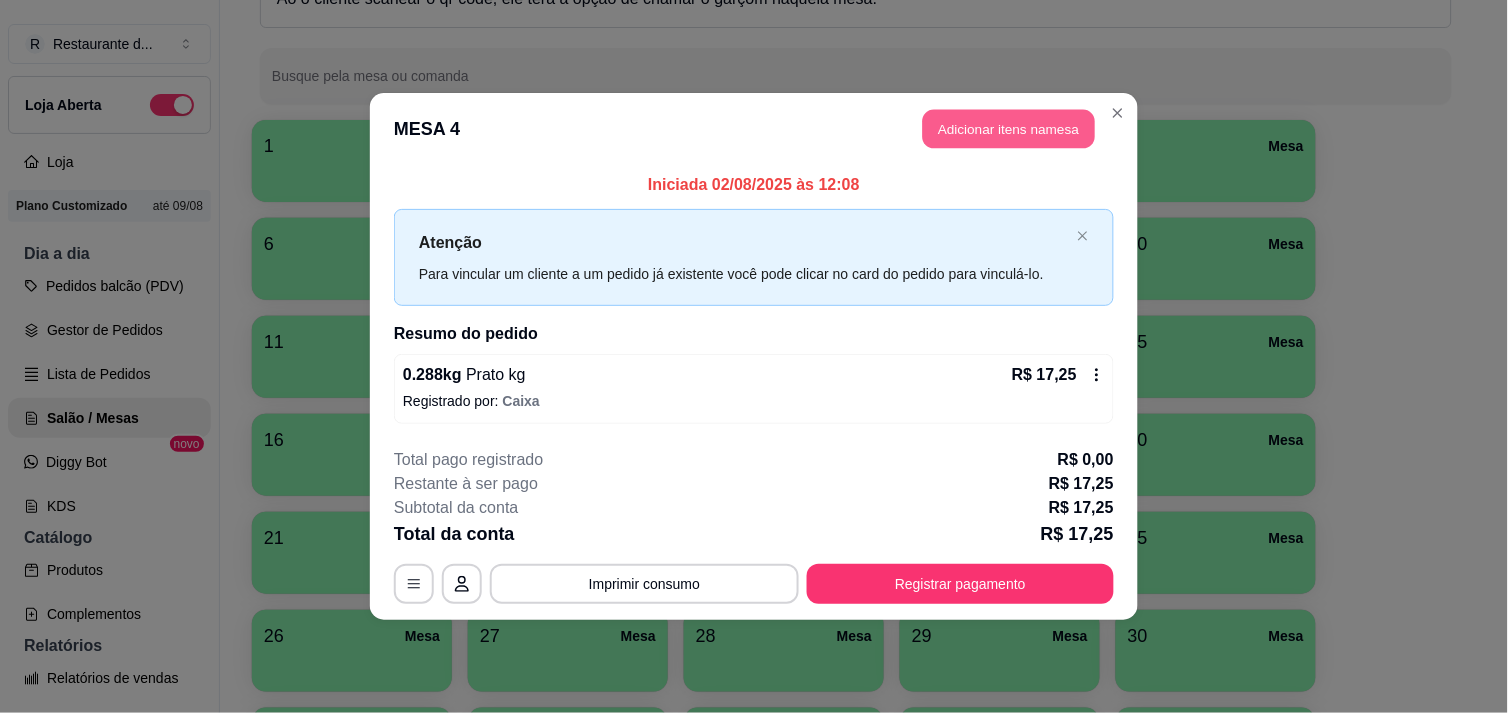 click on "Adicionar itens na  mesa" at bounding box center [1009, 129] 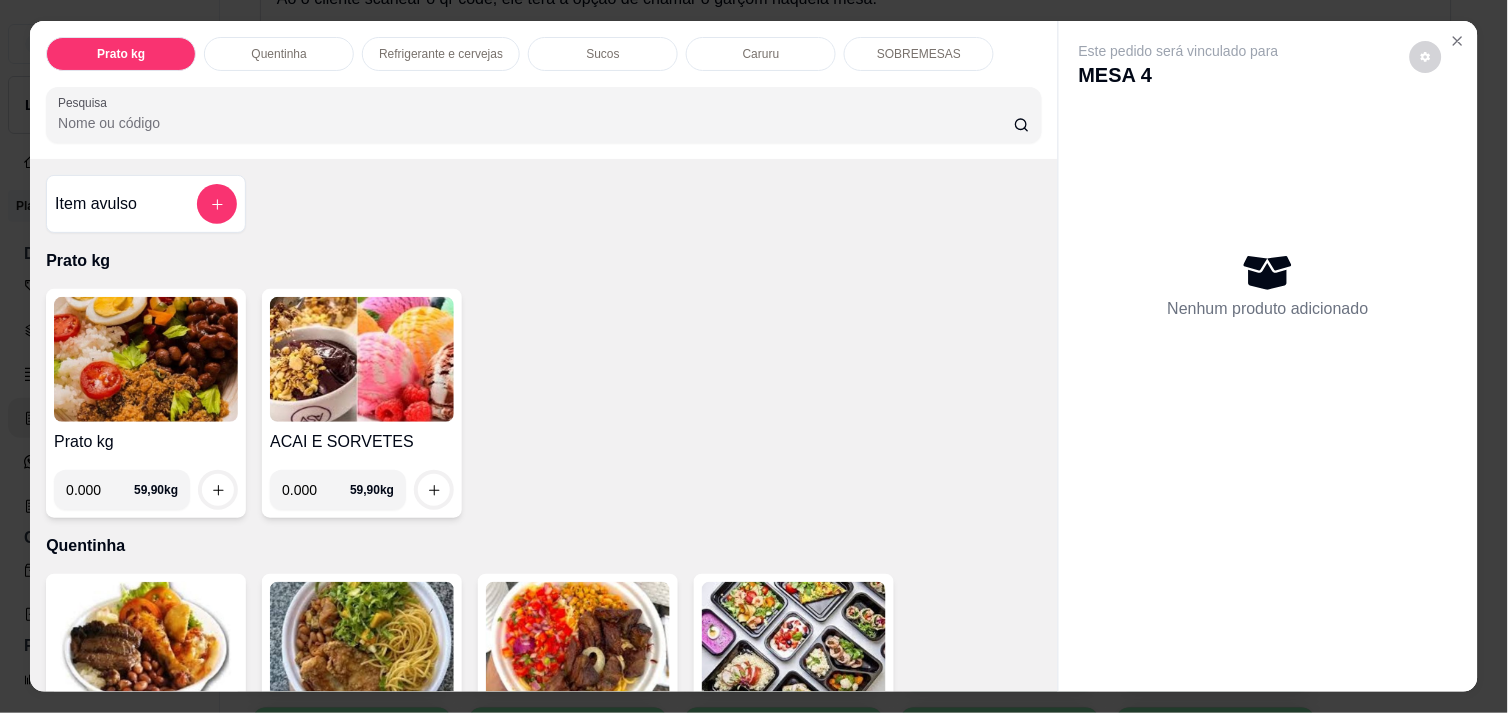 click on "0.000" at bounding box center (100, 490) 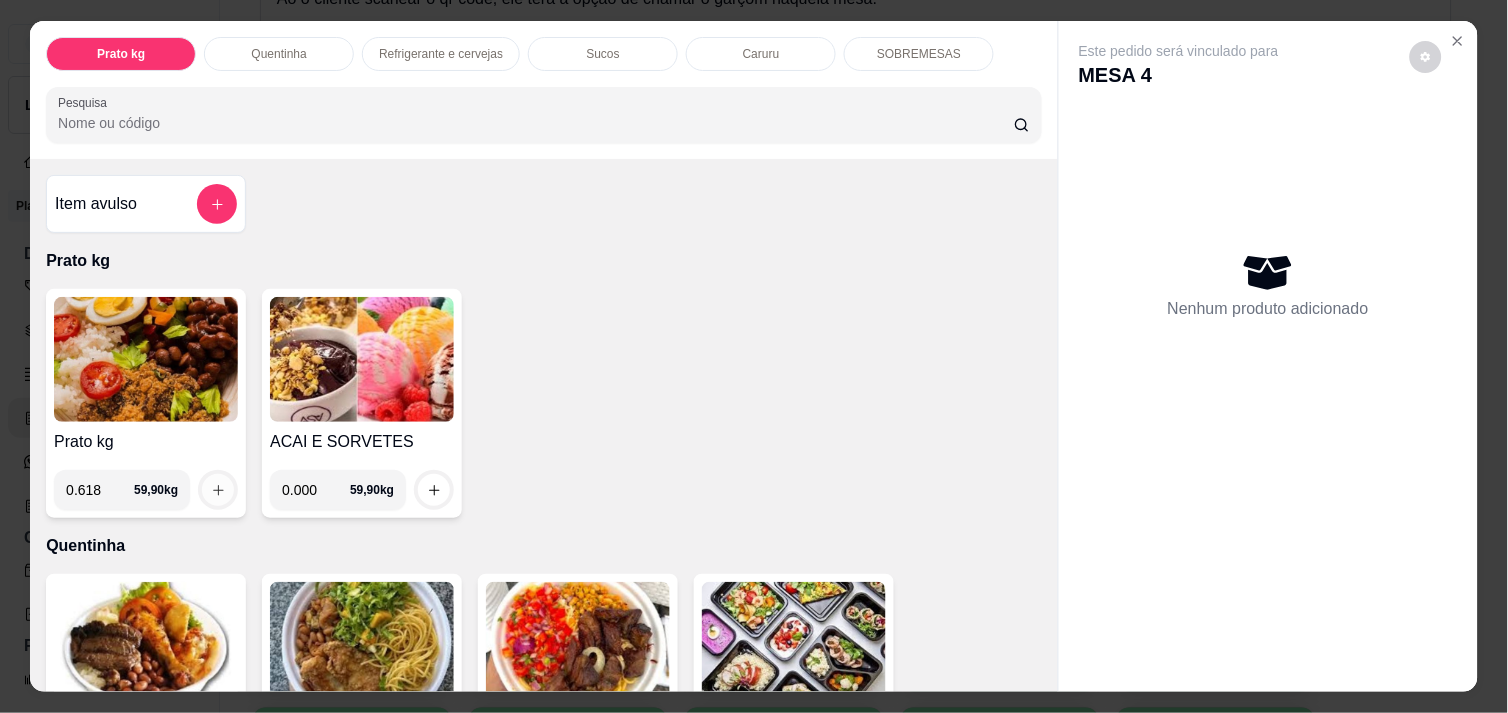 type on "0.618" 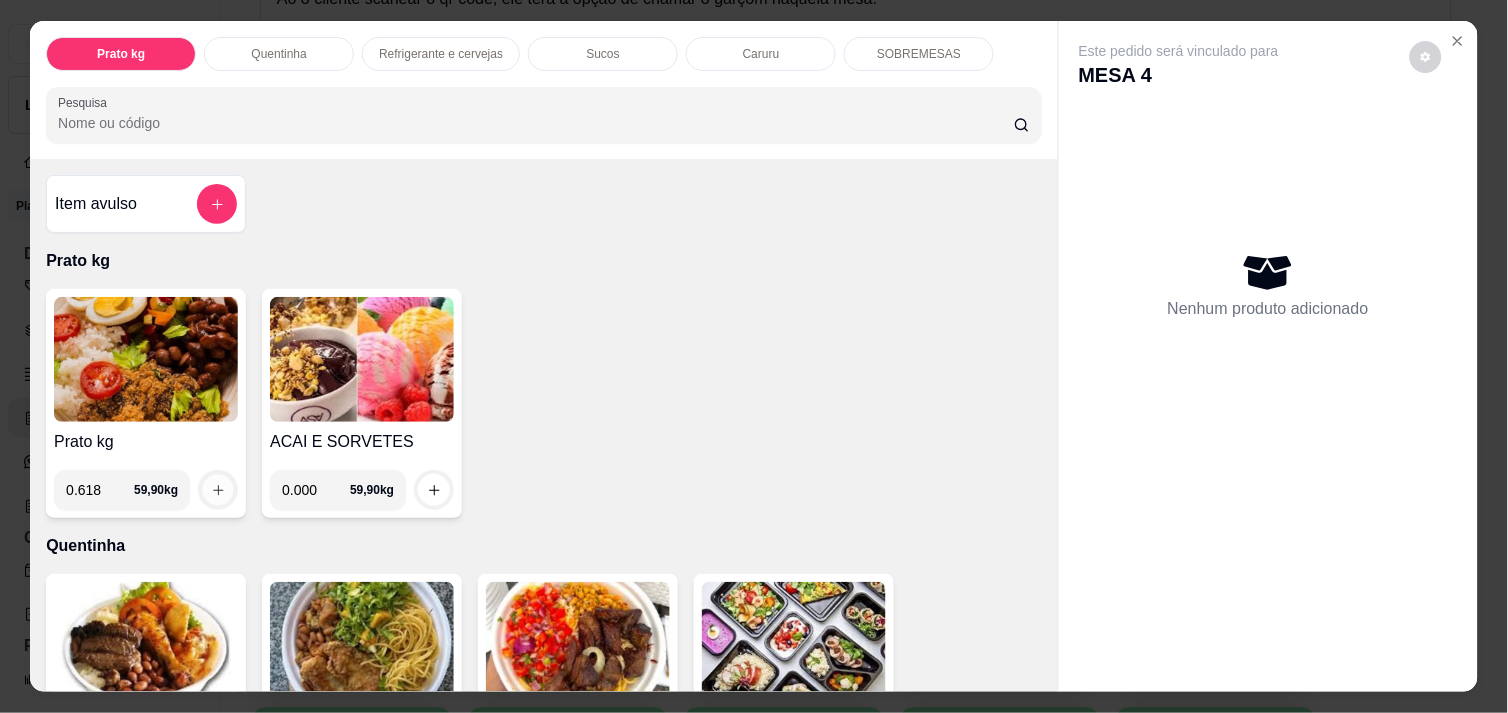 click at bounding box center (218, 490) 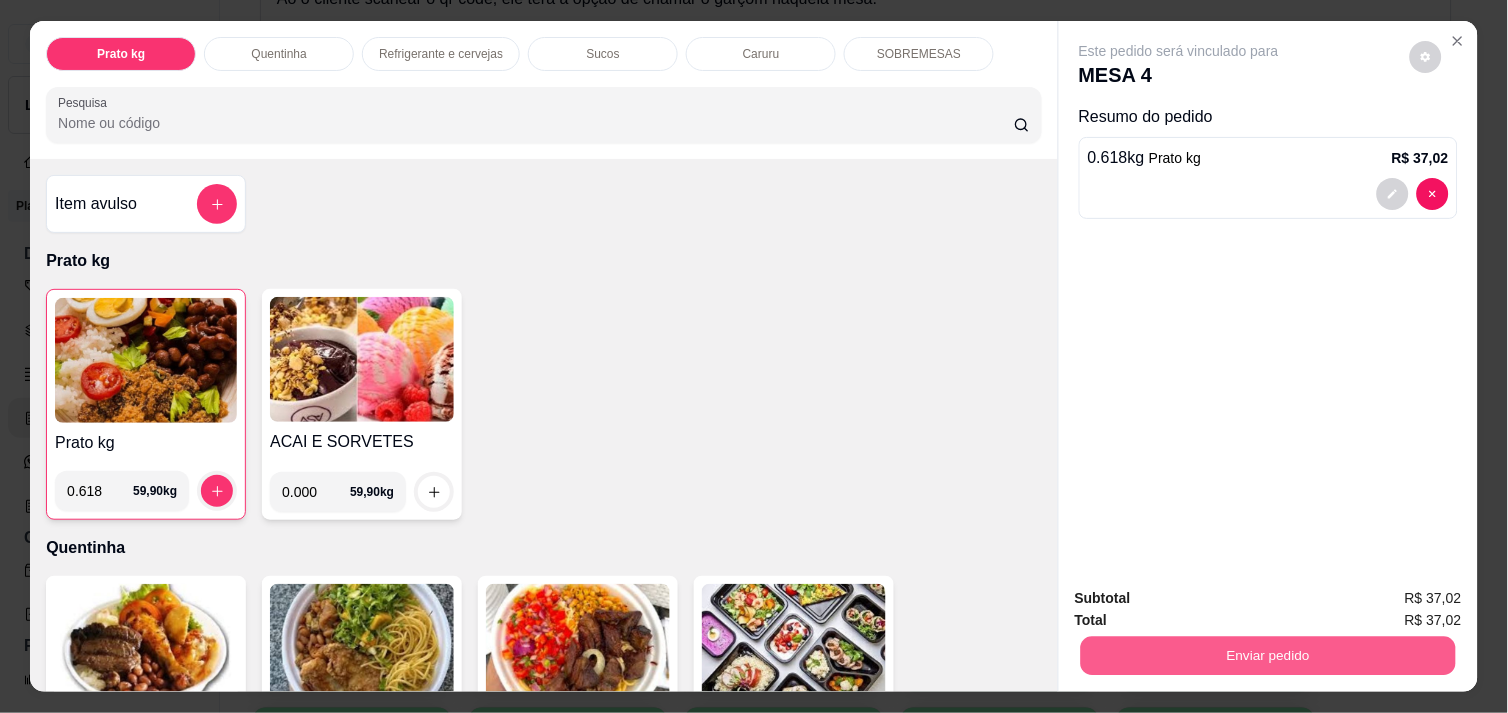 click on "Enviar pedido" at bounding box center (1268, 655) 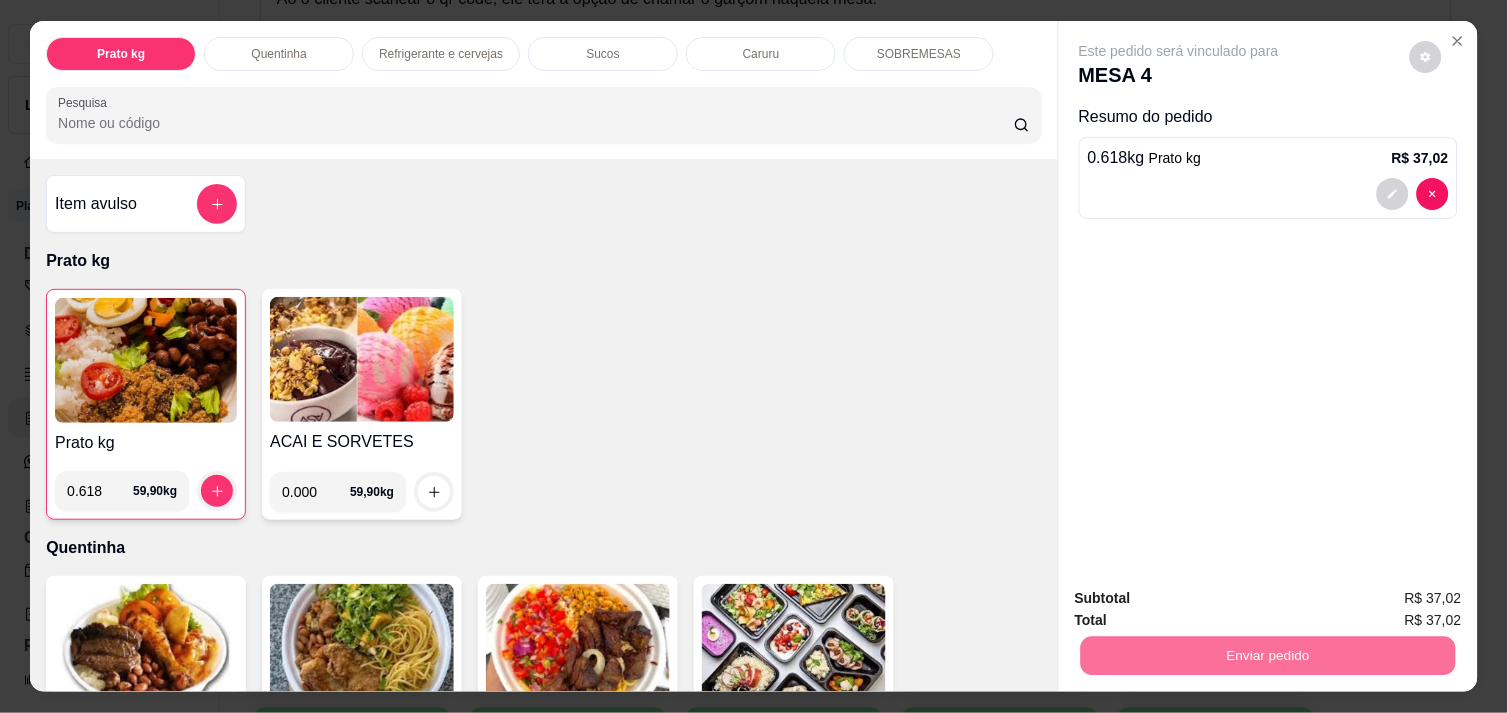 click on "Não registrar e enviar pedido" at bounding box center (1202, 599) 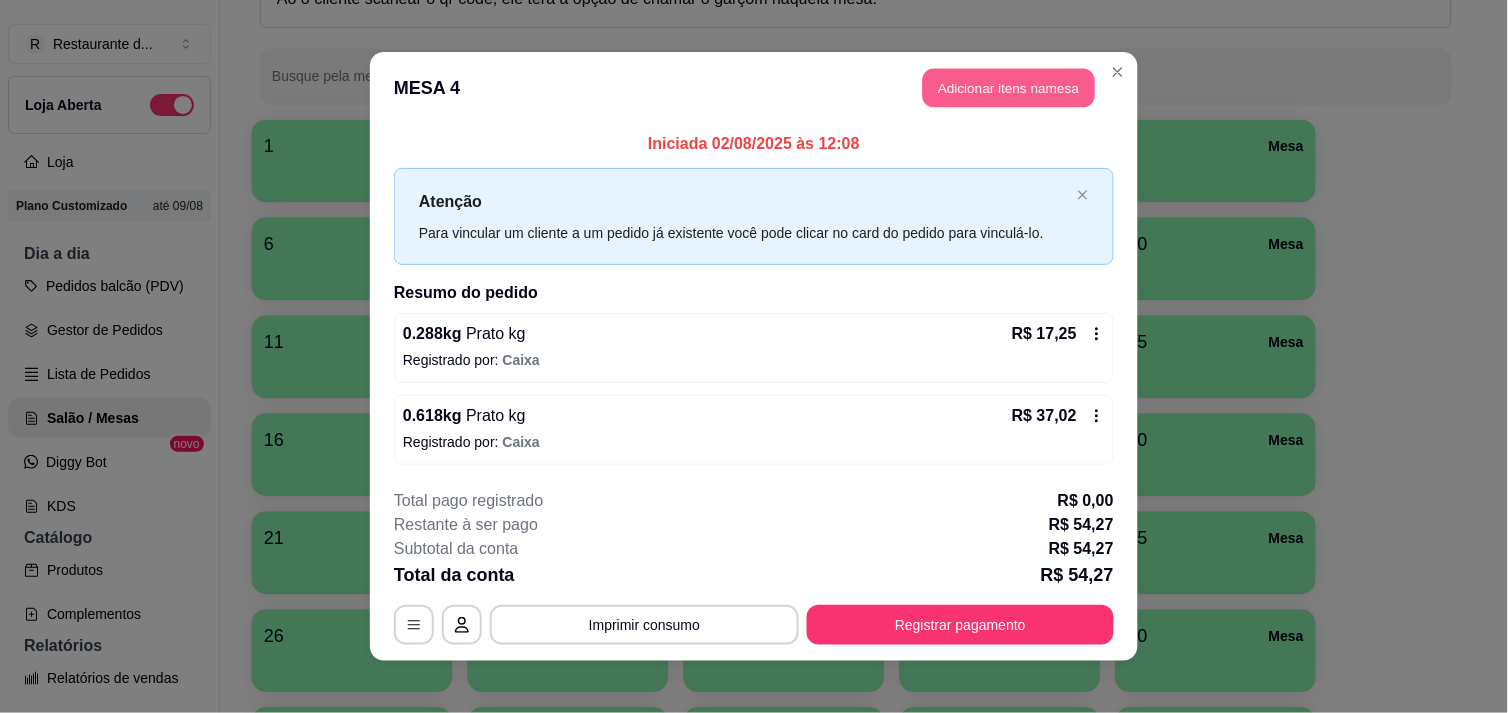 click on "Adicionar itens na  mesa" at bounding box center (1009, 88) 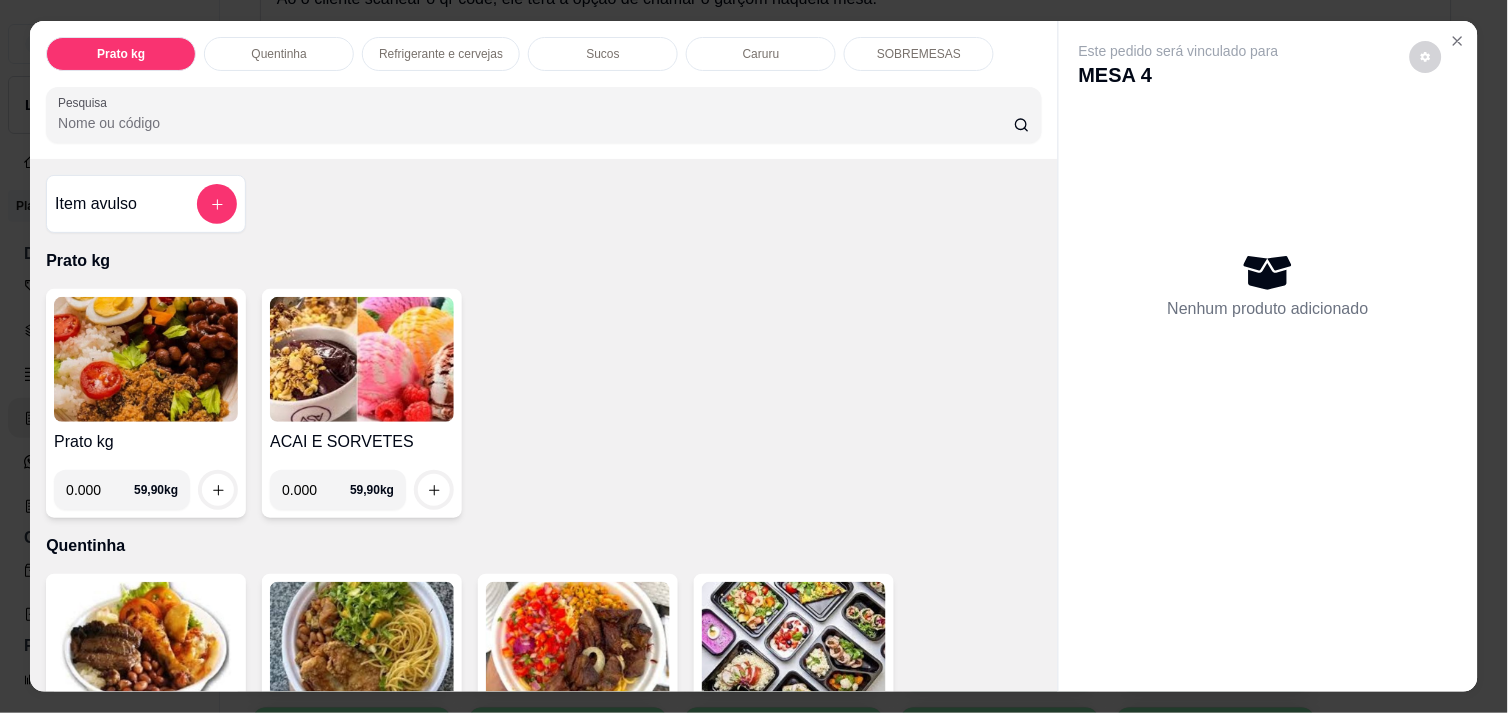 click on "0.000" at bounding box center [100, 490] 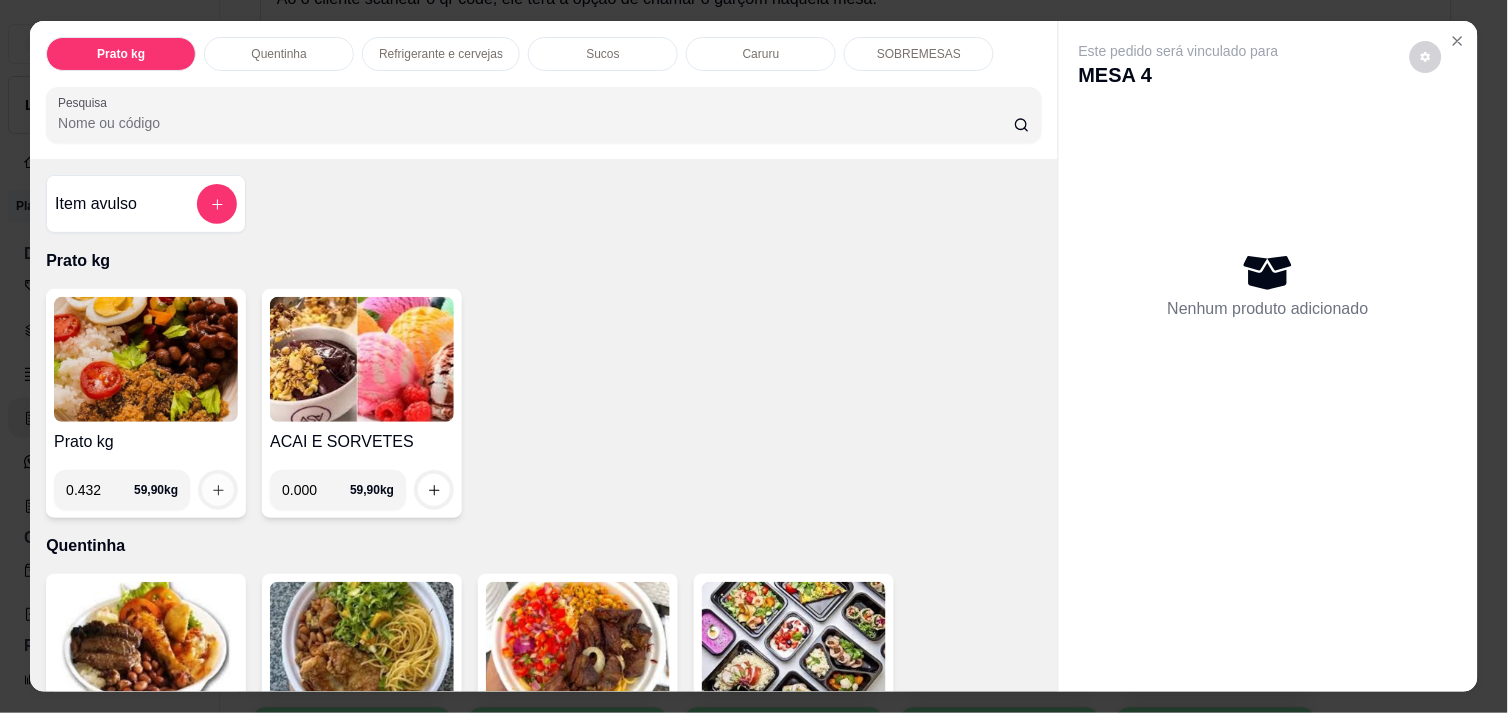 type on "0.432" 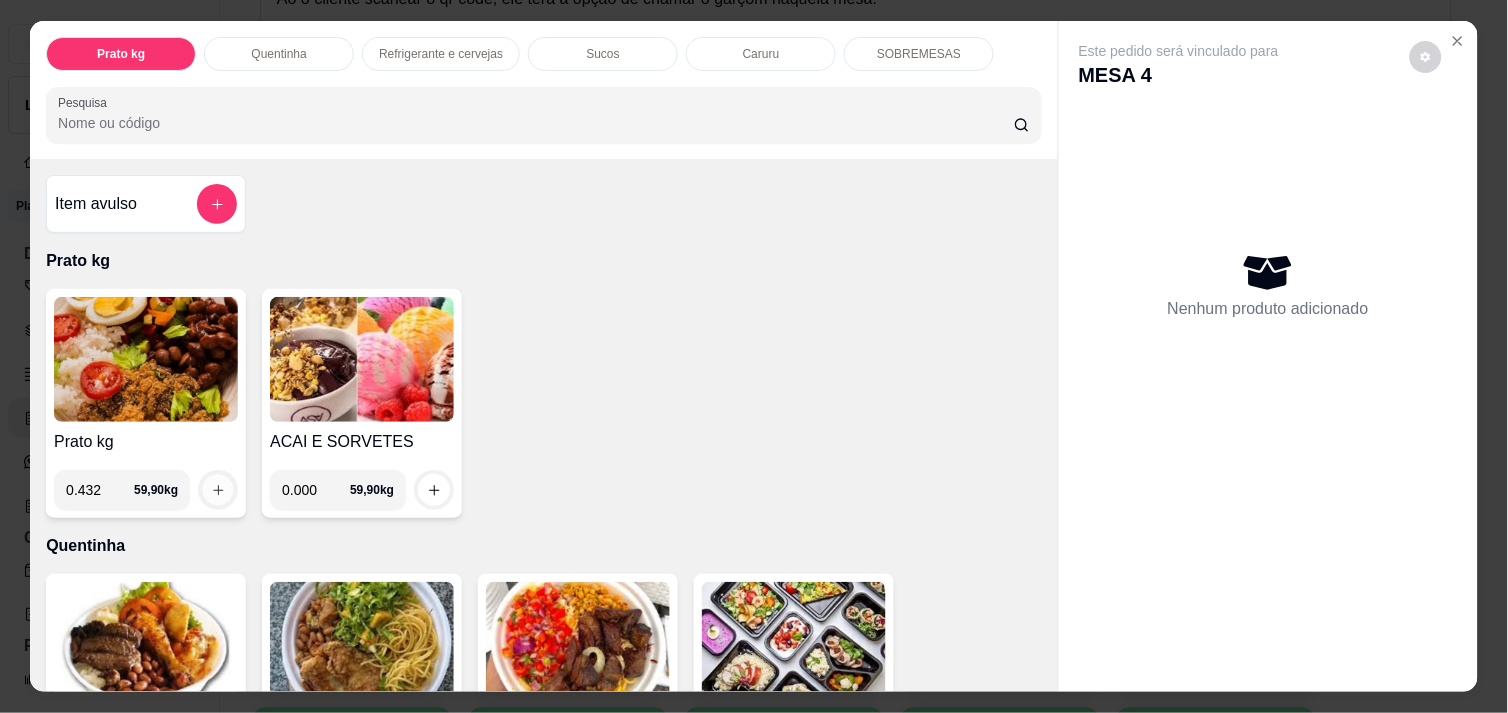 click 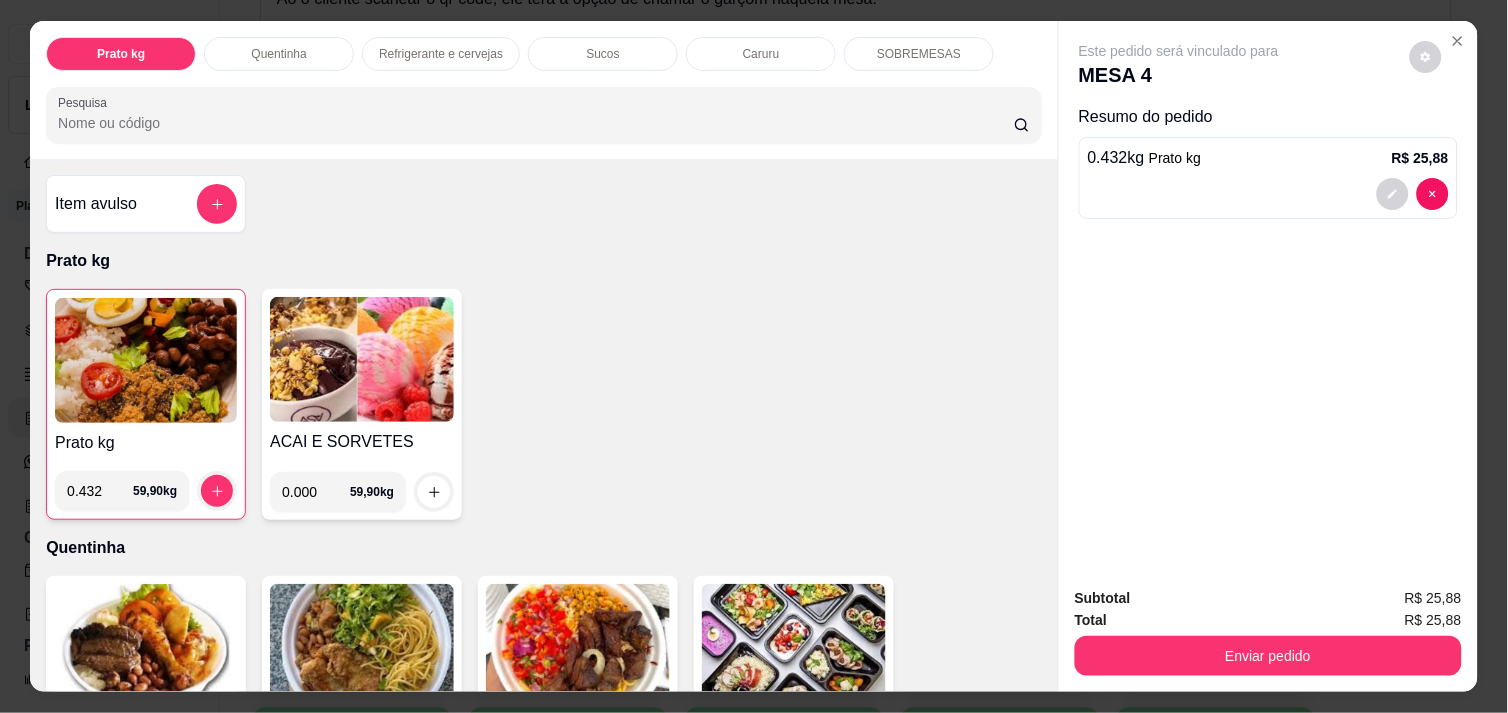 click on "Refrigerante e cervejas" at bounding box center (441, 54) 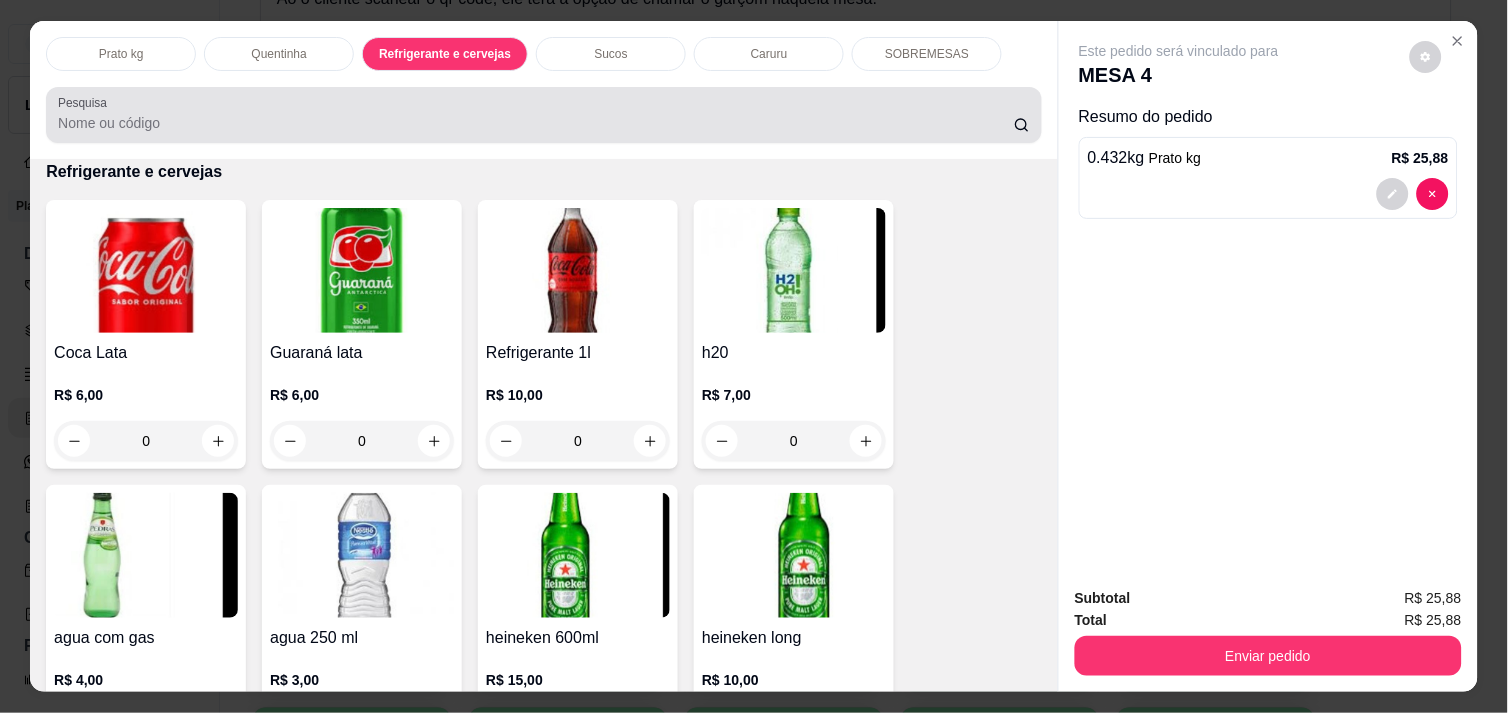 scroll, scrollTop: 51, scrollLeft: 0, axis: vertical 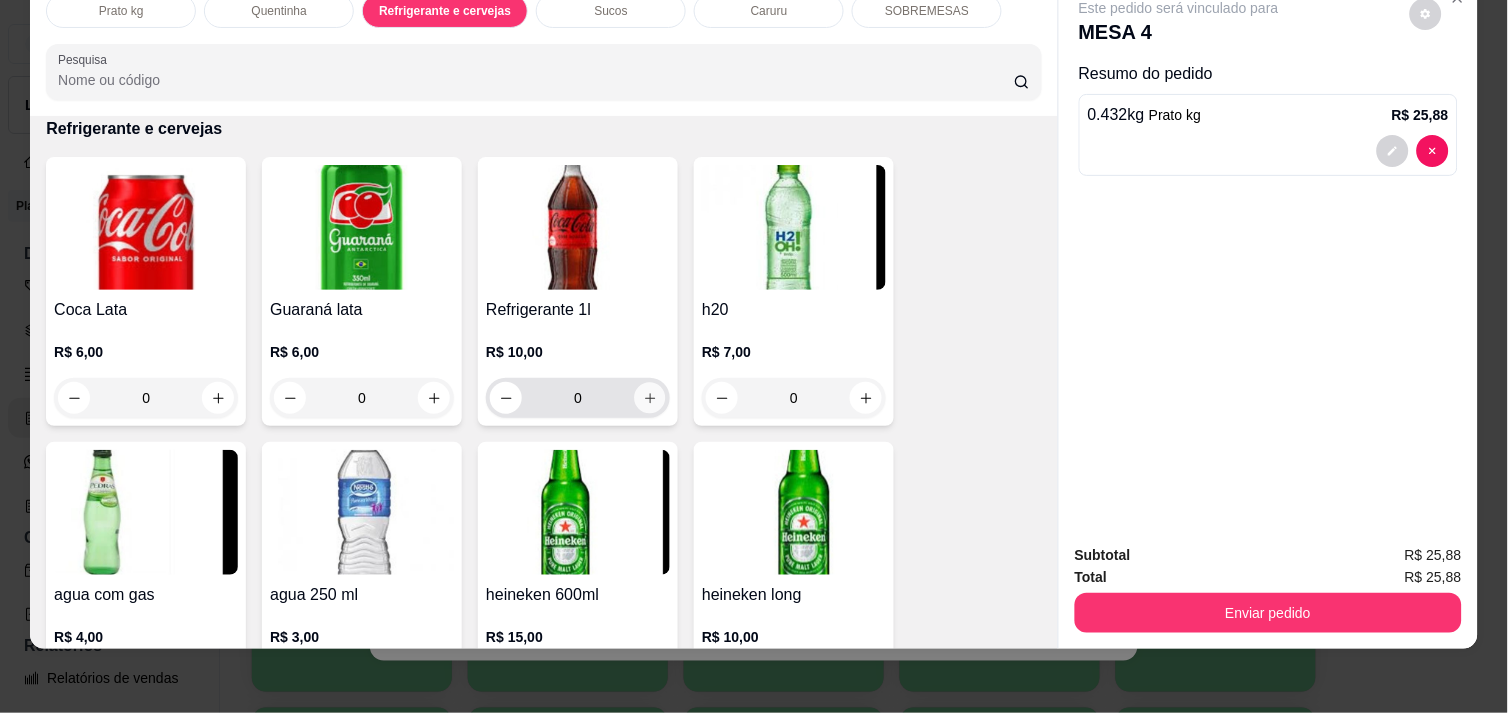 click 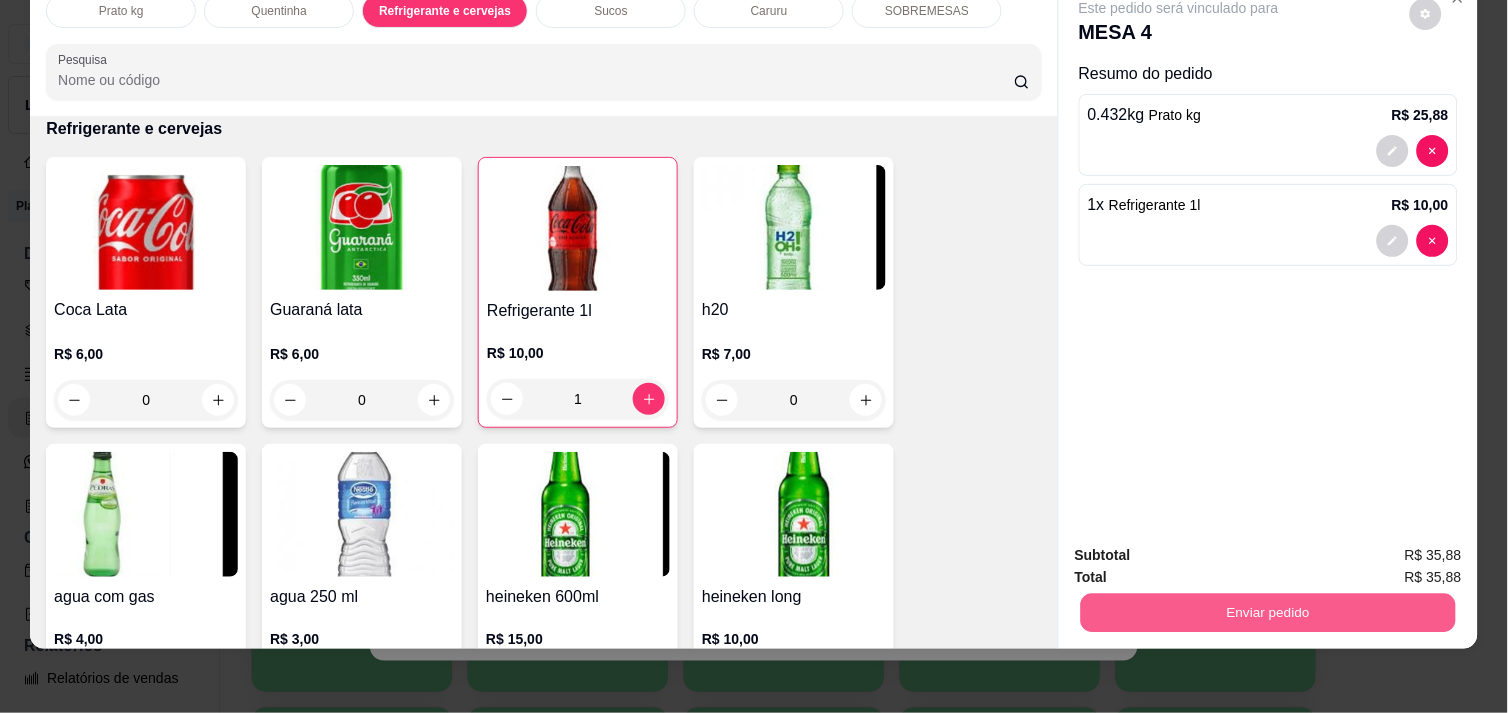 click on "Enviar pedido" at bounding box center (1268, 612) 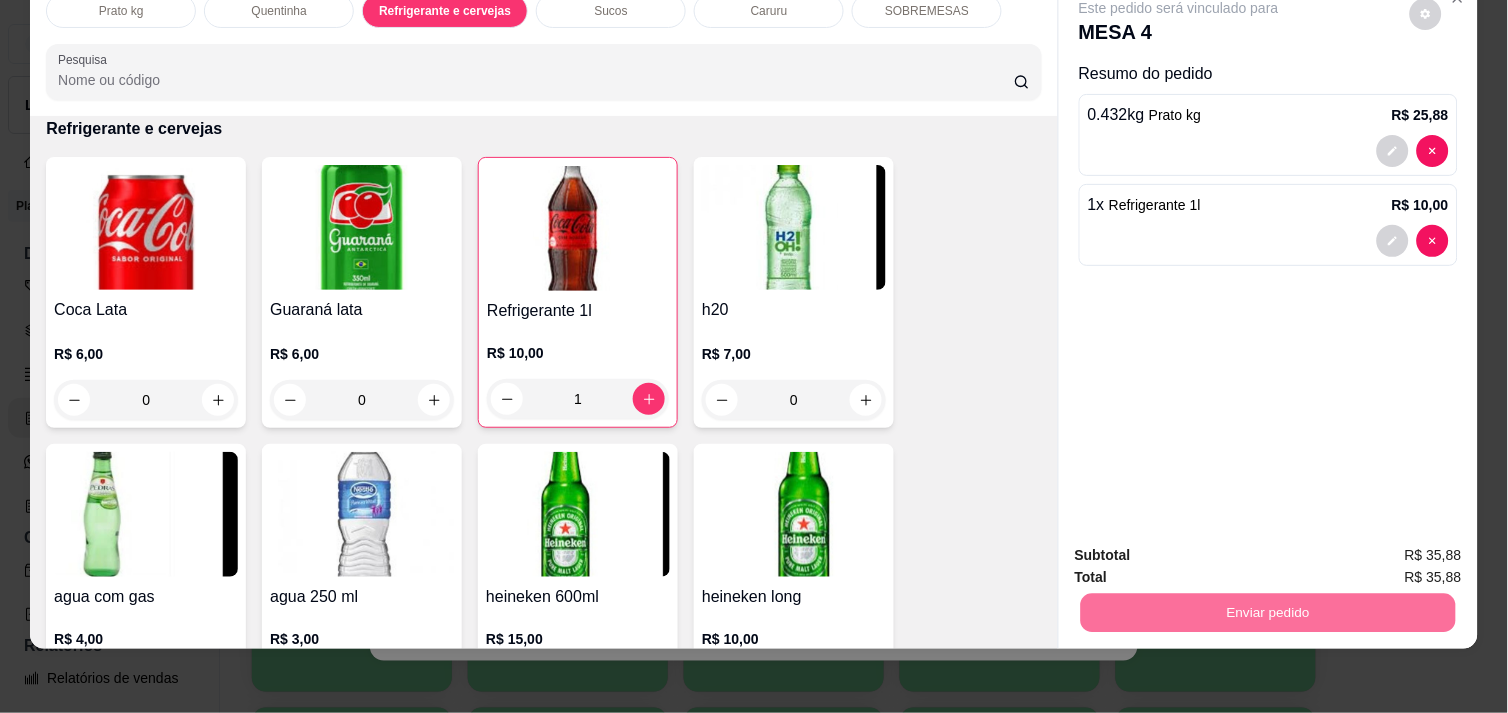 click on "Não registrar e enviar pedido" at bounding box center (1202, 547) 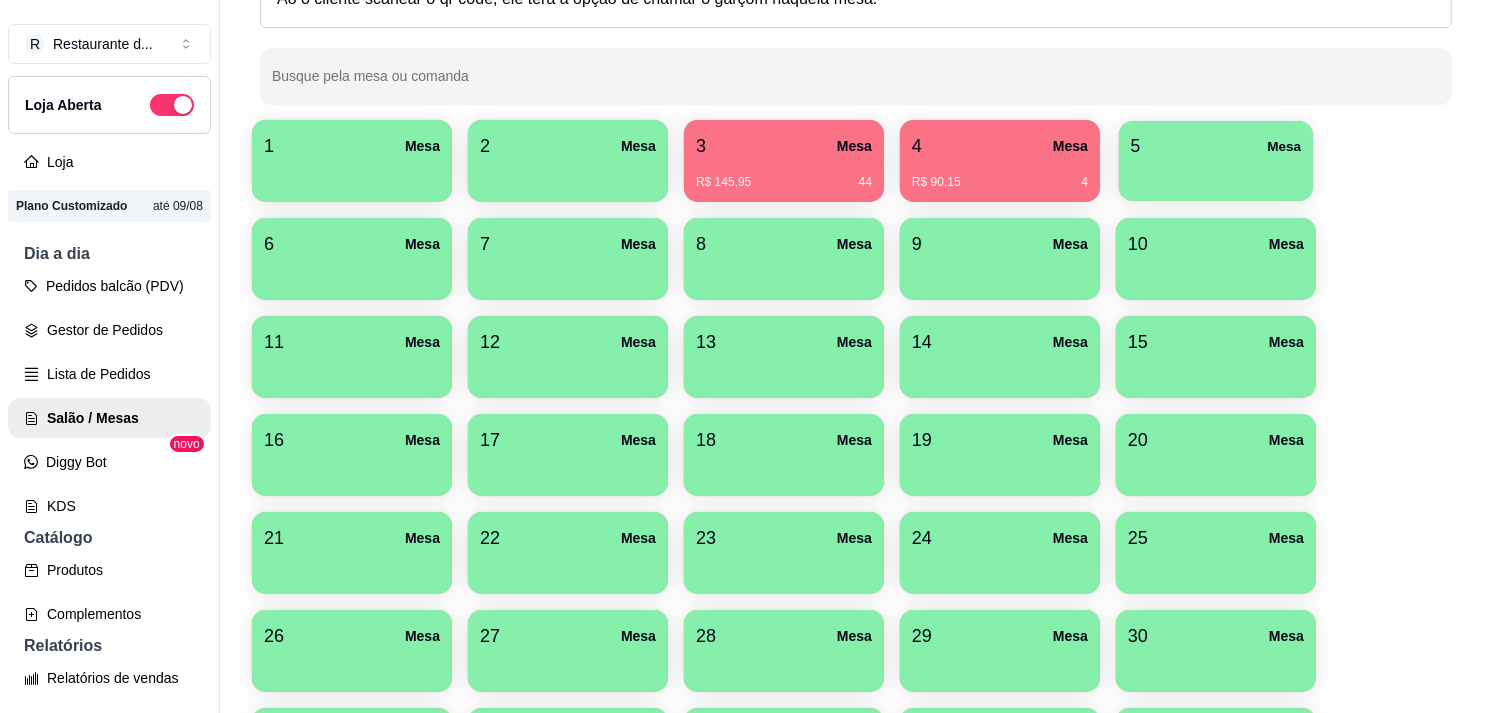 click at bounding box center (1216, 174) 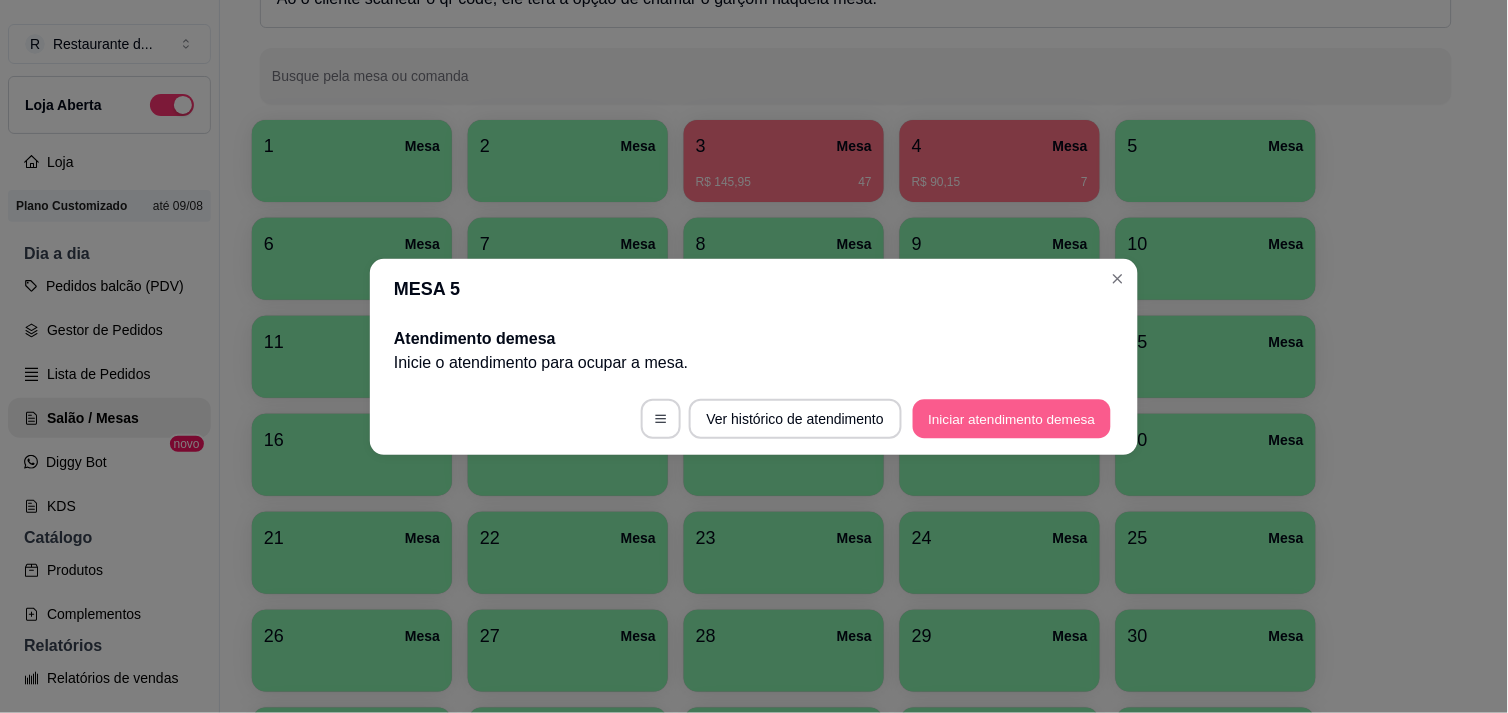 click on "Iniciar atendimento de  mesa" at bounding box center [1012, 418] 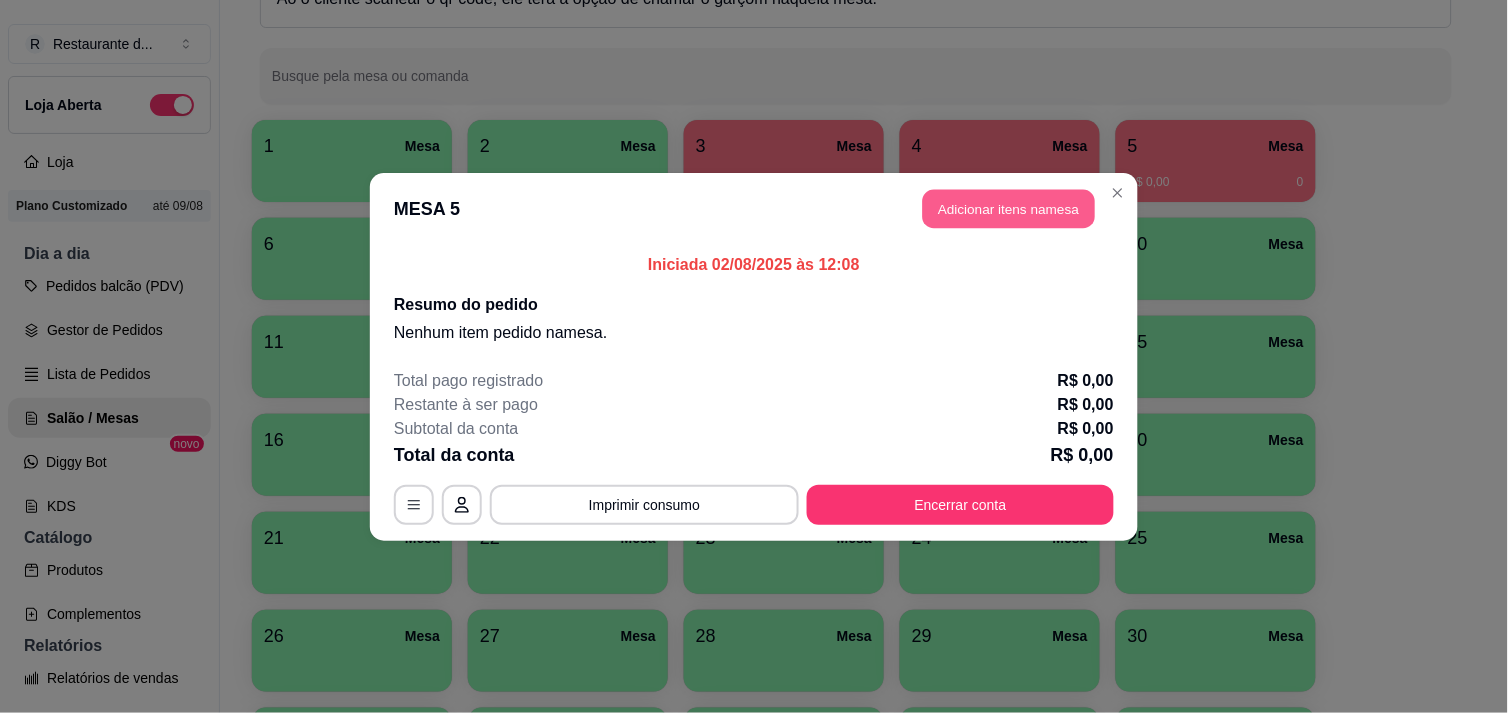 click on "Adicionar itens na  mesa" at bounding box center [1009, 208] 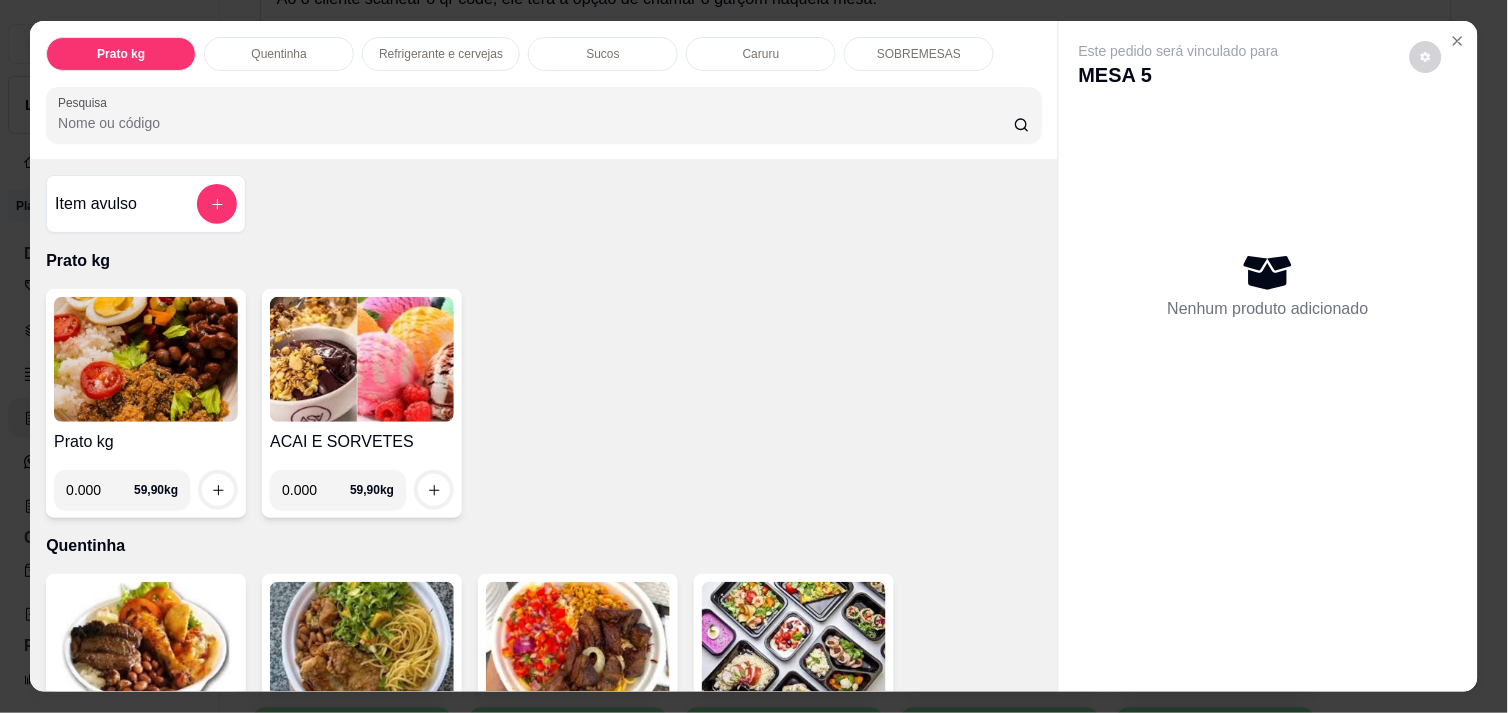 click on "0.000" at bounding box center (100, 490) 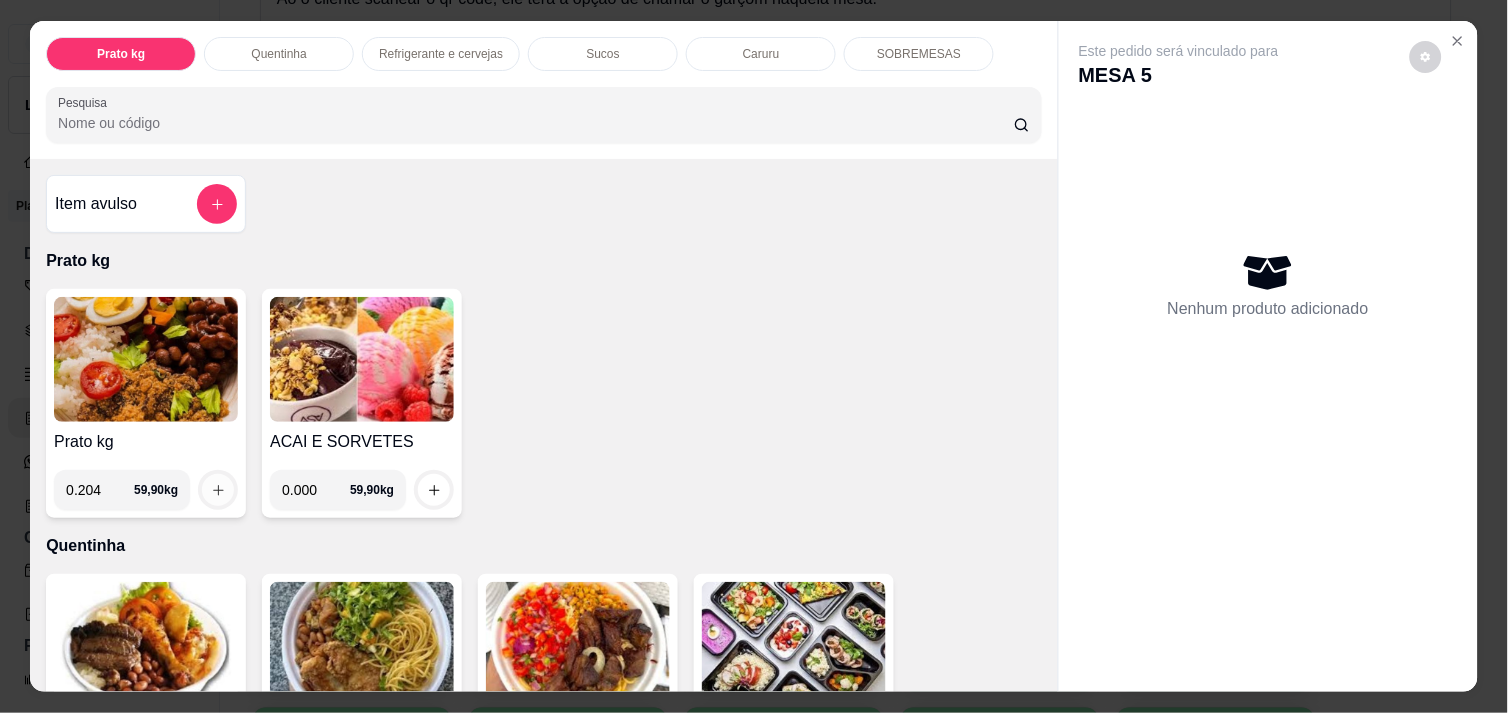 type on "0.204" 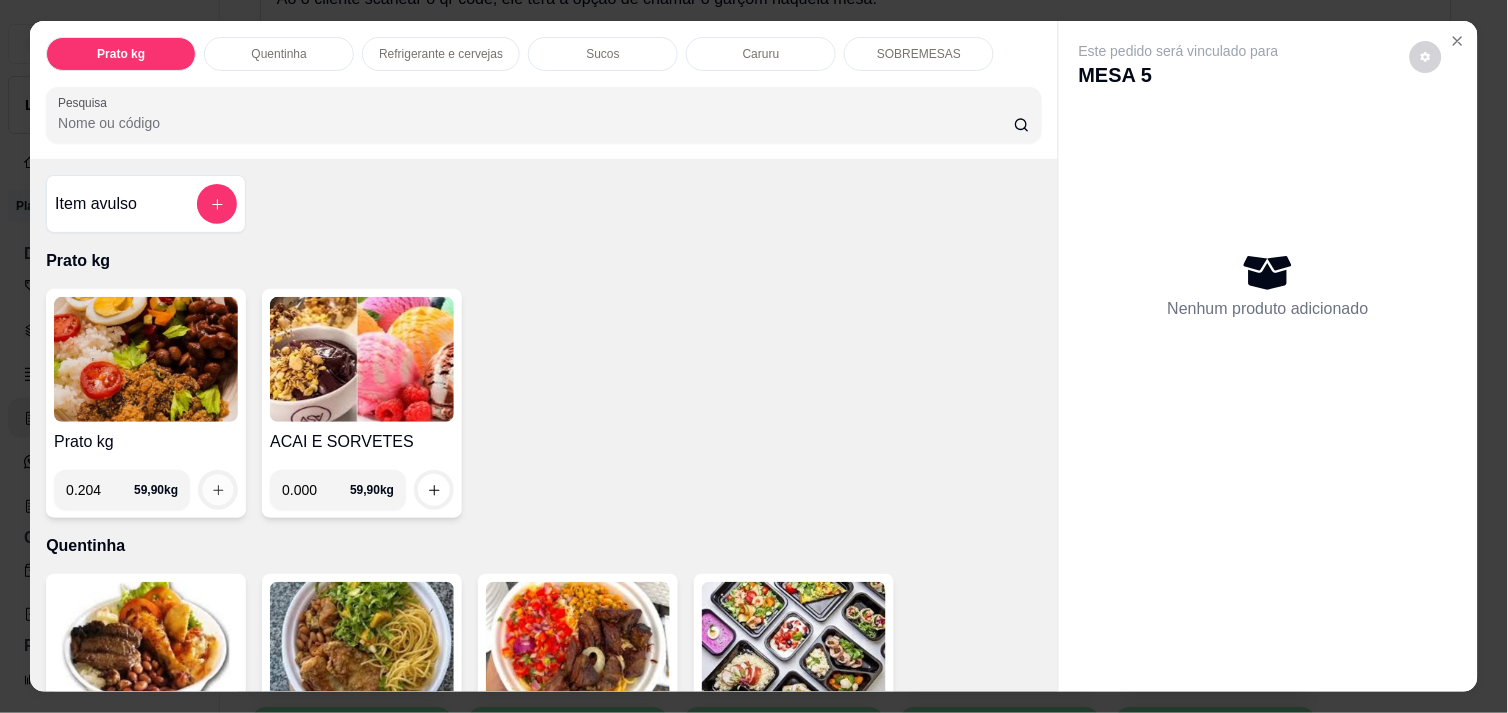 click 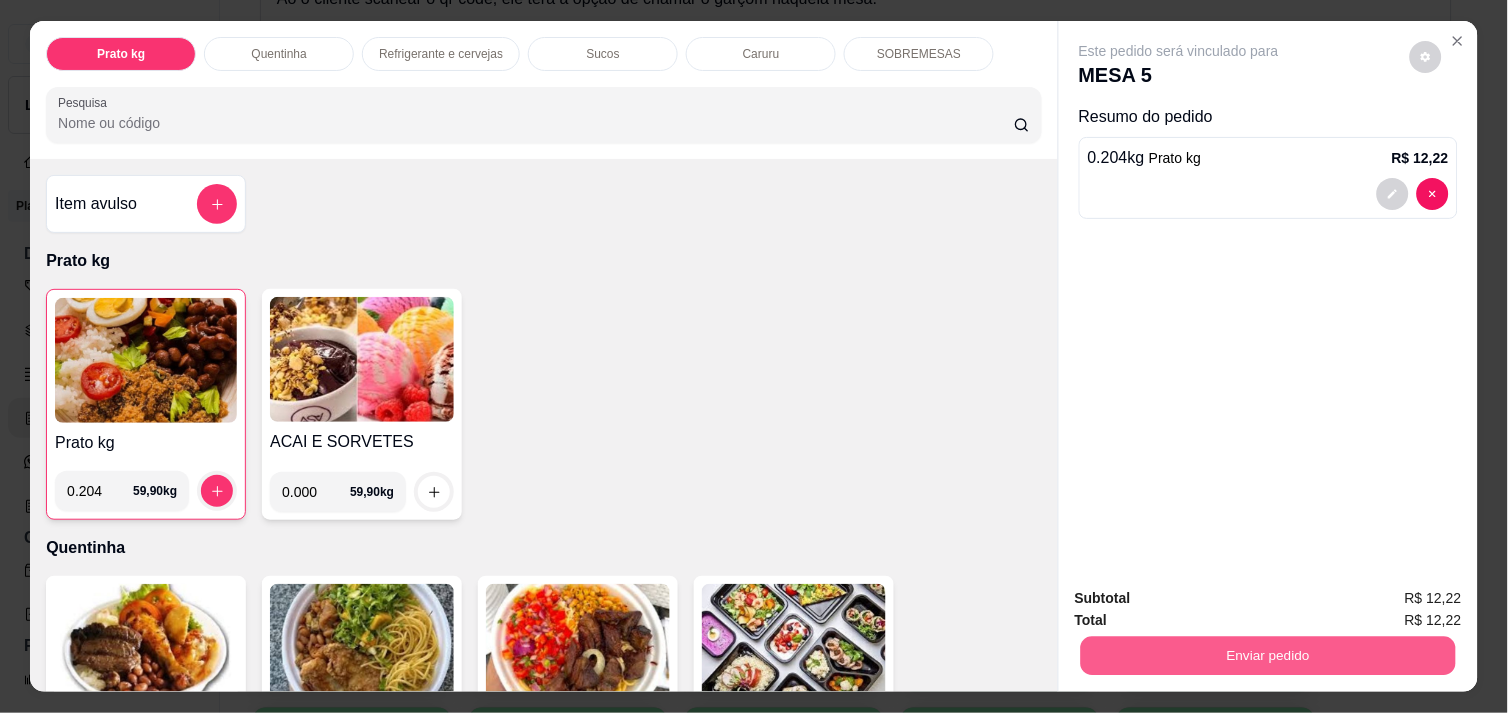 click on "Enviar pedido" at bounding box center (1268, 655) 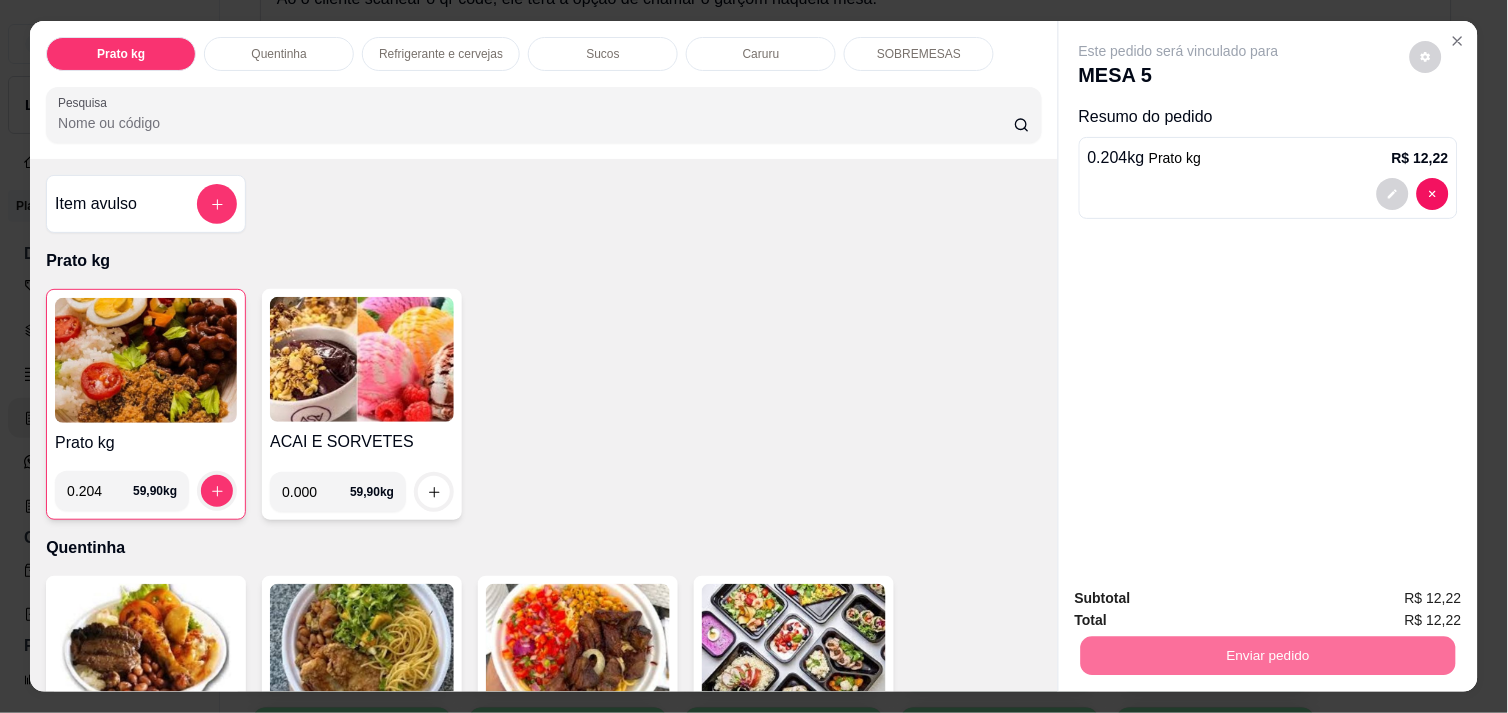 click on "Não registrar e enviar pedido" at bounding box center (1202, 598) 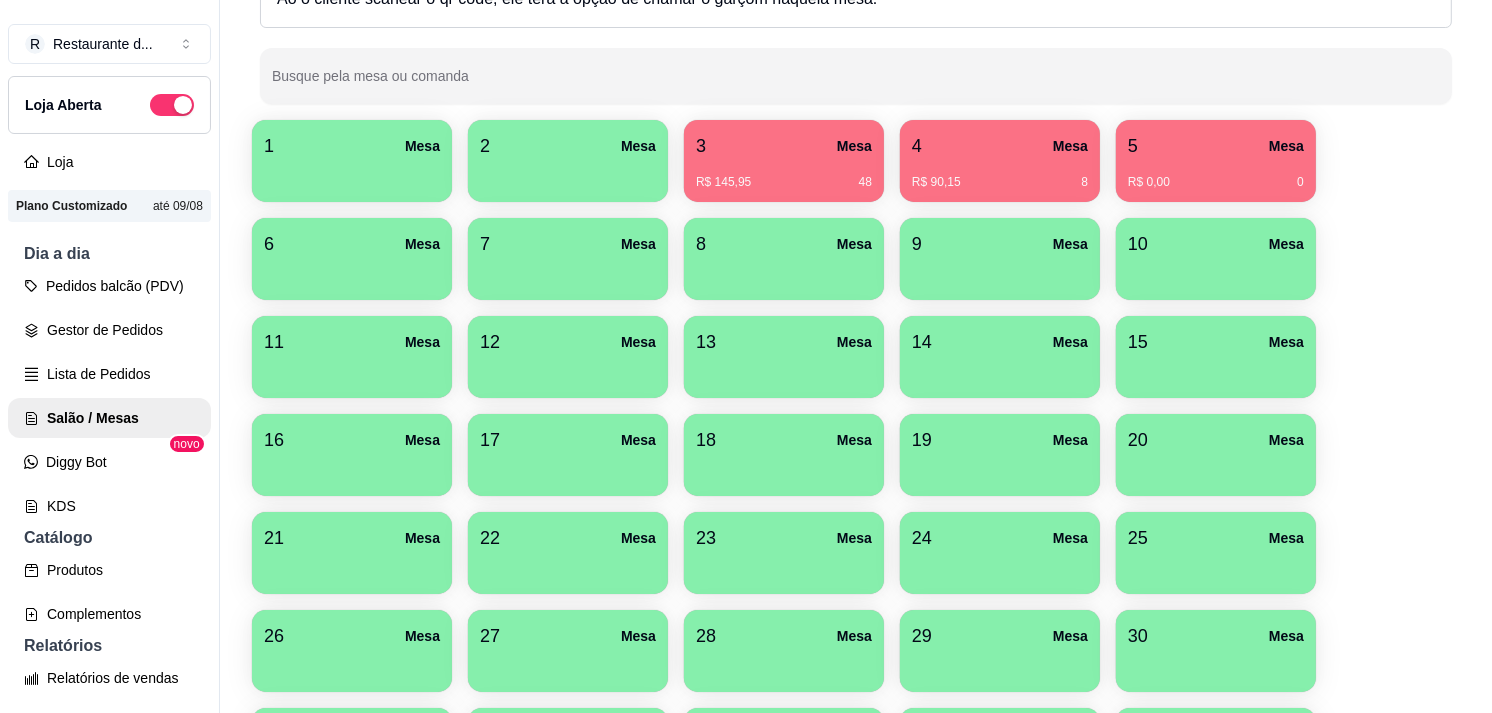 click at bounding box center [352, 273] 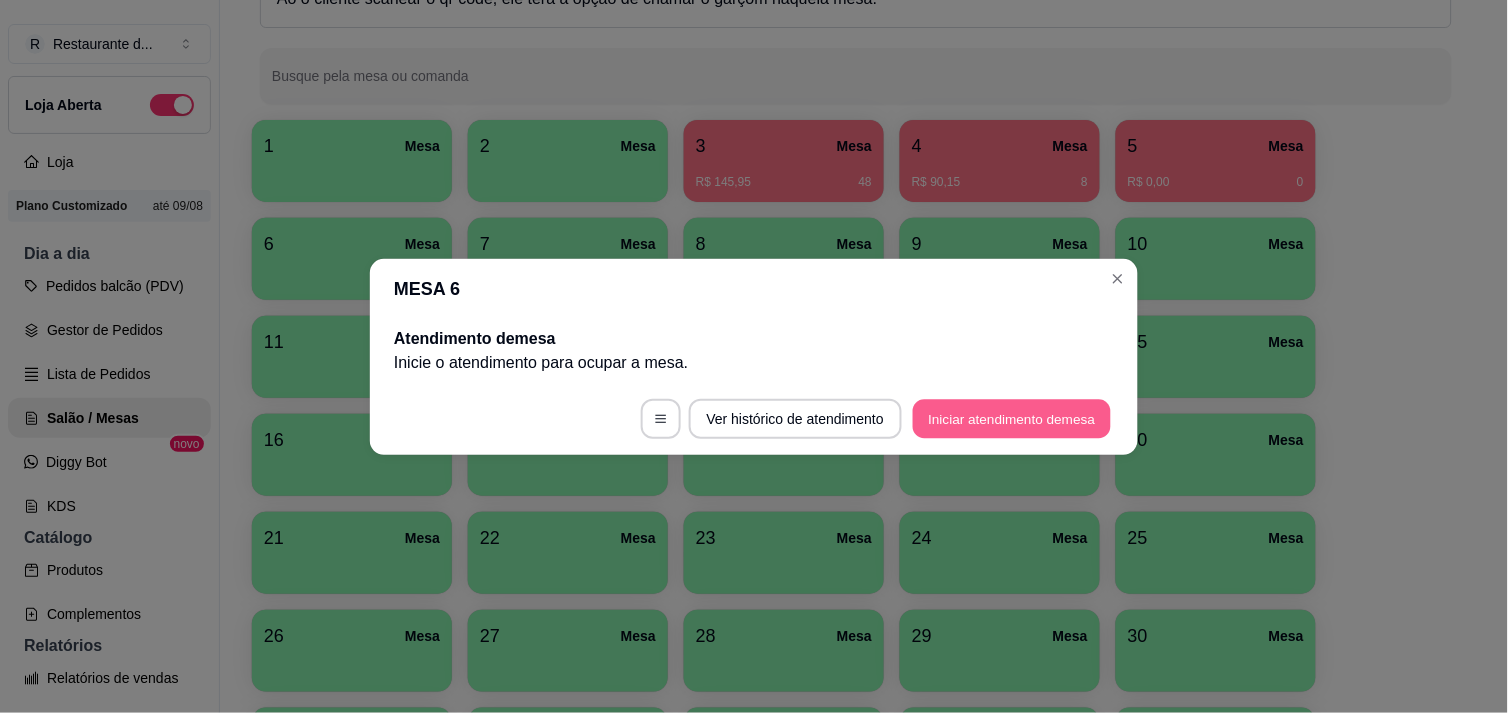 click on "Iniciar atendimento de  mesa" at bounding box center (1012, 418) 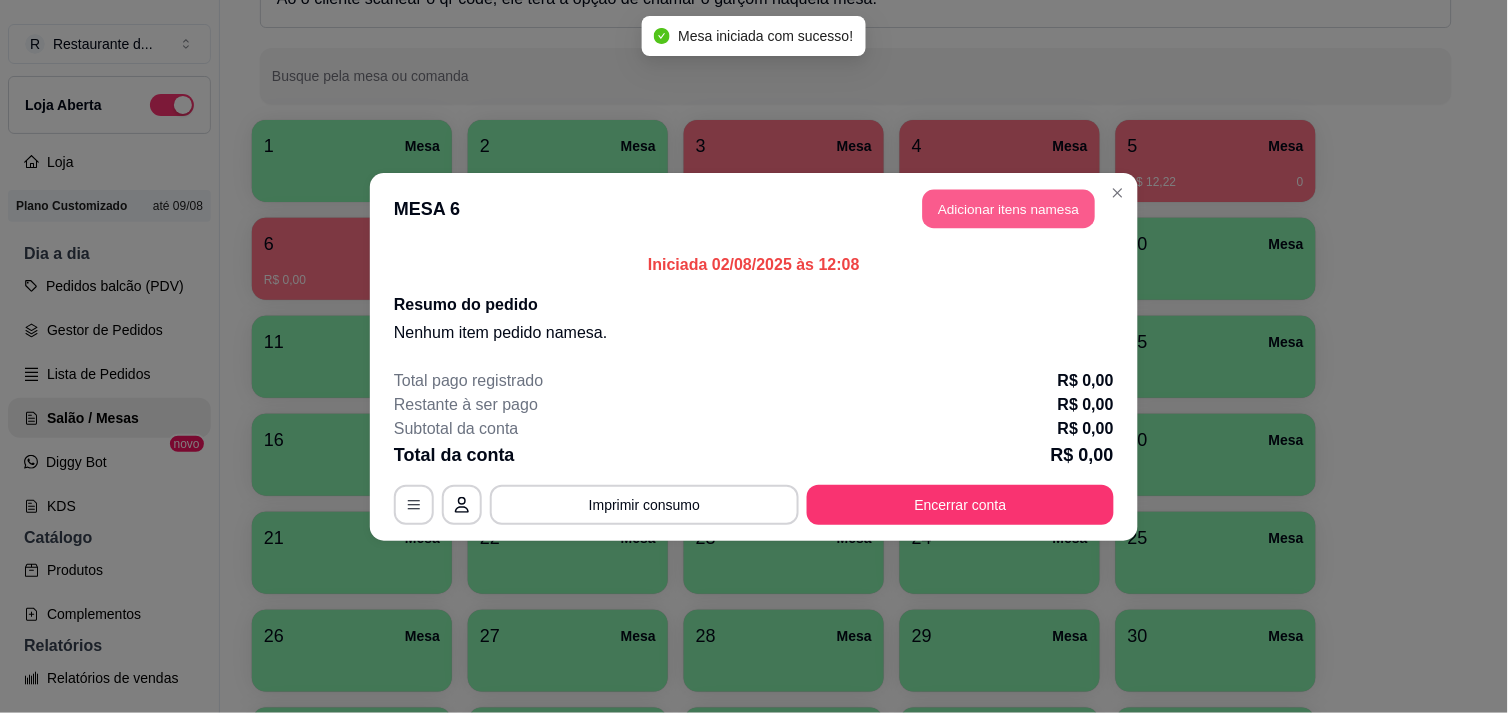 click on "Adicionar itens na  mesa" at bounding box center [1009, 208] 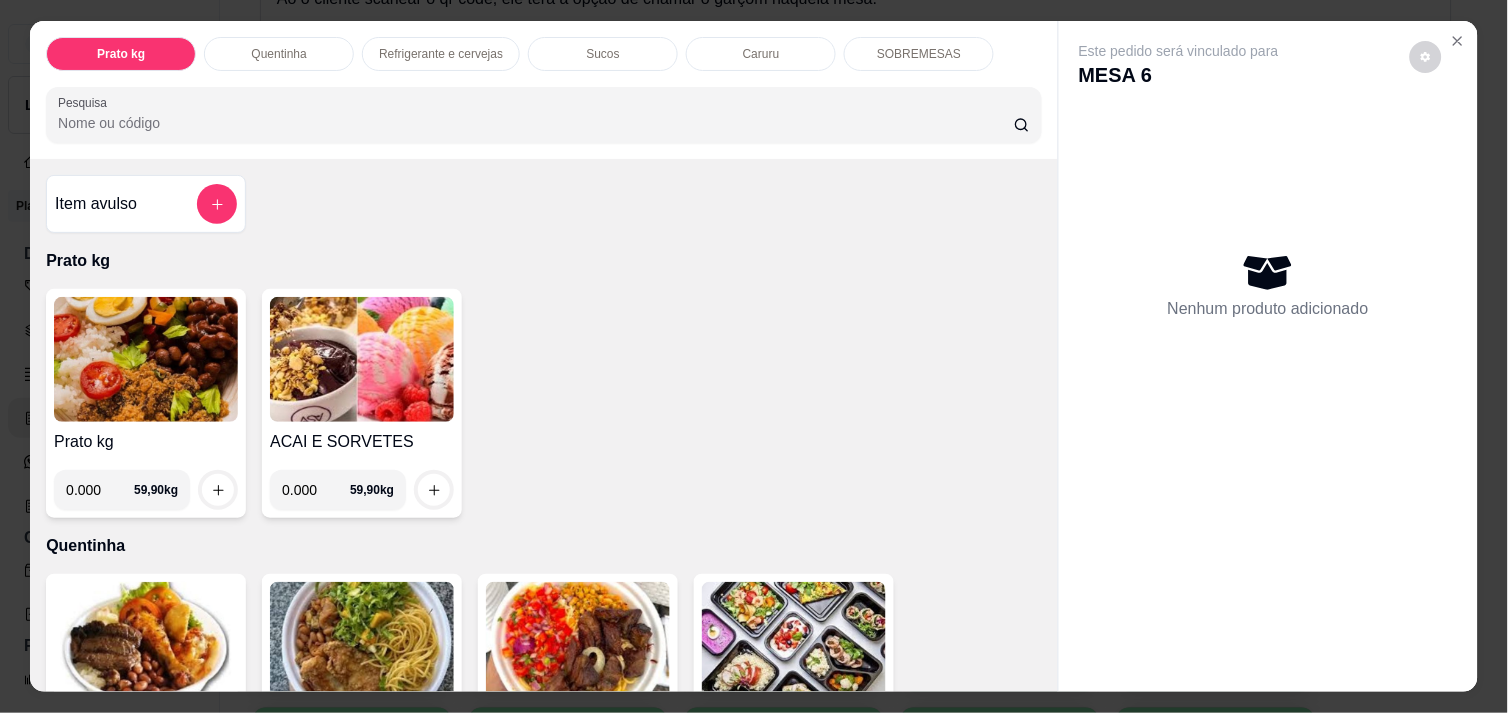 click on "0.000" at bounding box center (100, 490) 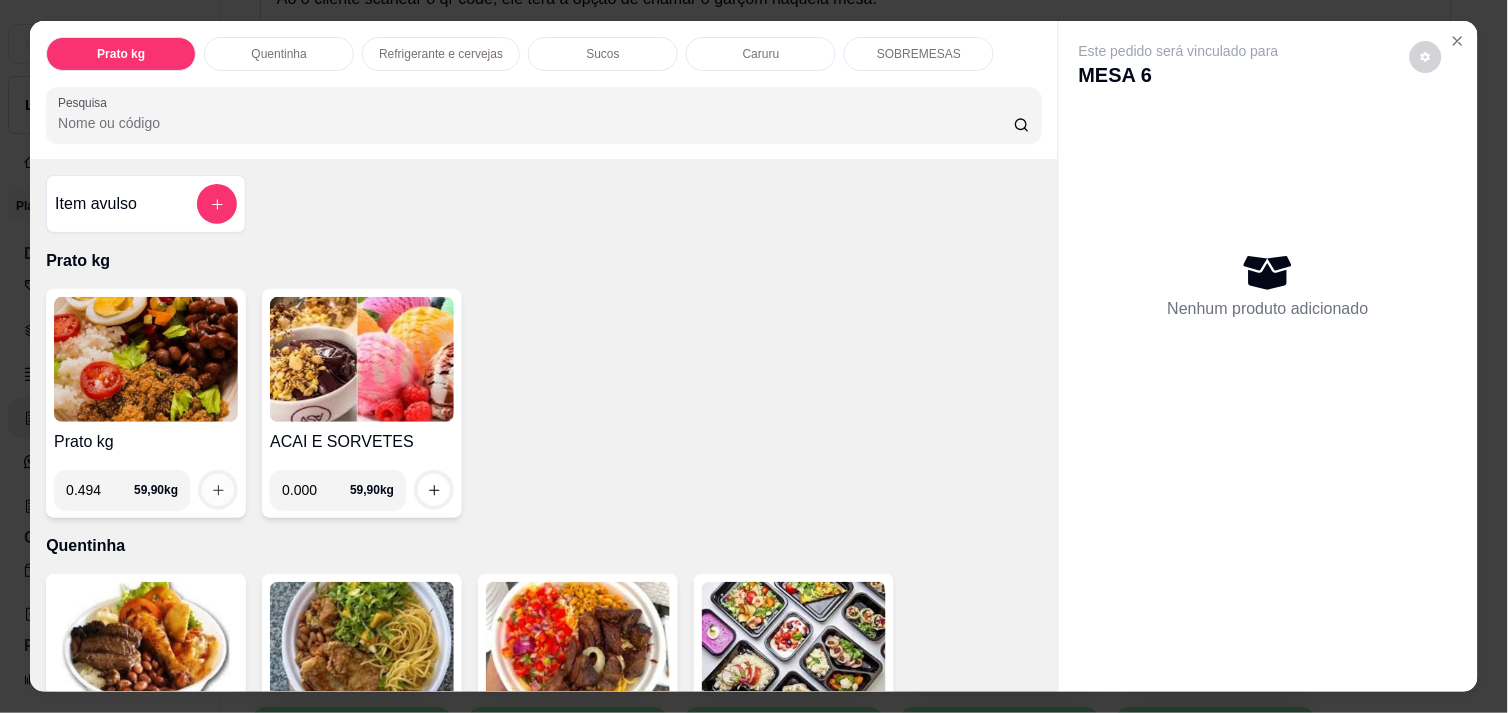 type on "0.494" 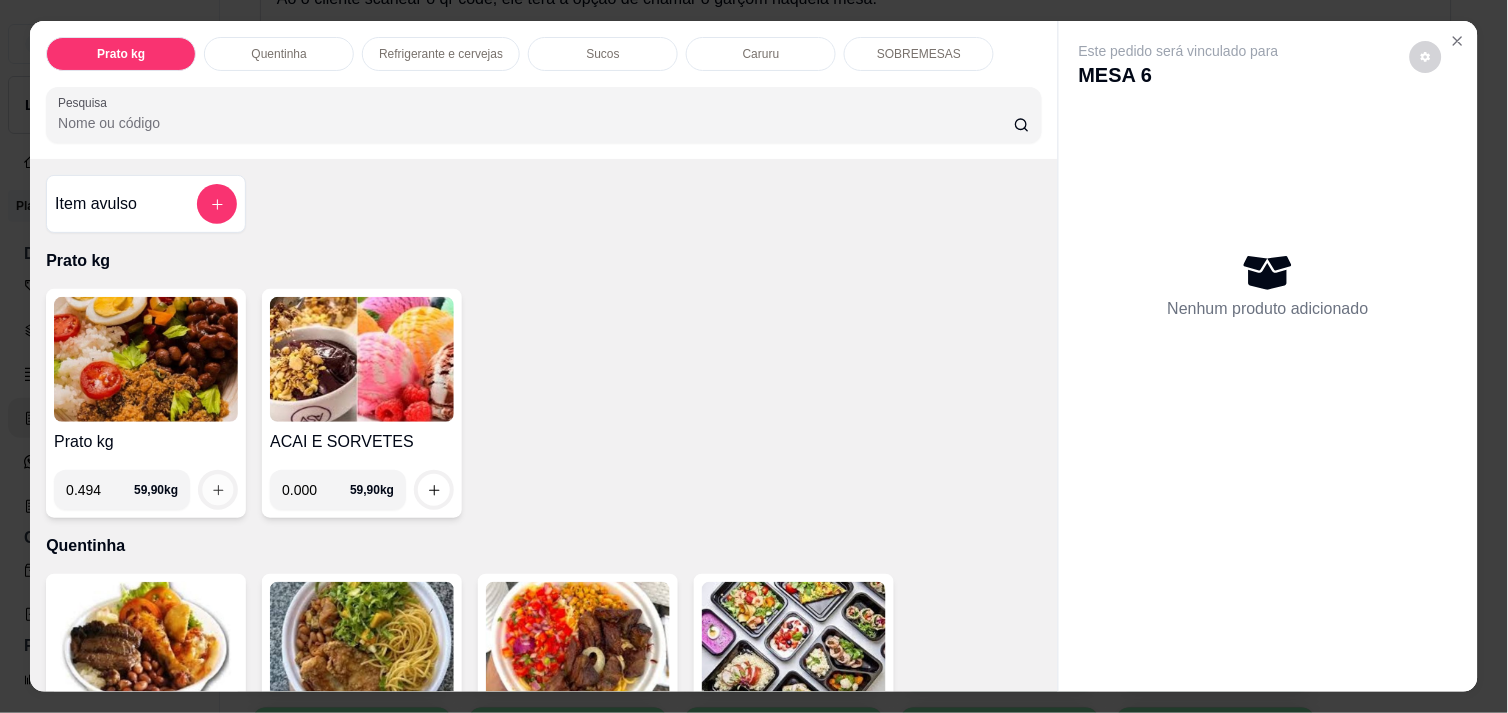 click 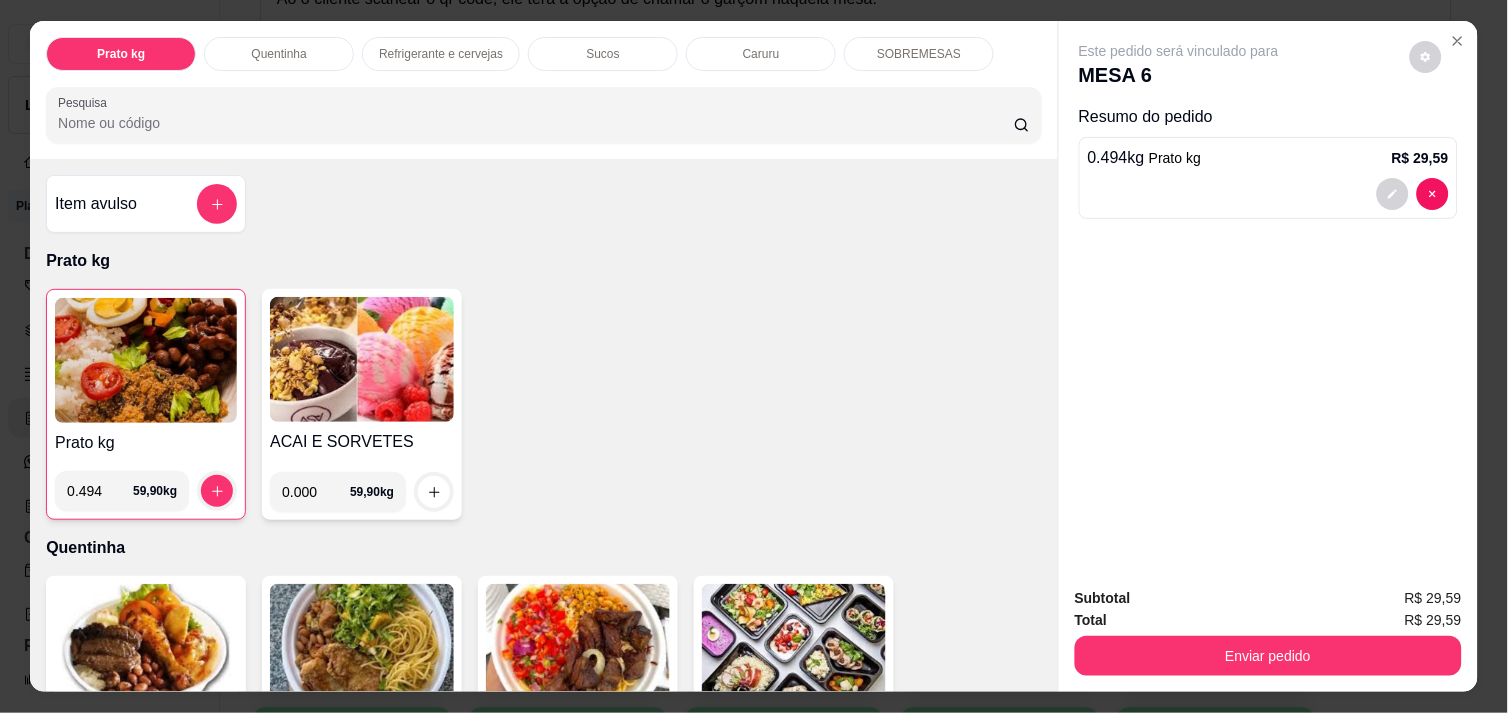 click on "Refrigerante e cervejas" at bounding box center (441, 54) 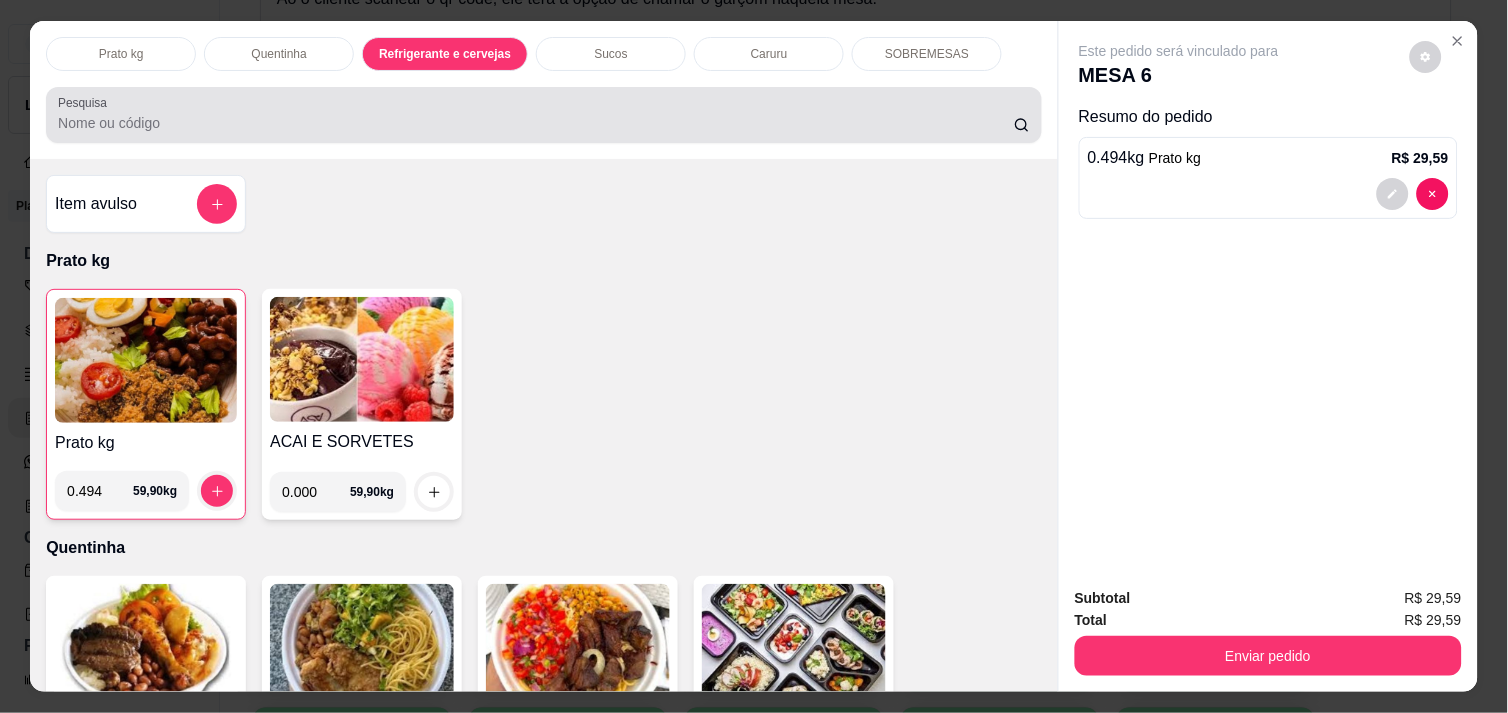 scroll, scrollTop: 986, scrollLeft: 0, axis: vertical 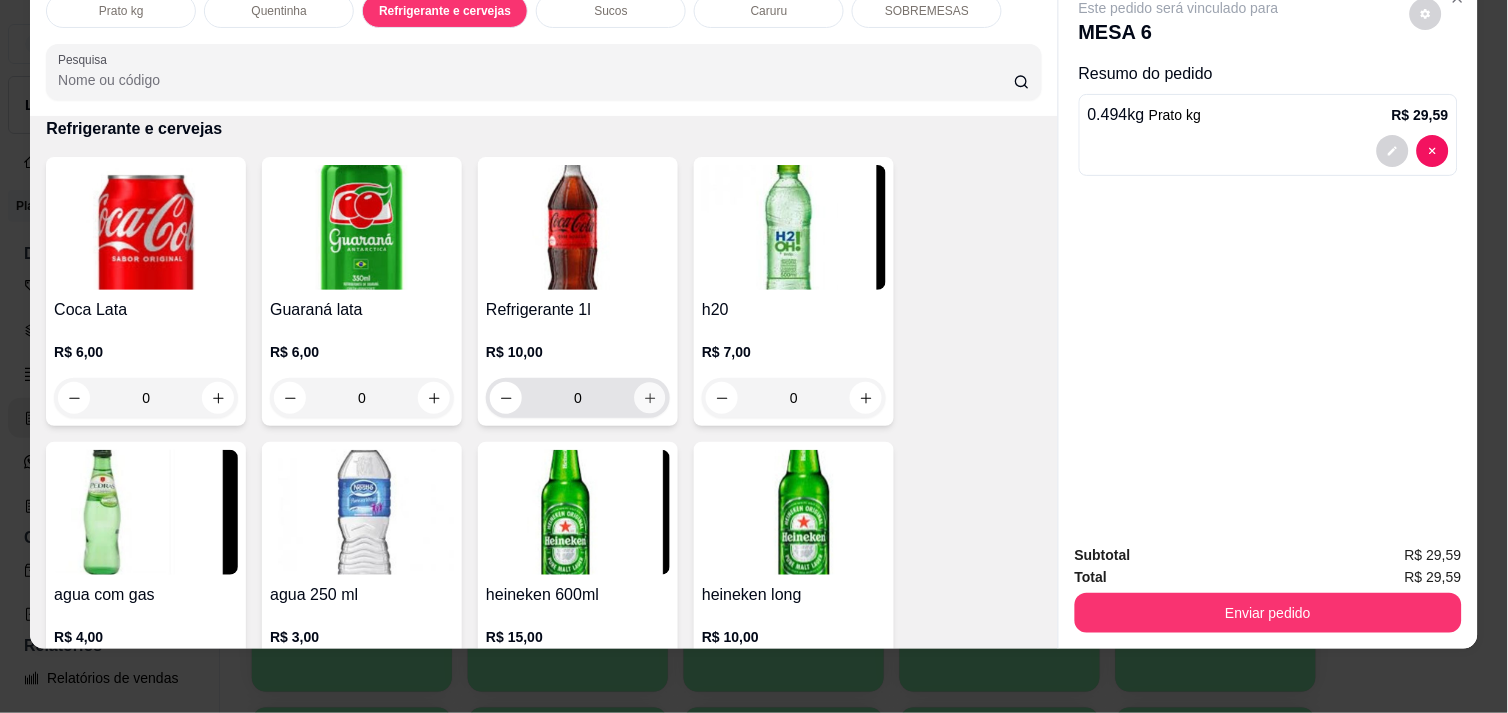 click at bounding box center (650, 398) 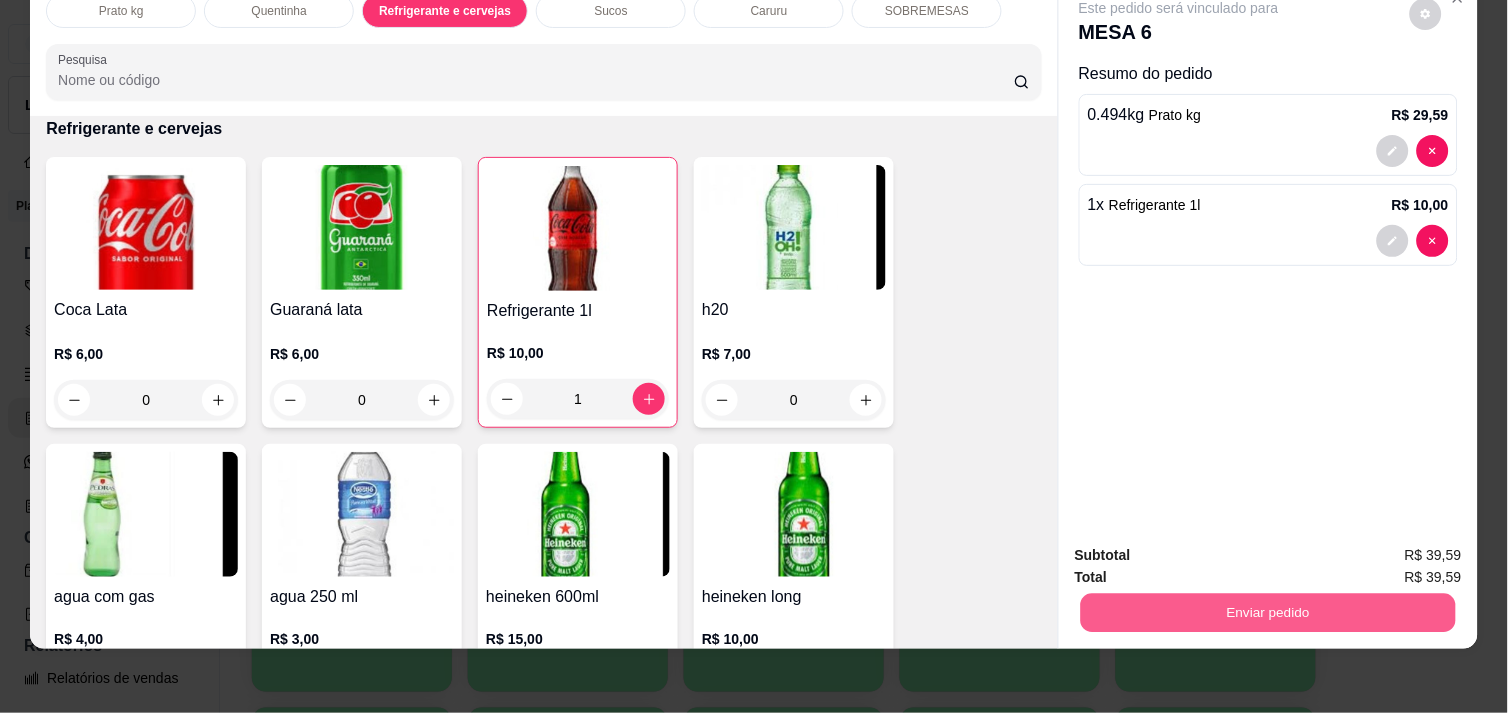 click on "Enviar pedido" at bounding box center (1268, 612) 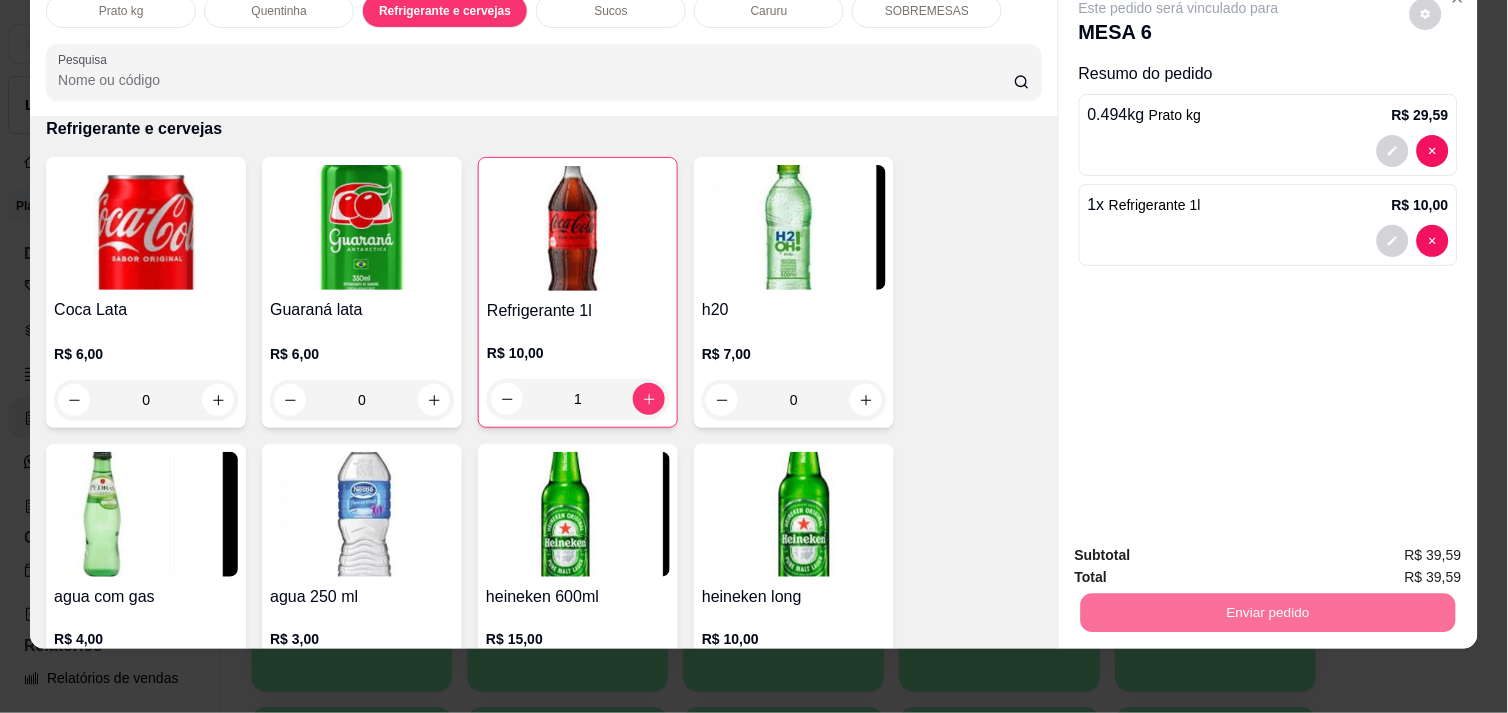click on "Não registrar e enviar pedido" at bounding box center [1202, 548] 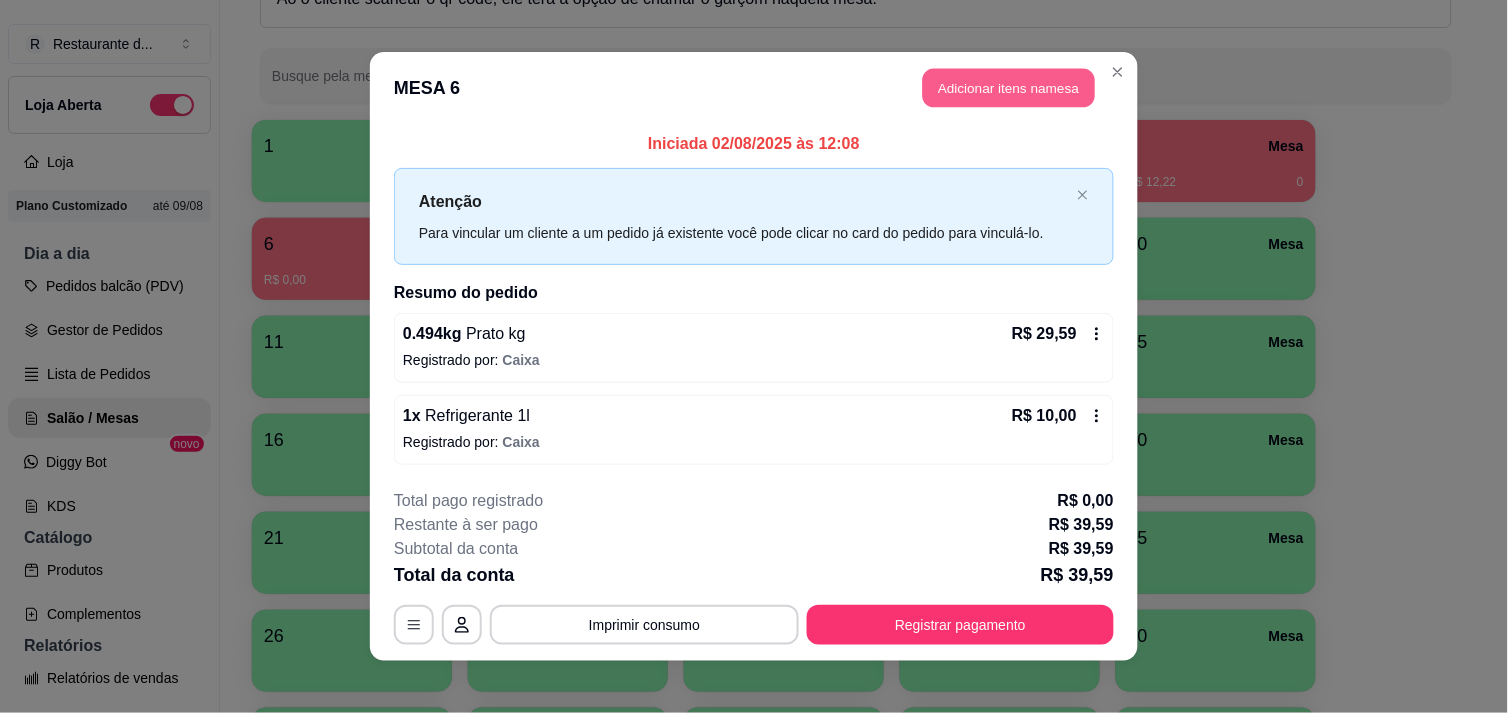 click on "Adicionar itens na  mesa" at bounding box center [1009, 88] 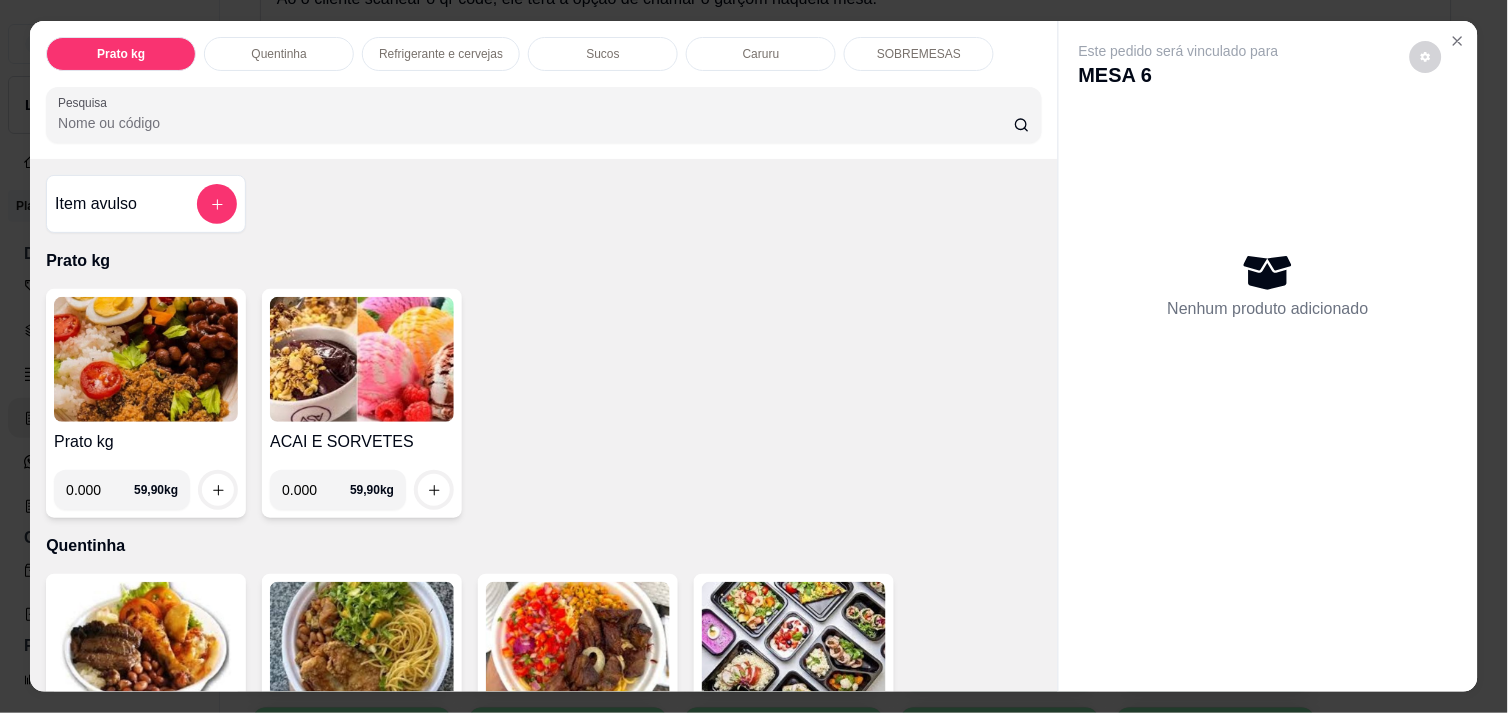 click on "0.000" at bounding box center (100, 490) 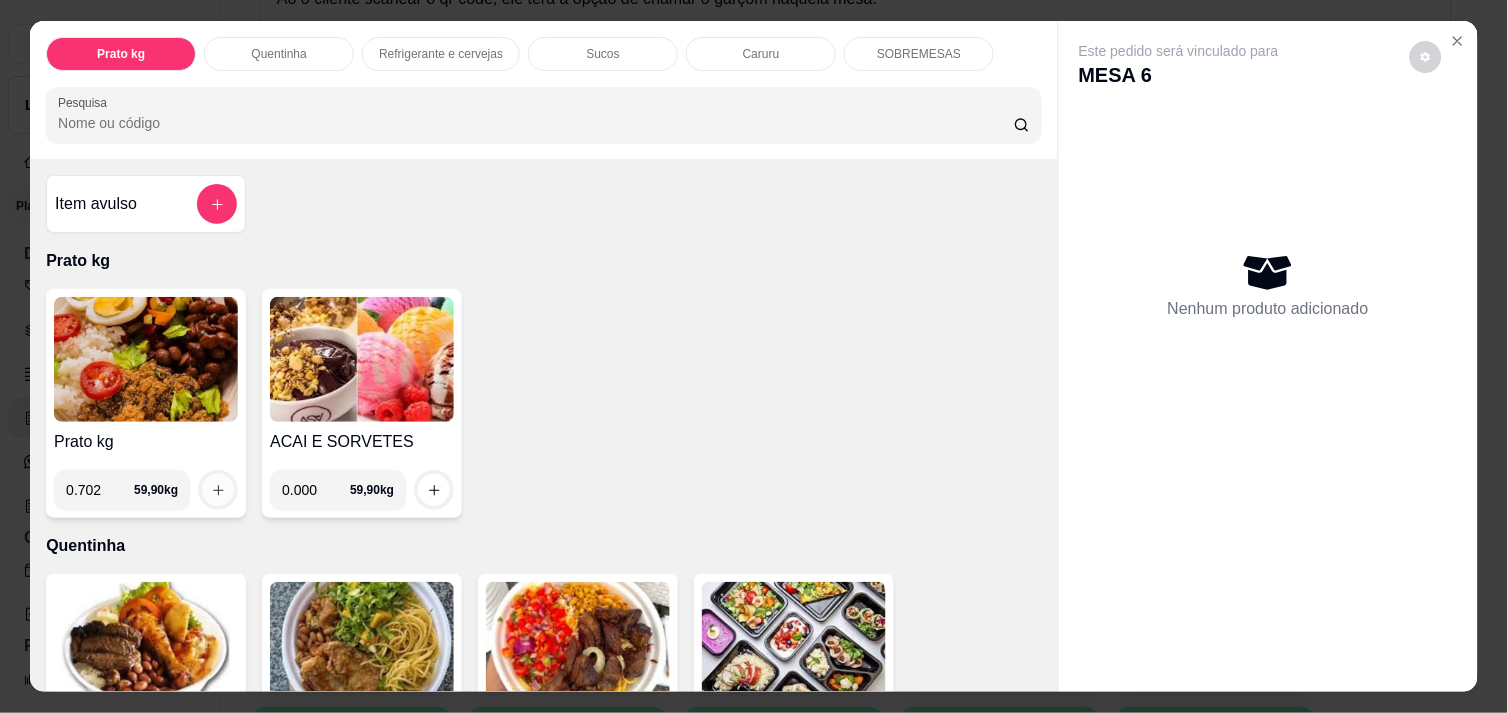 type on "0.702" 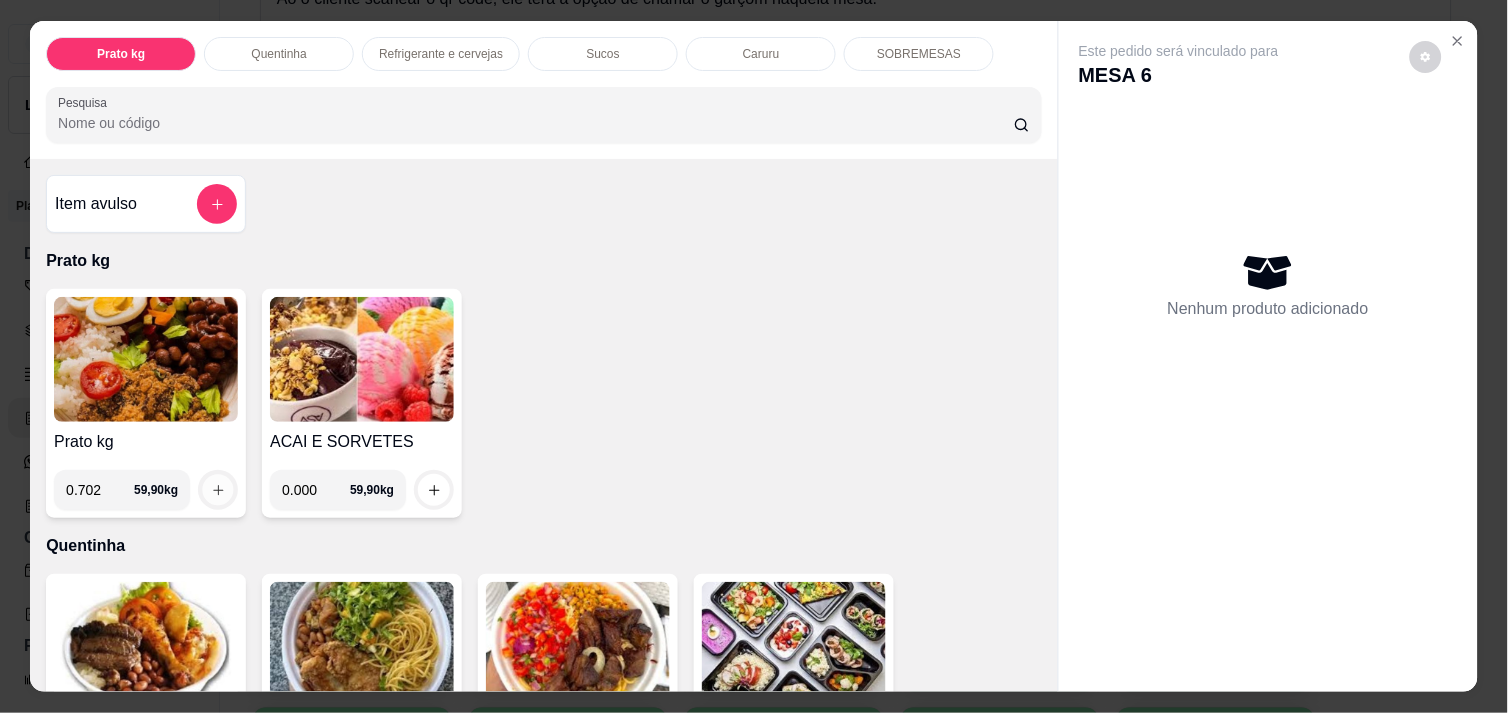 click at bounding box center (218, 490) 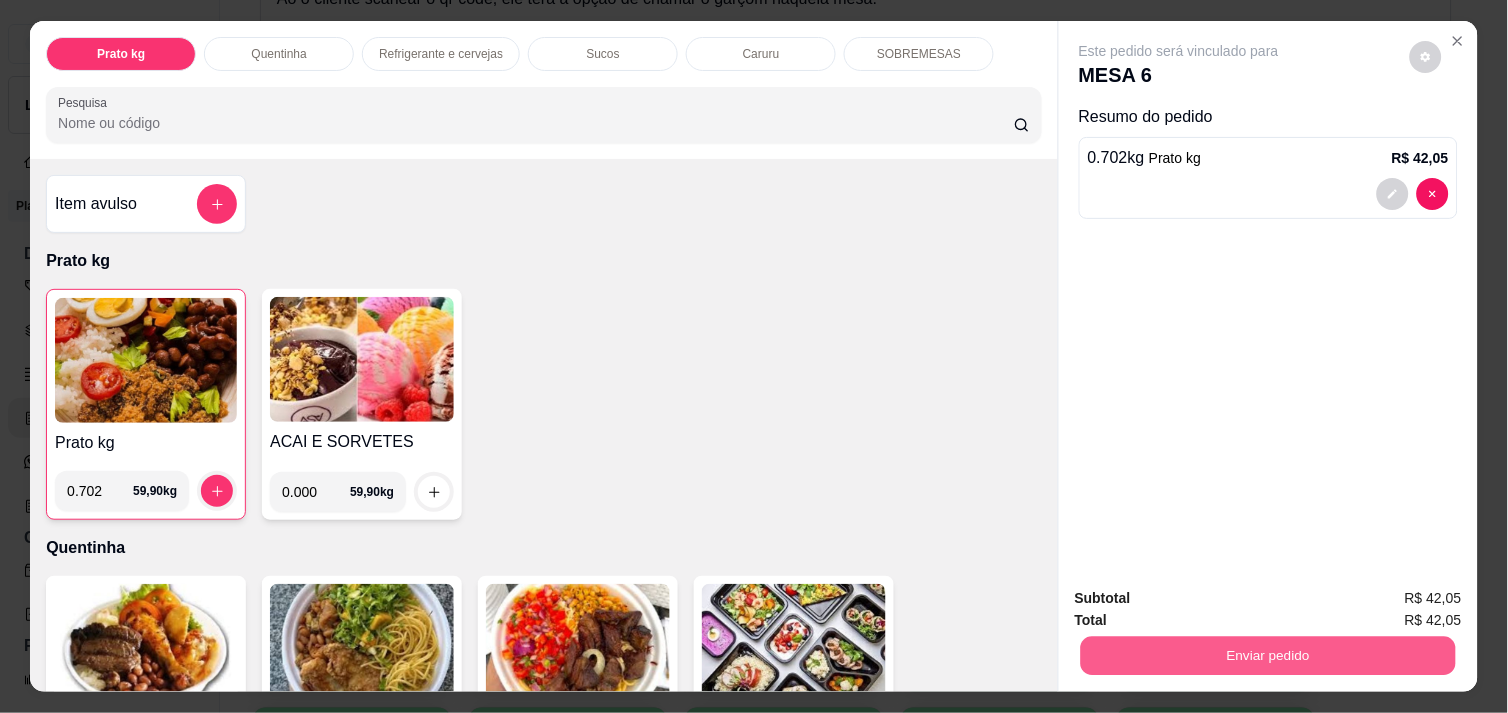 click on "Enviar pedido" at bounding box center [1268, 655] 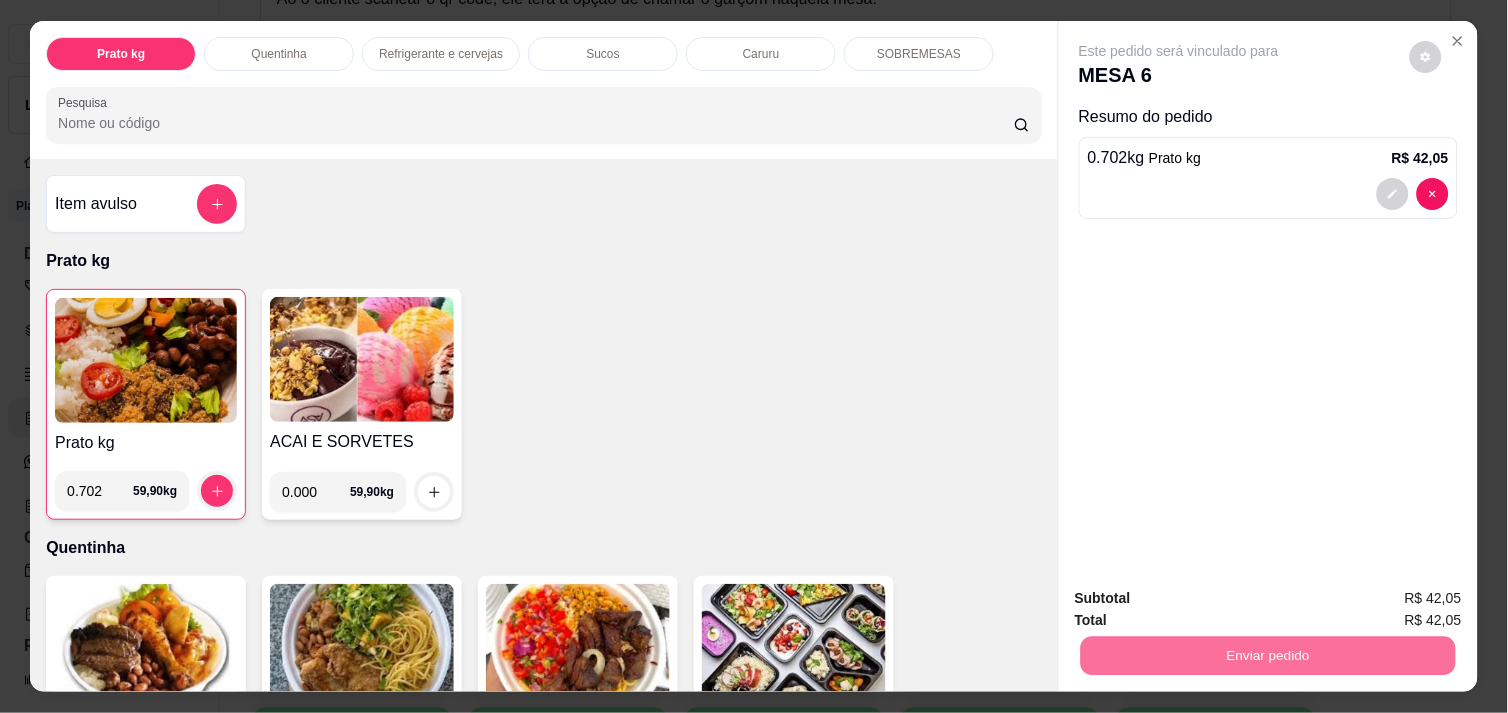 click on "Não registrar e enviar pedido" at bounding box center [1202, 598] 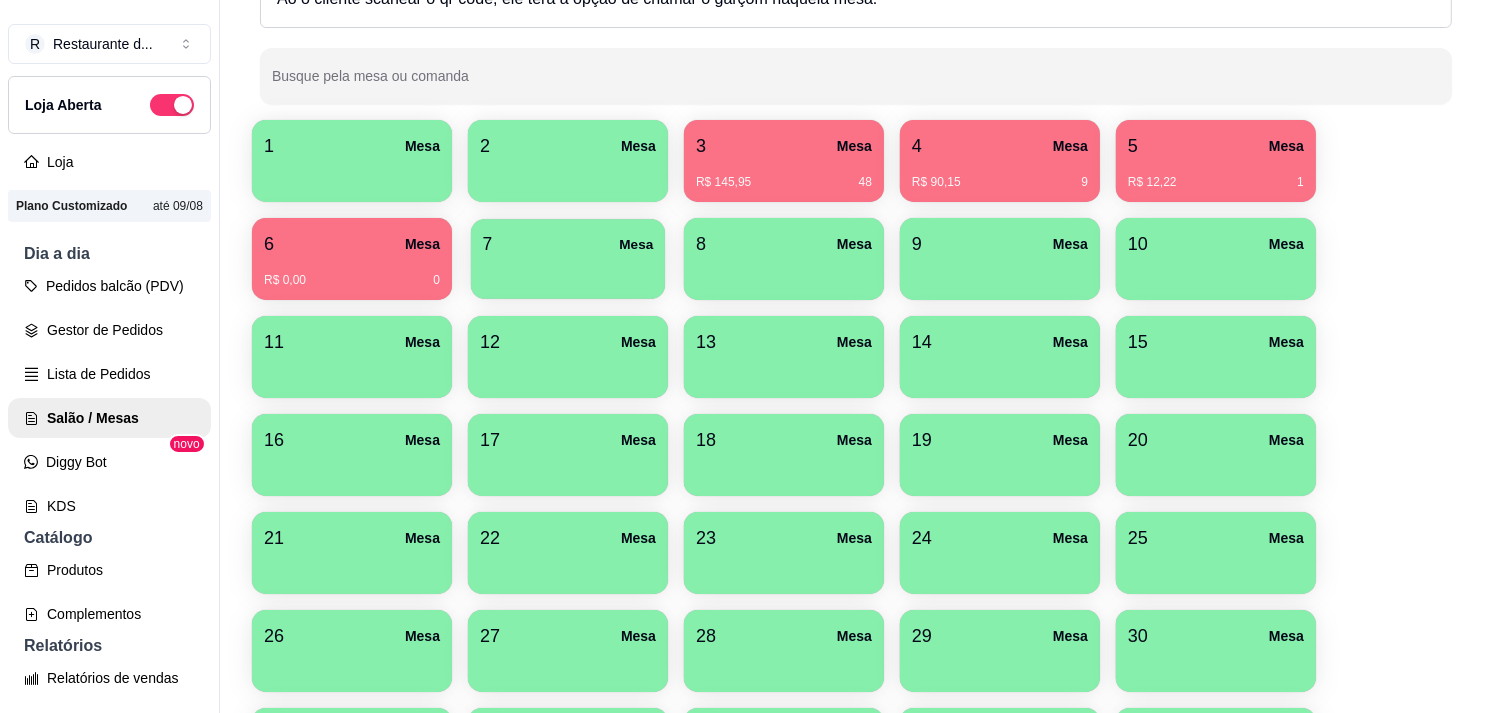 click at bounding box center [568, 272] 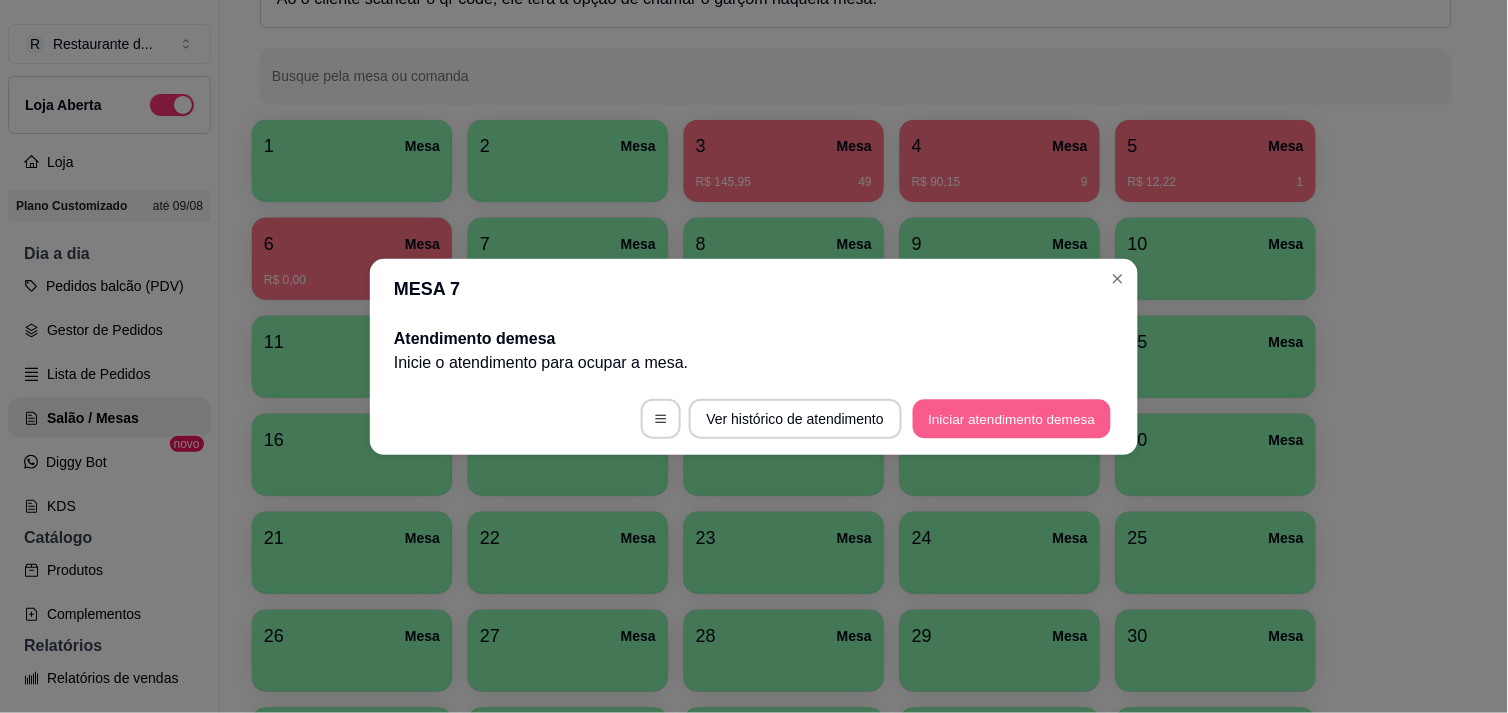 click on "Iniciar atendimento de  mesa" at bounding box center [1012, 418] 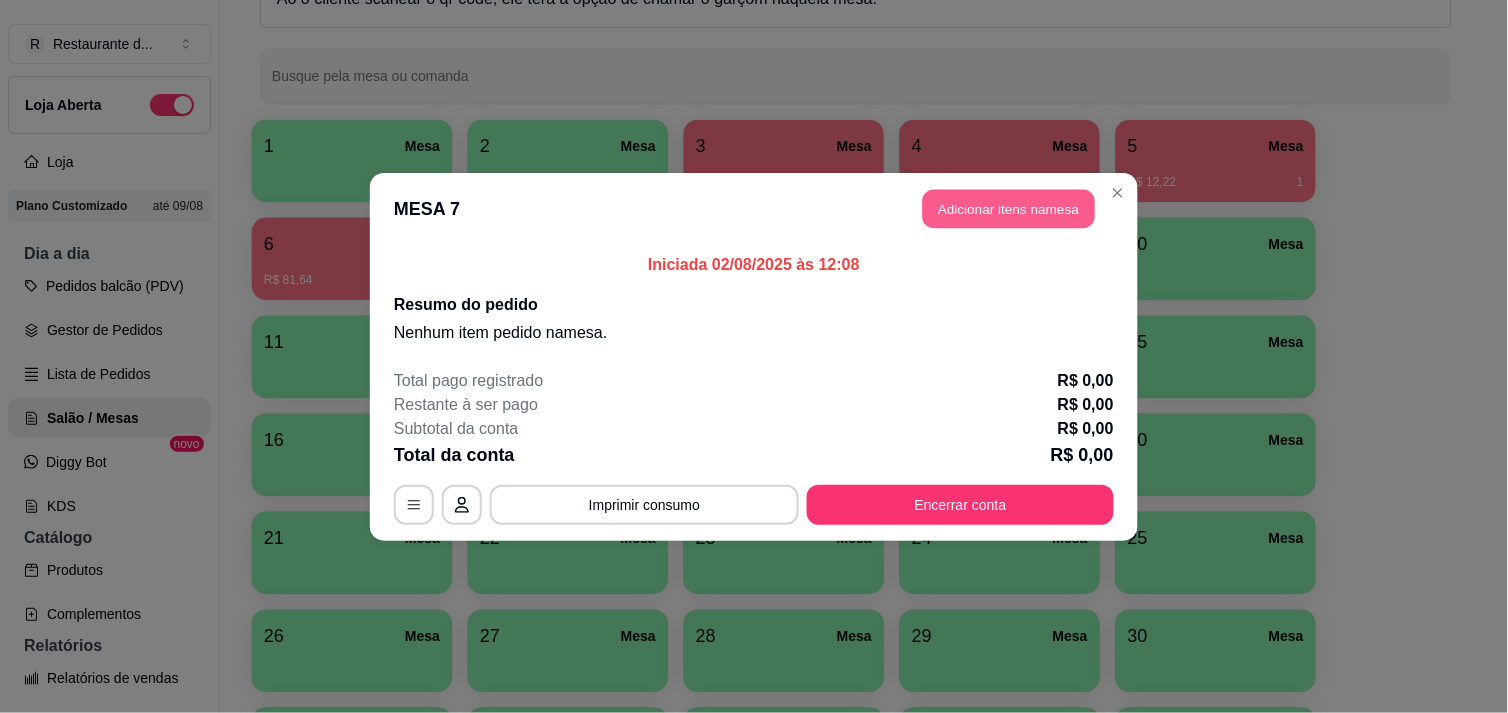 click on "Adicionar itens na  mesa" at bounding box center (1009, 208) 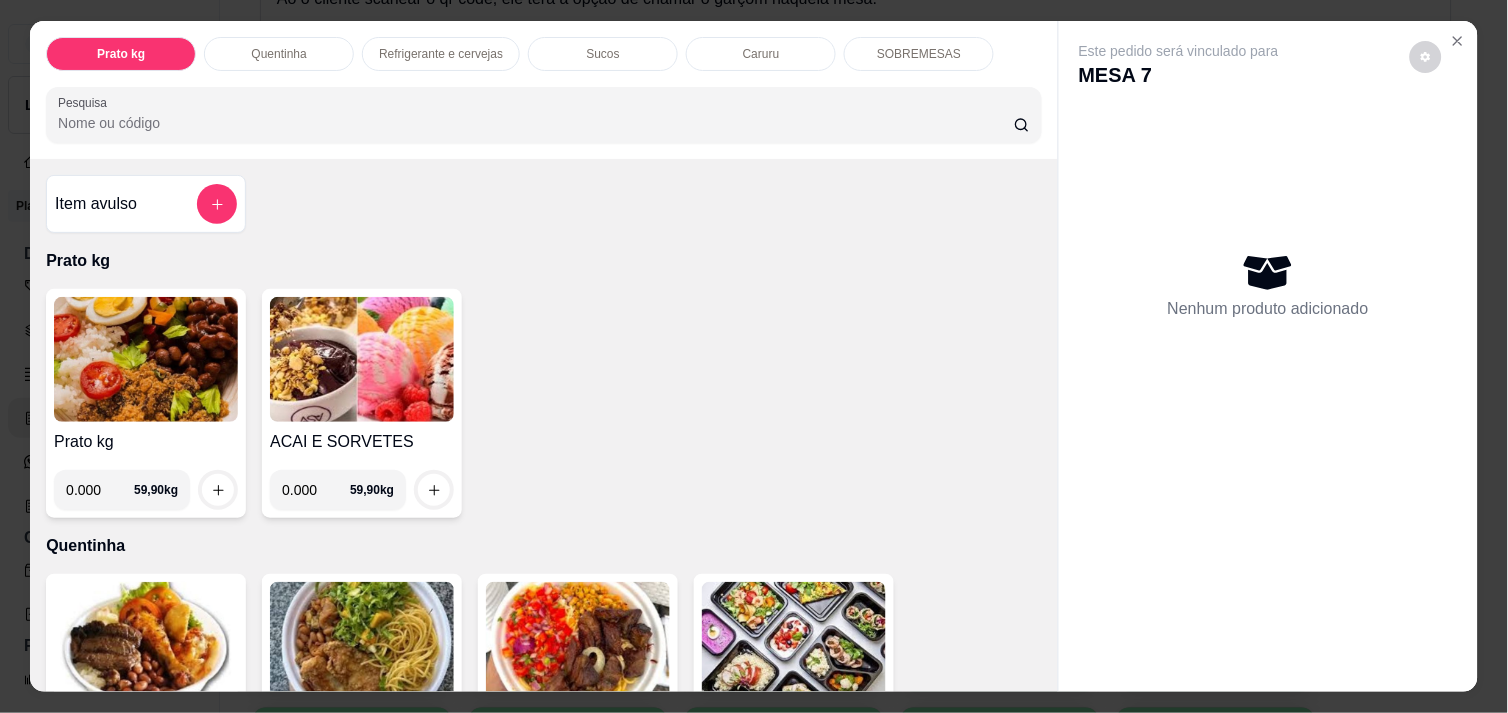 click on "0.000" at bounding box center [100, 490] 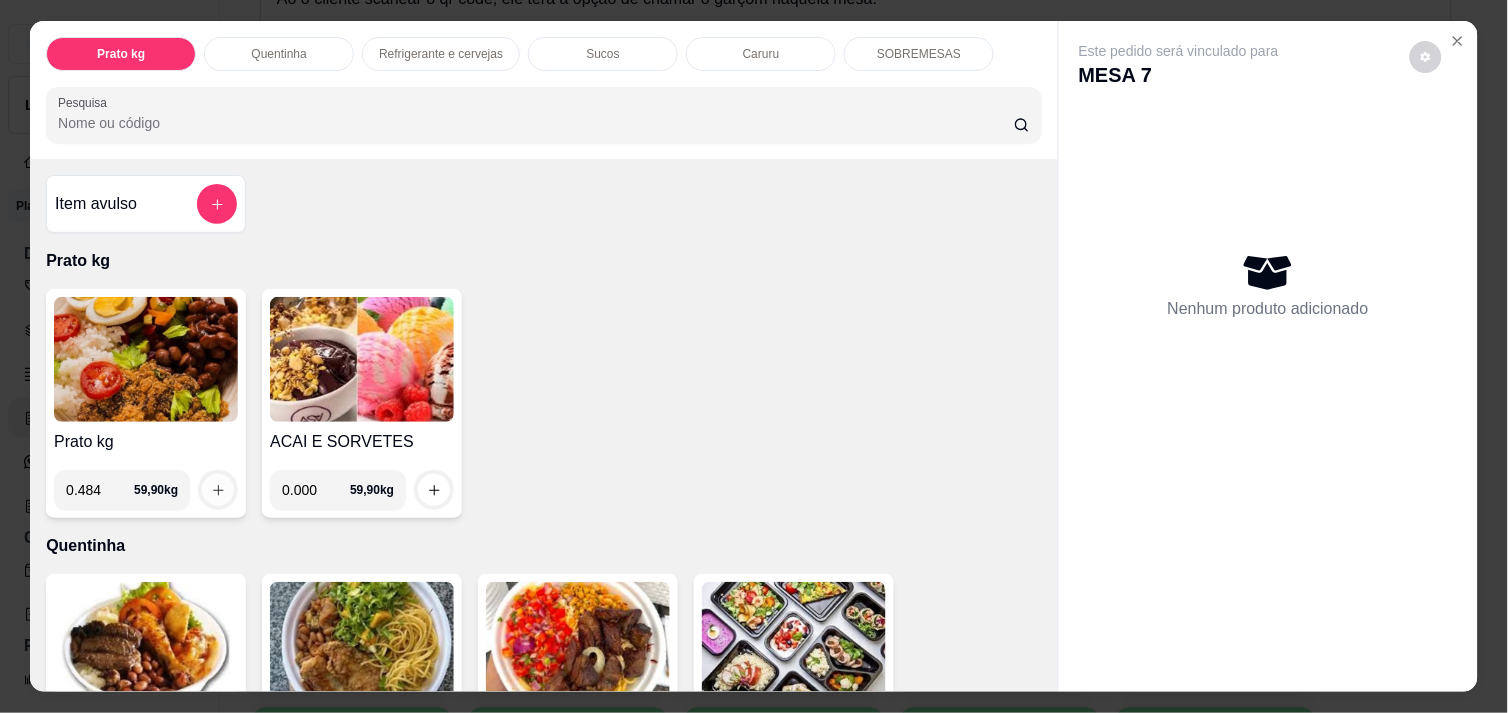 type on "0.484" 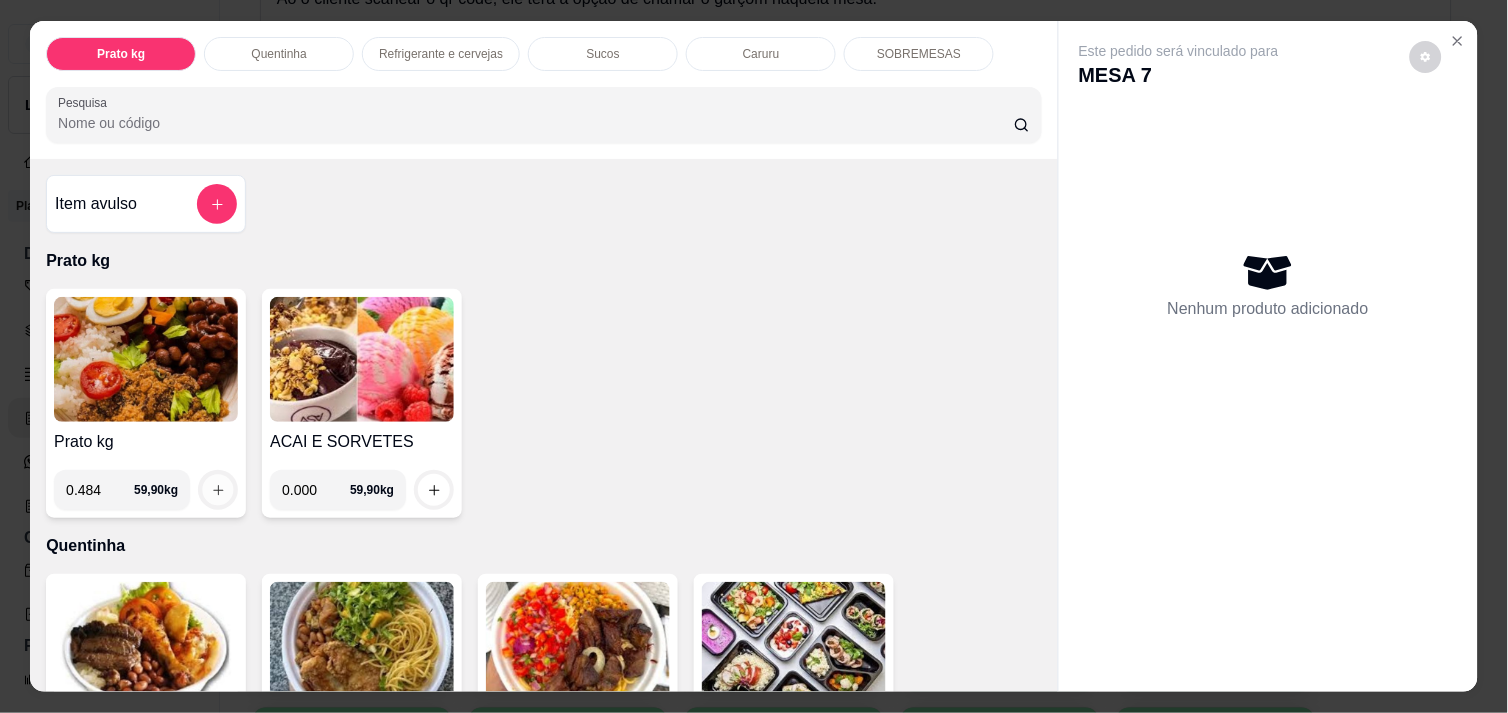 click at bounding box center [218, 490] 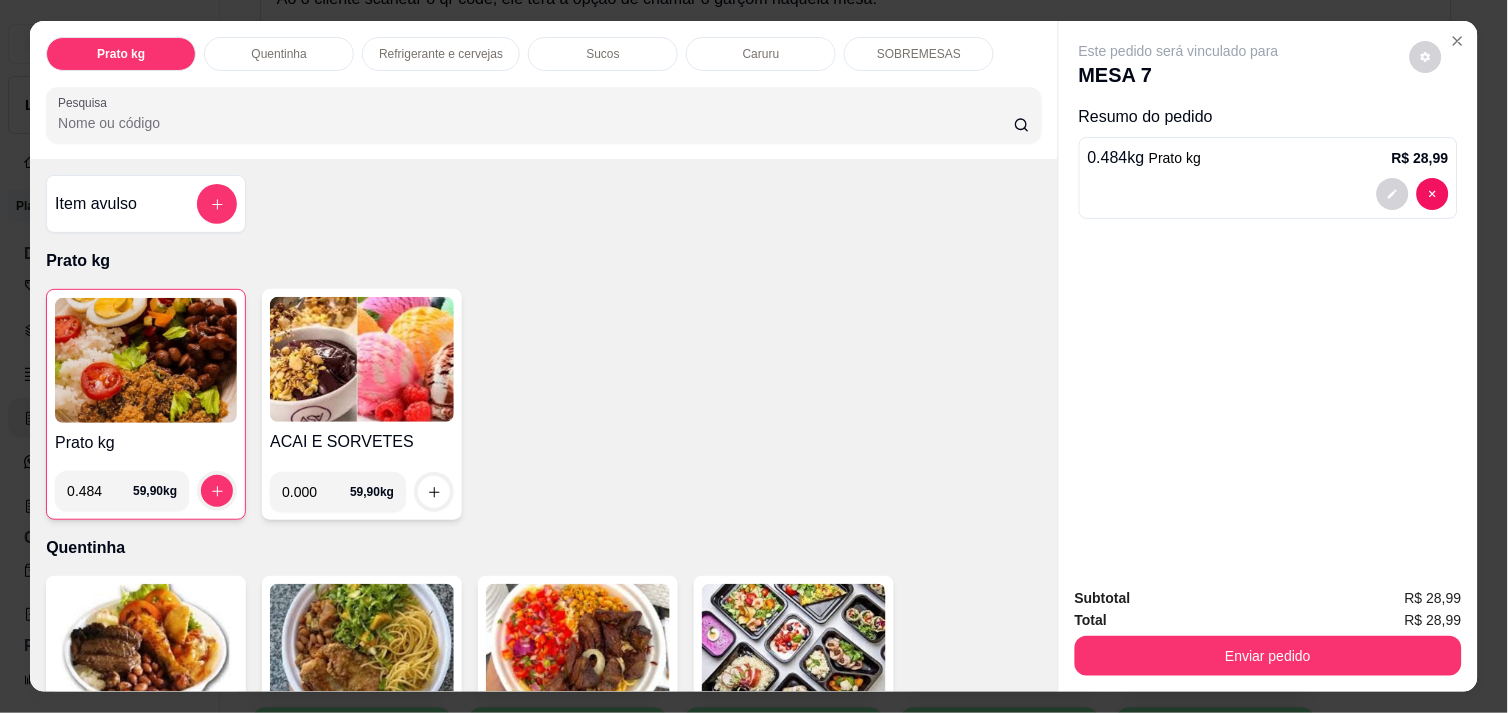 click on "Subtotal R$ 28,99 Total R$ 28,99 Enviar pedido" at bounding box center [1268, 631] 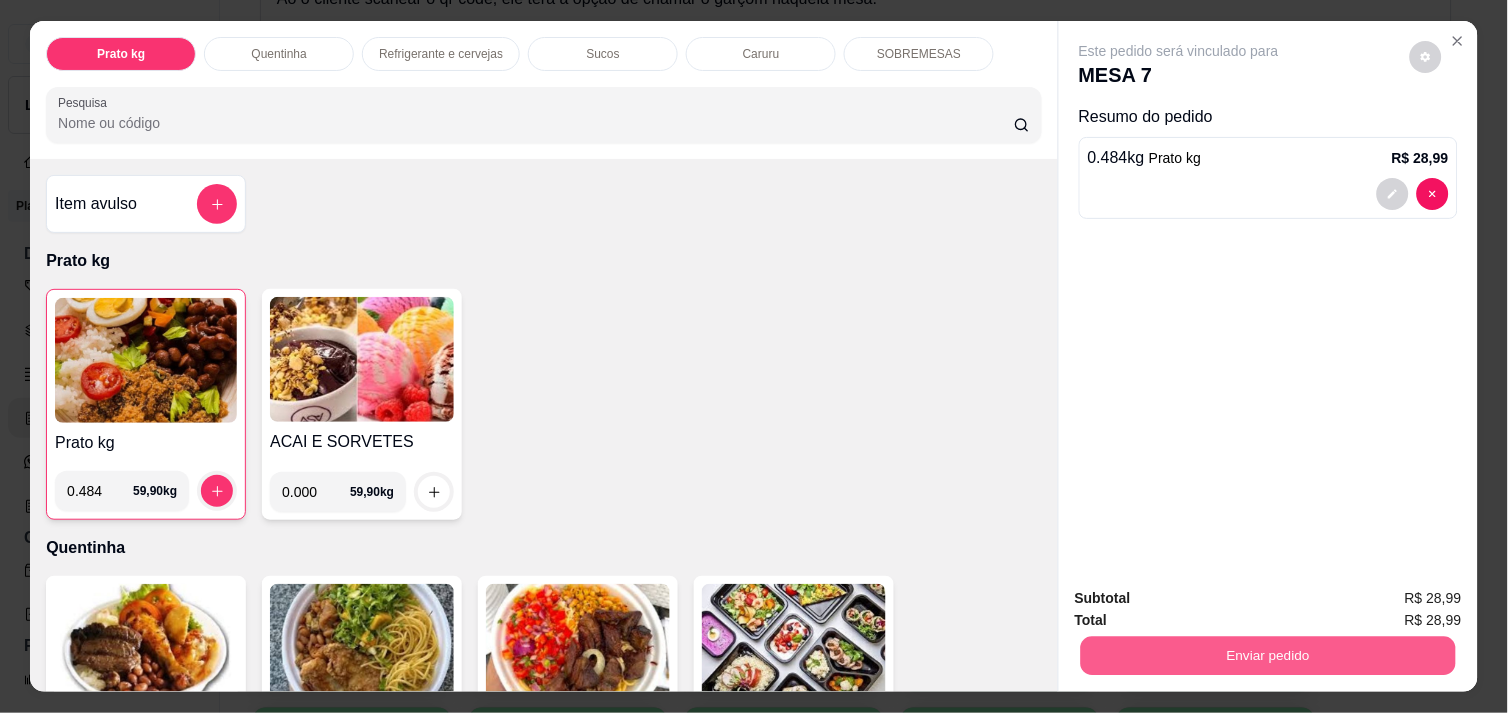 click on "Enviar pedido" at bounding box center (1268, 655) 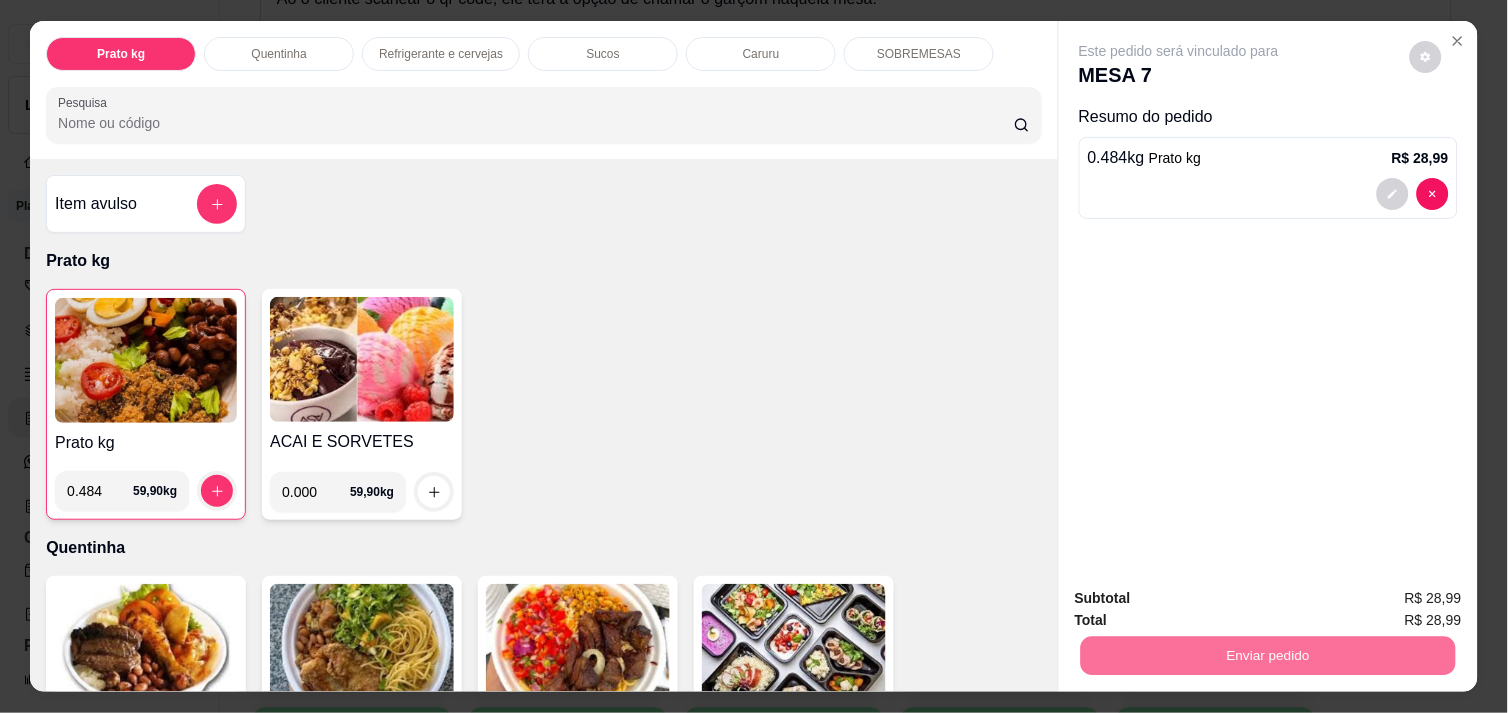 click on "Não registrar e enviar pedido" at bounding box center (1202, 598) 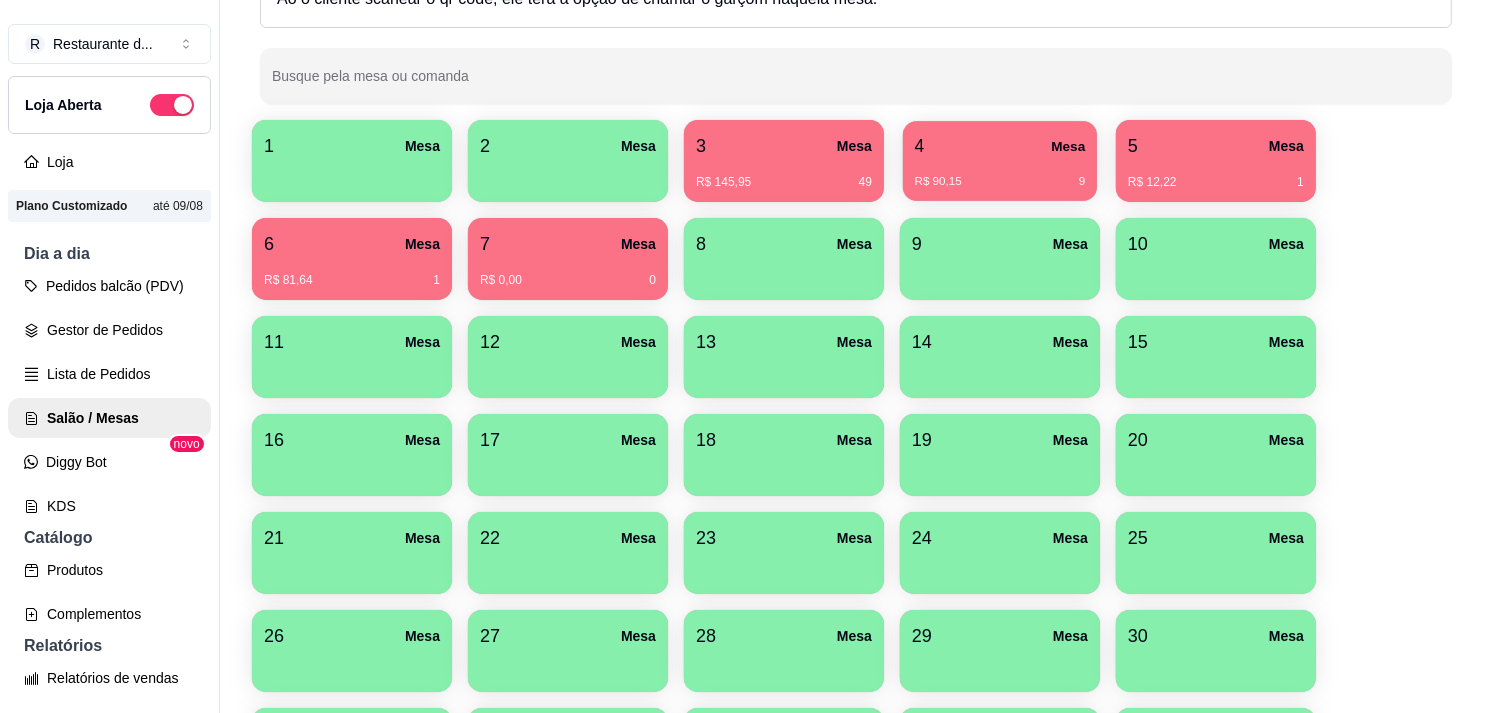 click on "4 Mesa" at bounding box center (1000, 146) 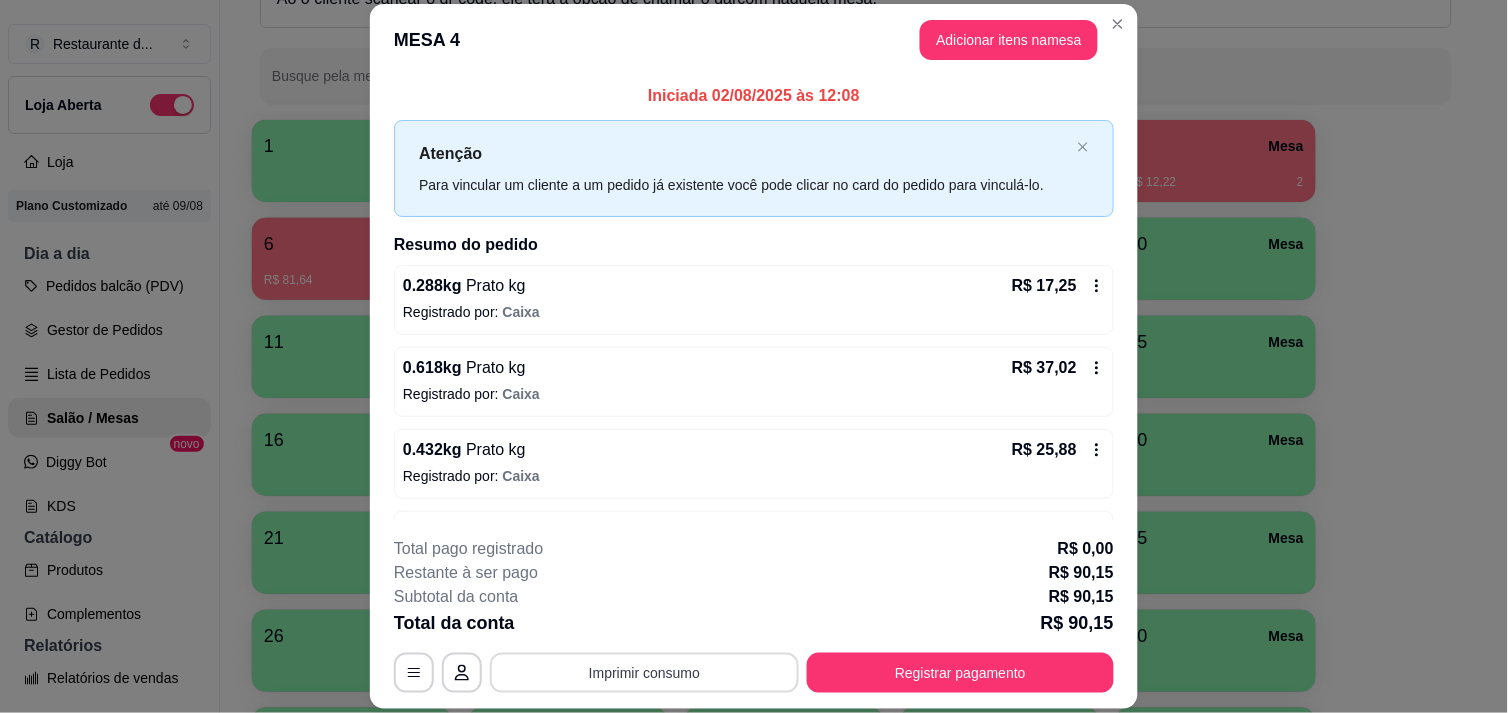 click on "Imprimir consumo" at bounding box center (644, 673) 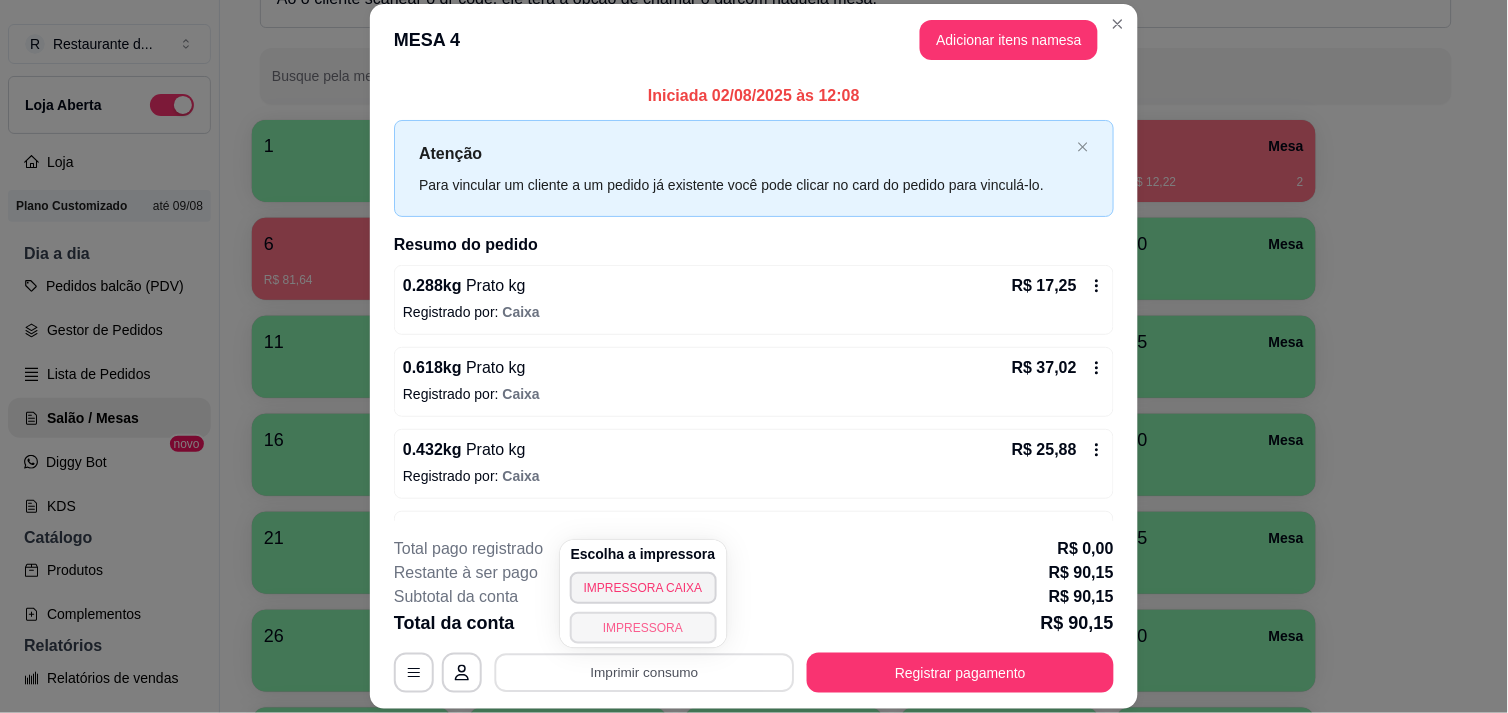 click on "IMPRESSORA" at bounding box center (643, 628) 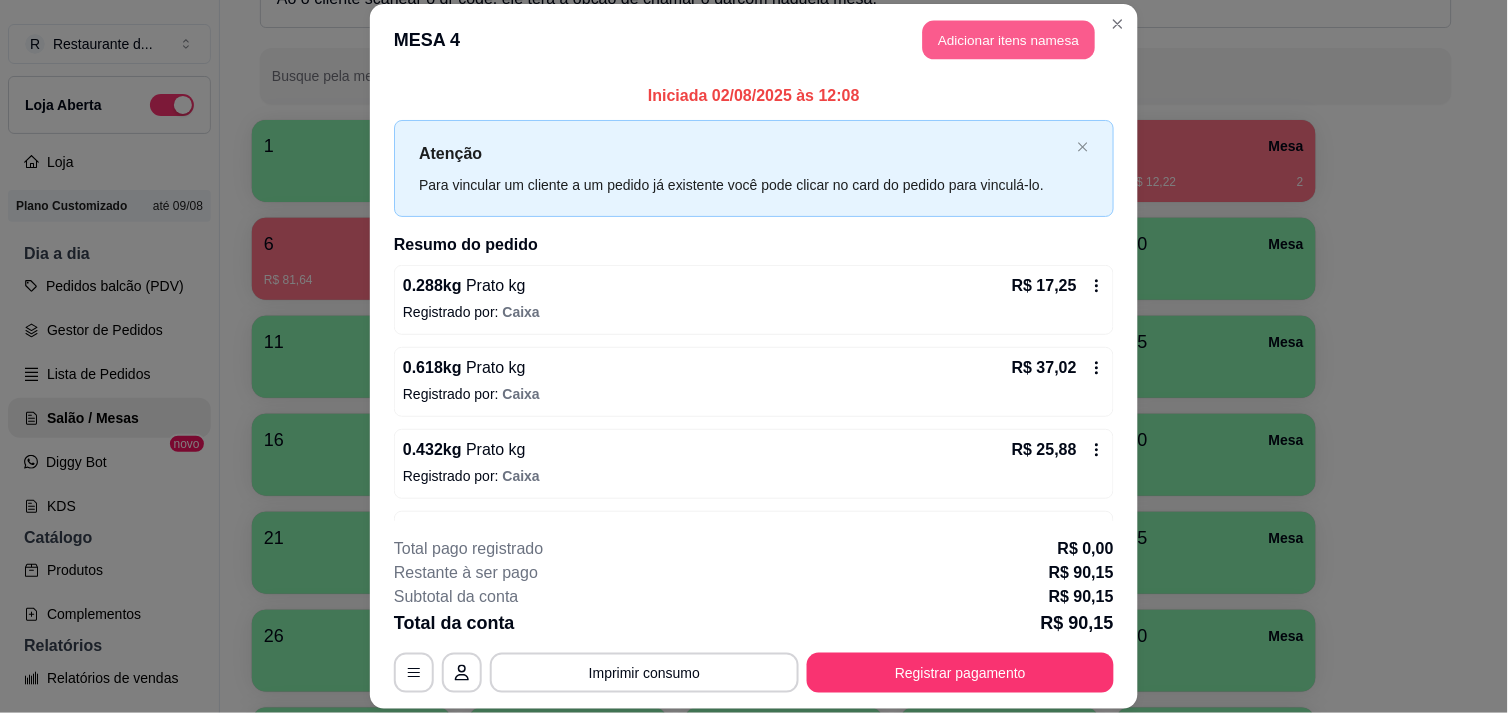 click on "Adicionar itens na  mesa" at bounding box center (1009, 39) 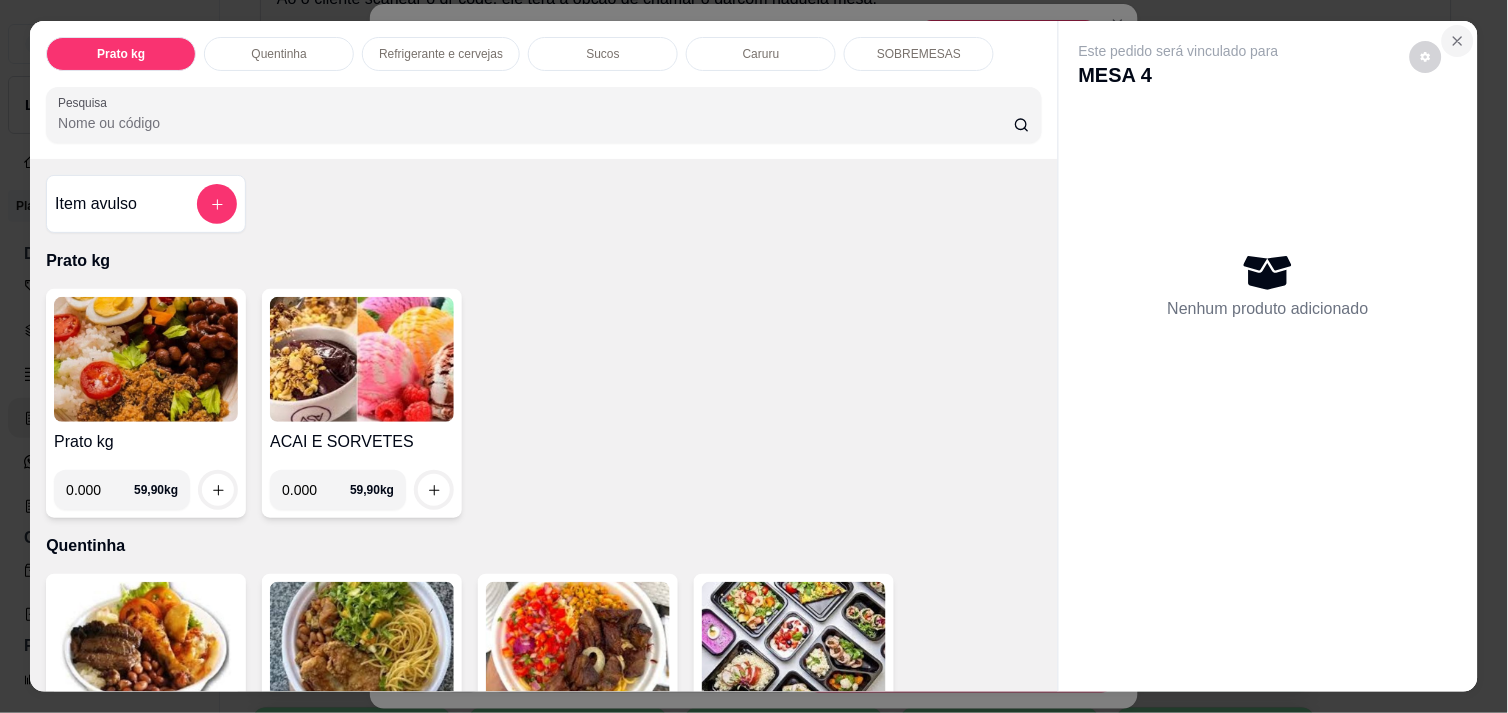 click at bounding box center [1458, 41] 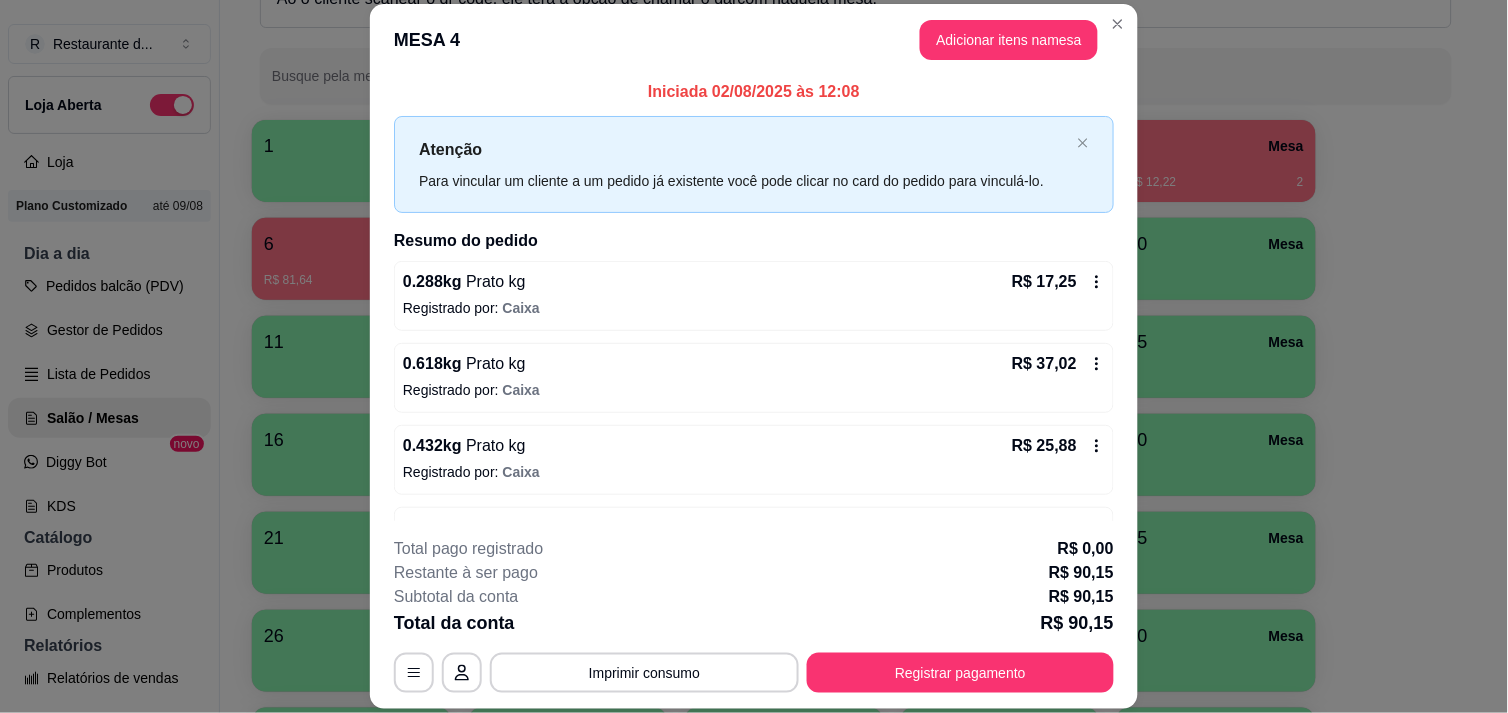 scroll, scrollTop: 67, scrollLeft: 0, axis: vertical 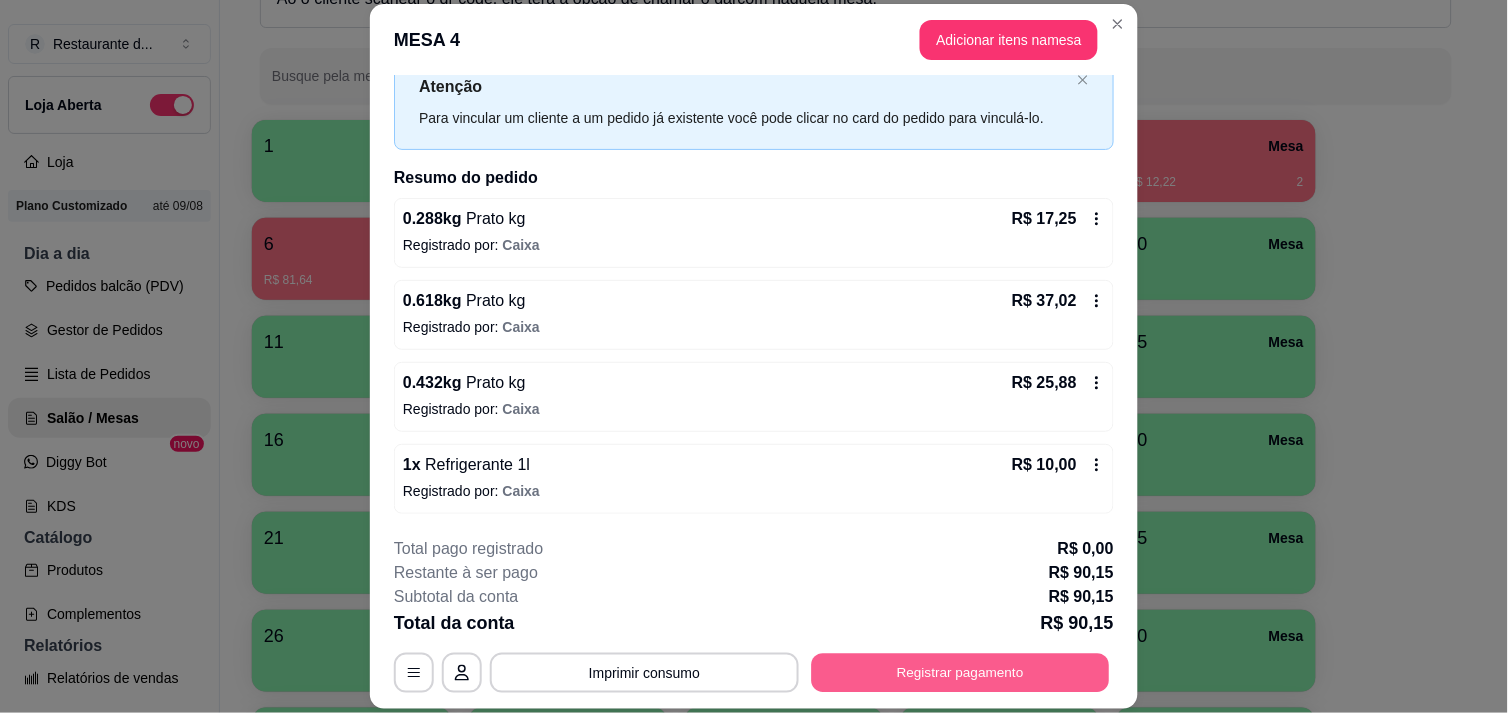 click on "Registrar pagamento" at bounding box center (961, 673) 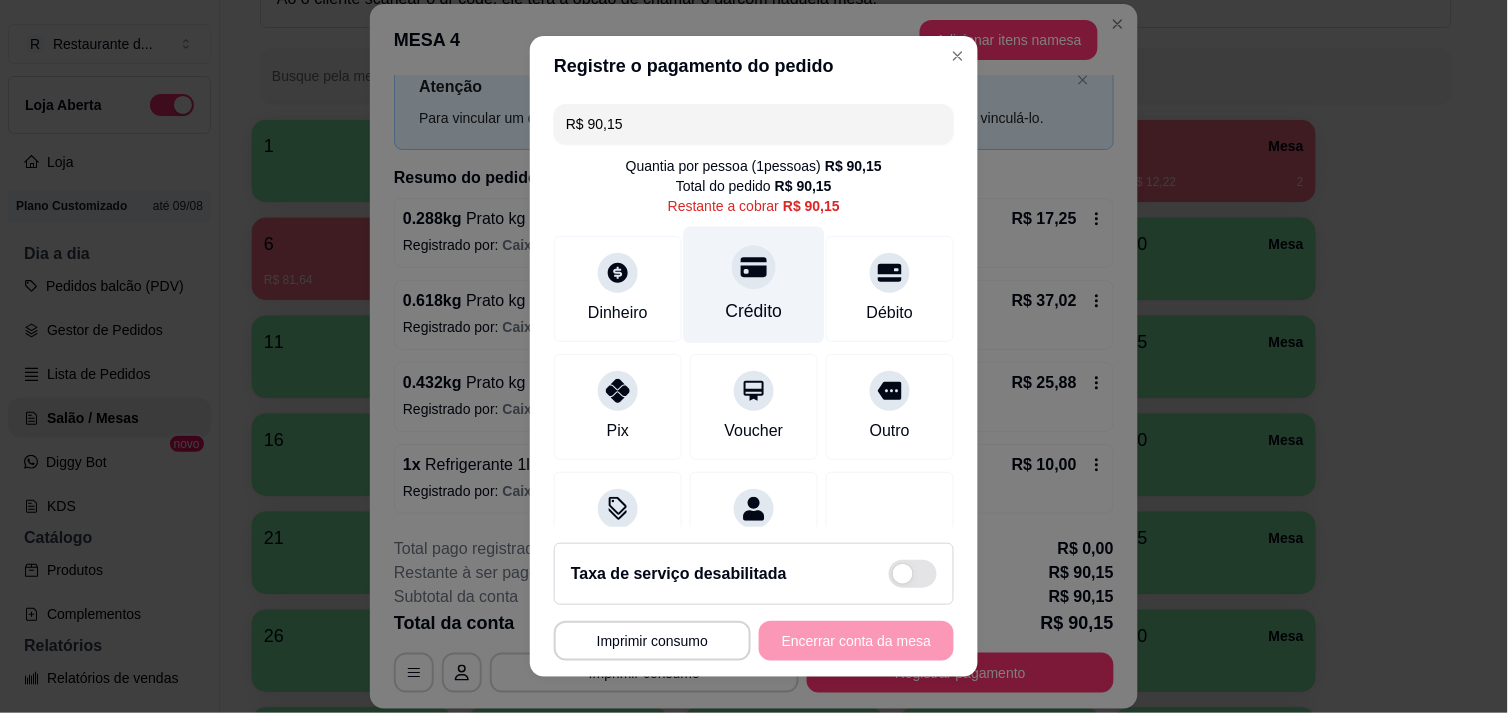 click on "Crédito" at bounding box center (754, 311) 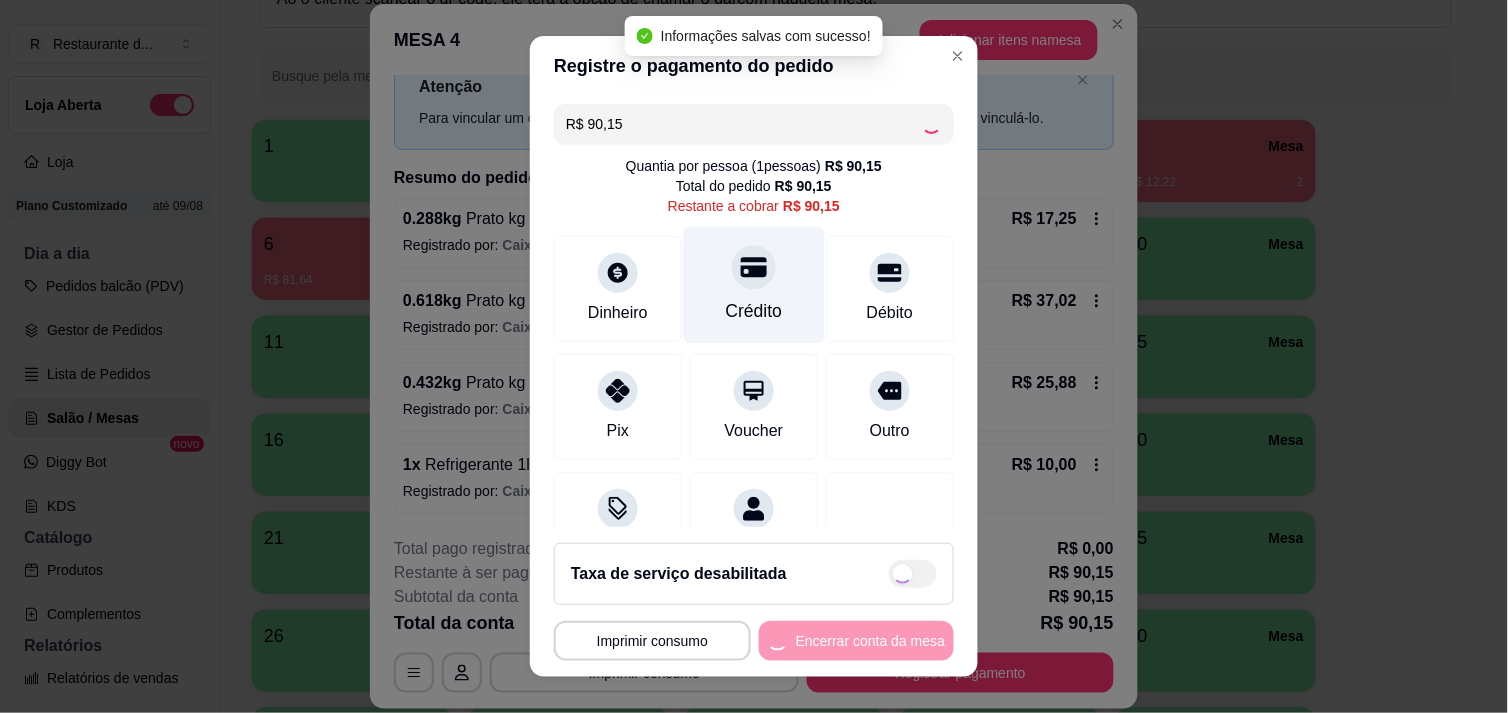 type on "R$ 0,00" 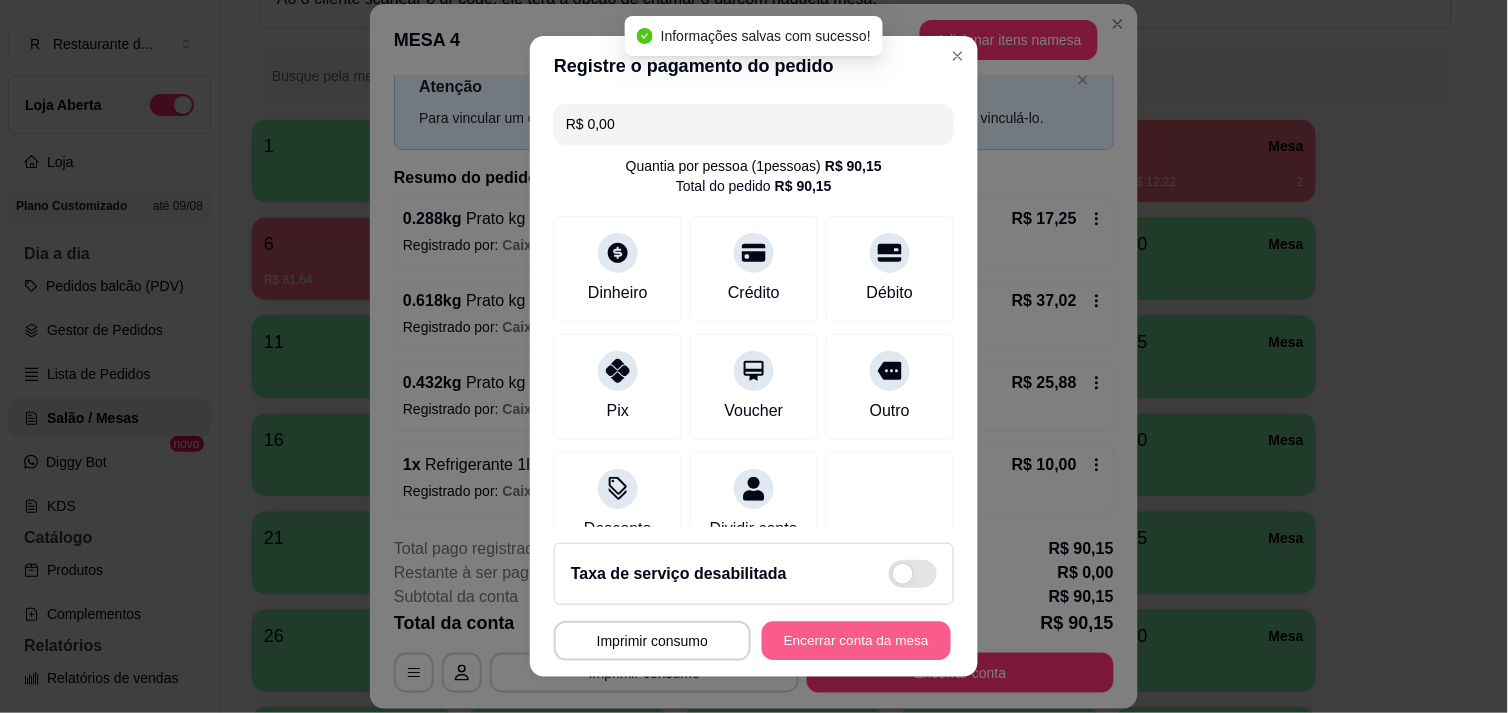 click on "Encerrar conta da mesa" at bounding box center (856, 641) 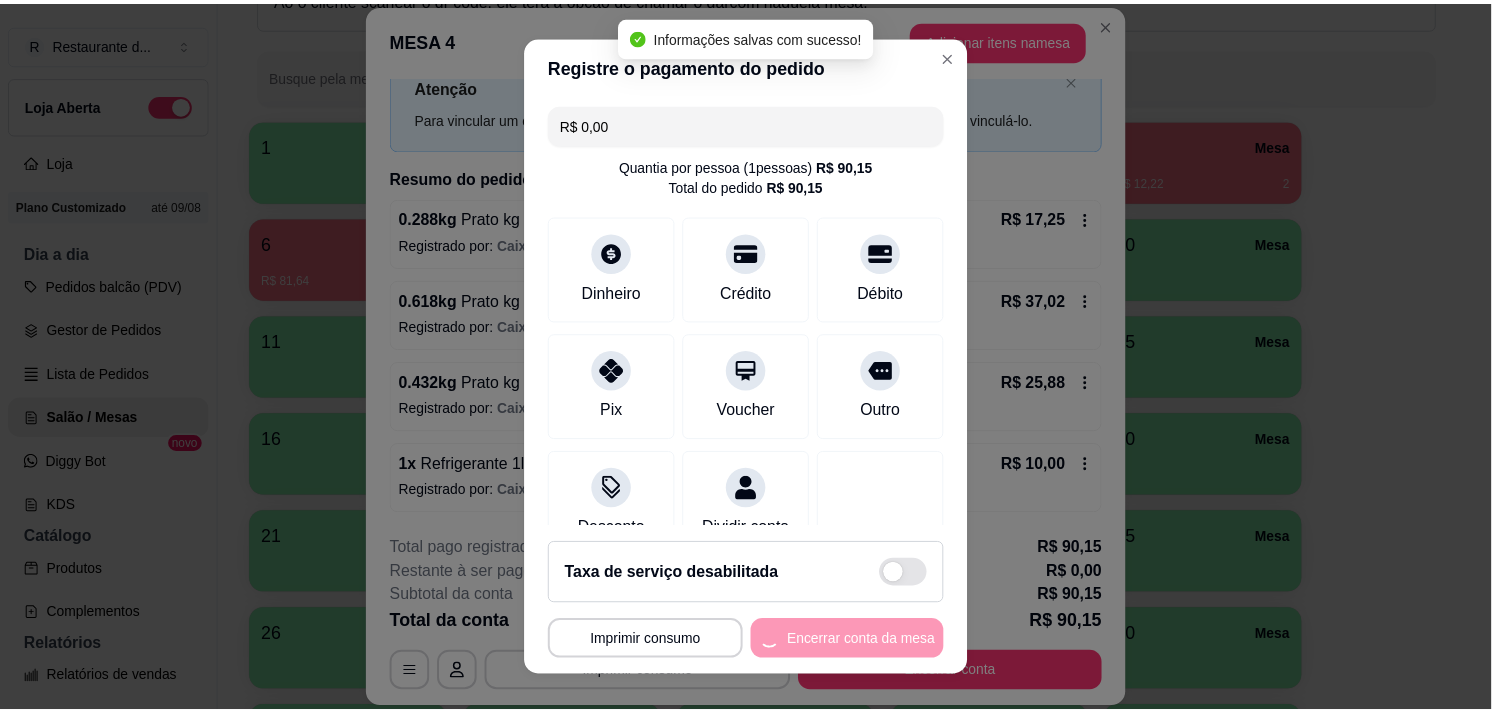 scroll, scrollTop: 0, scrollLeft: 0, axis: both 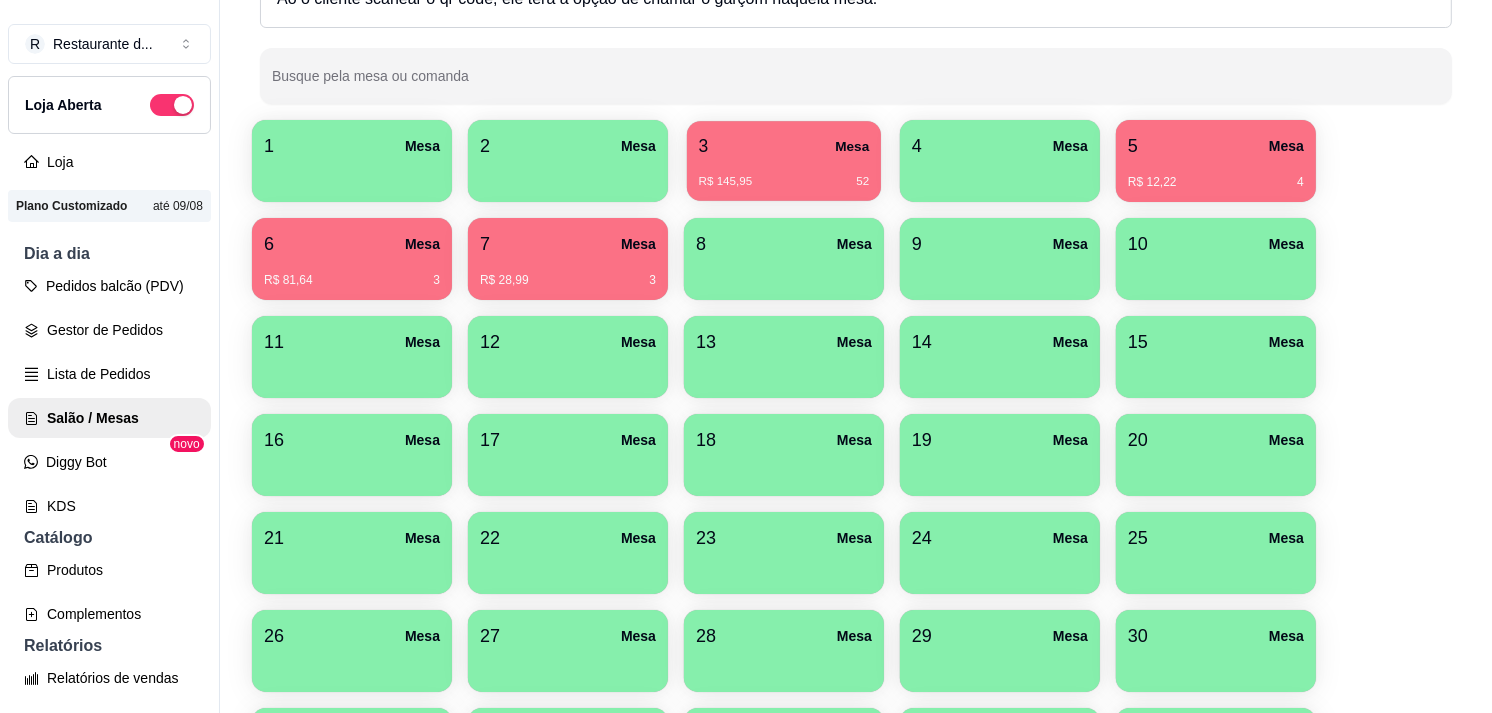 click on "3 Mesa" at bounding box center [784, 146] 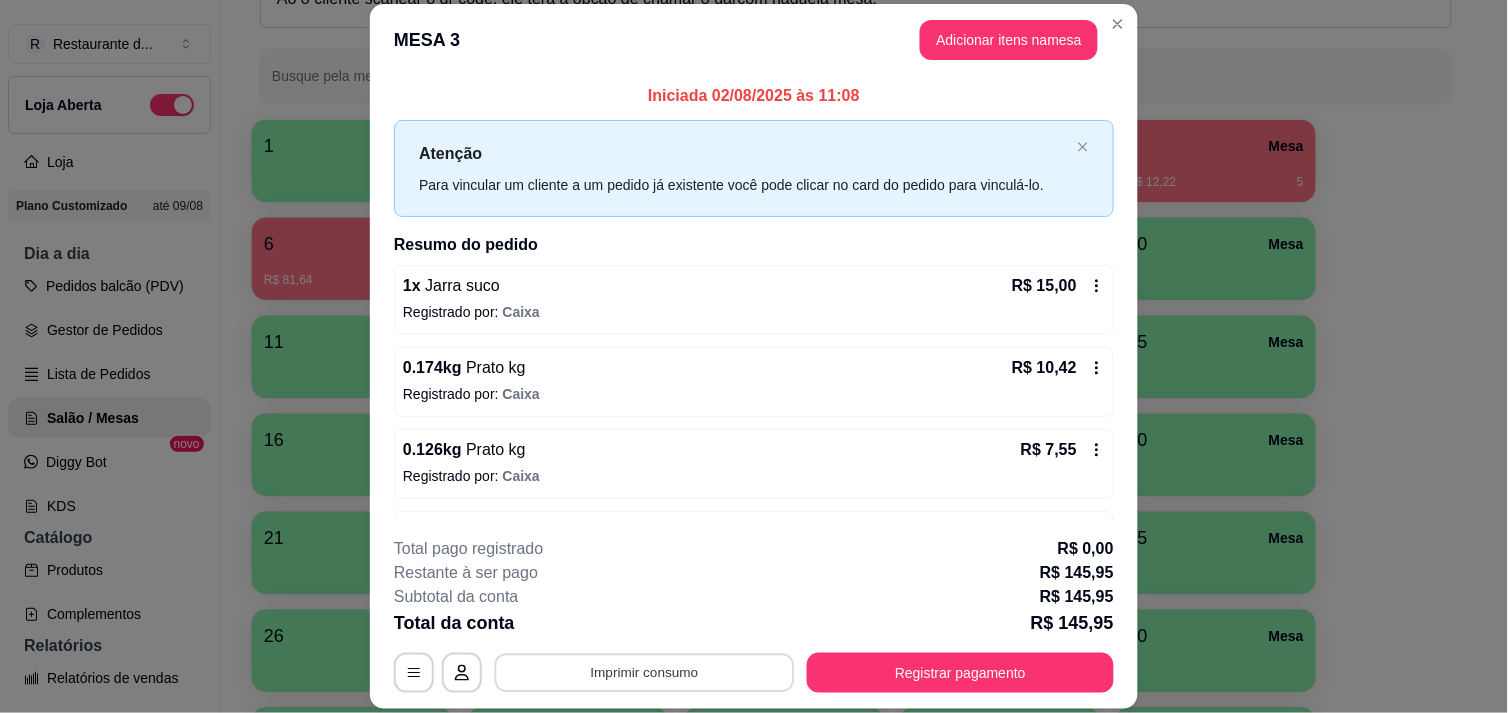 click on "Imprimir consumo" at bounding box center [645, 673] 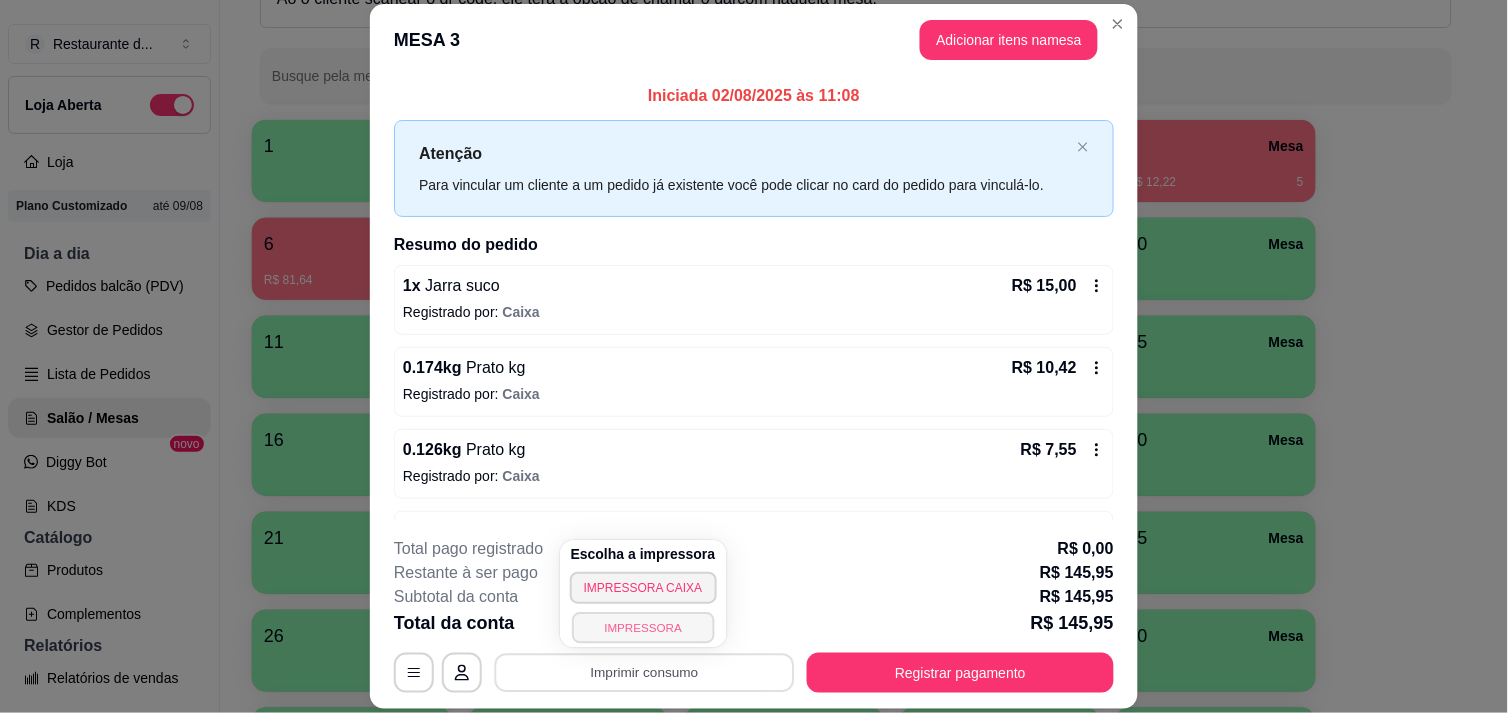 click on "IMPRESSORA" at bounding box center (643, 627) 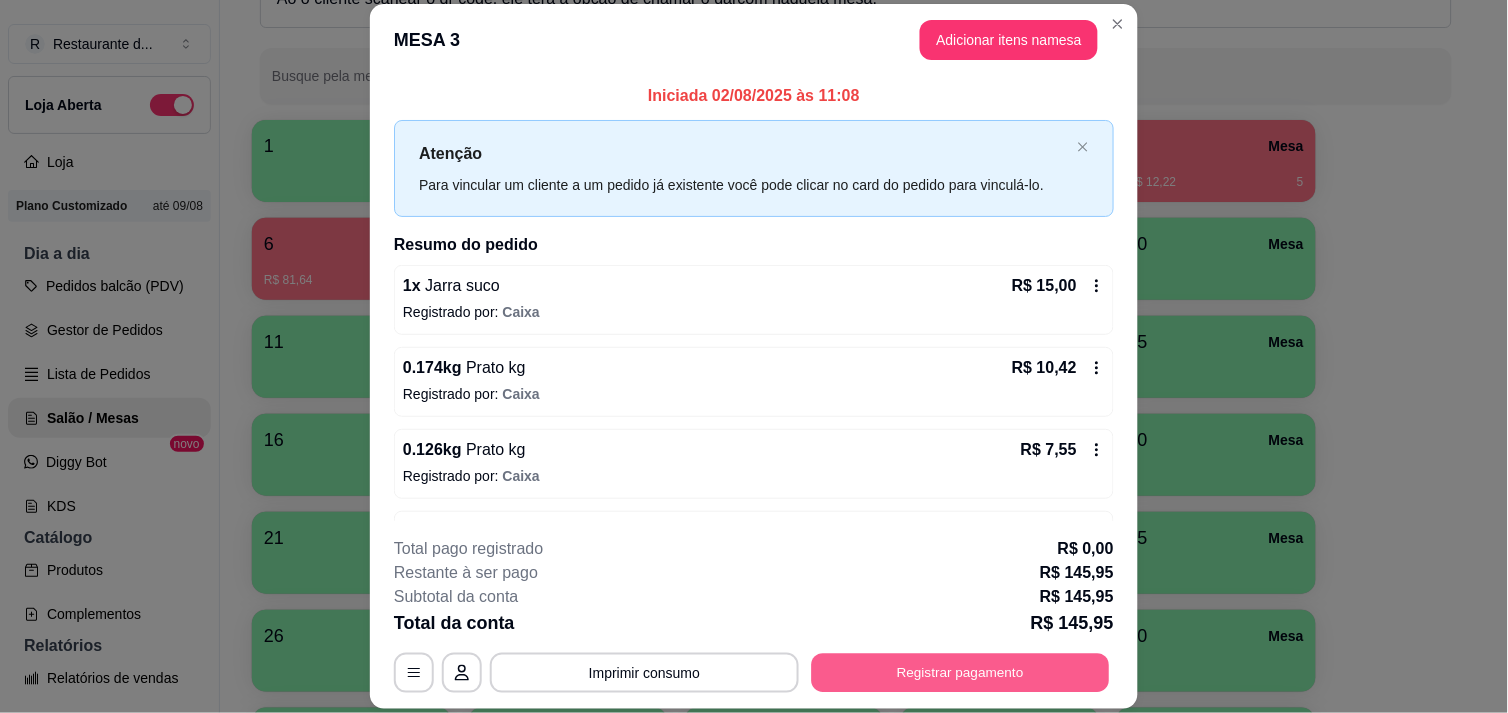 click on "Registrar pagamento" at bounding box center (961, 673) 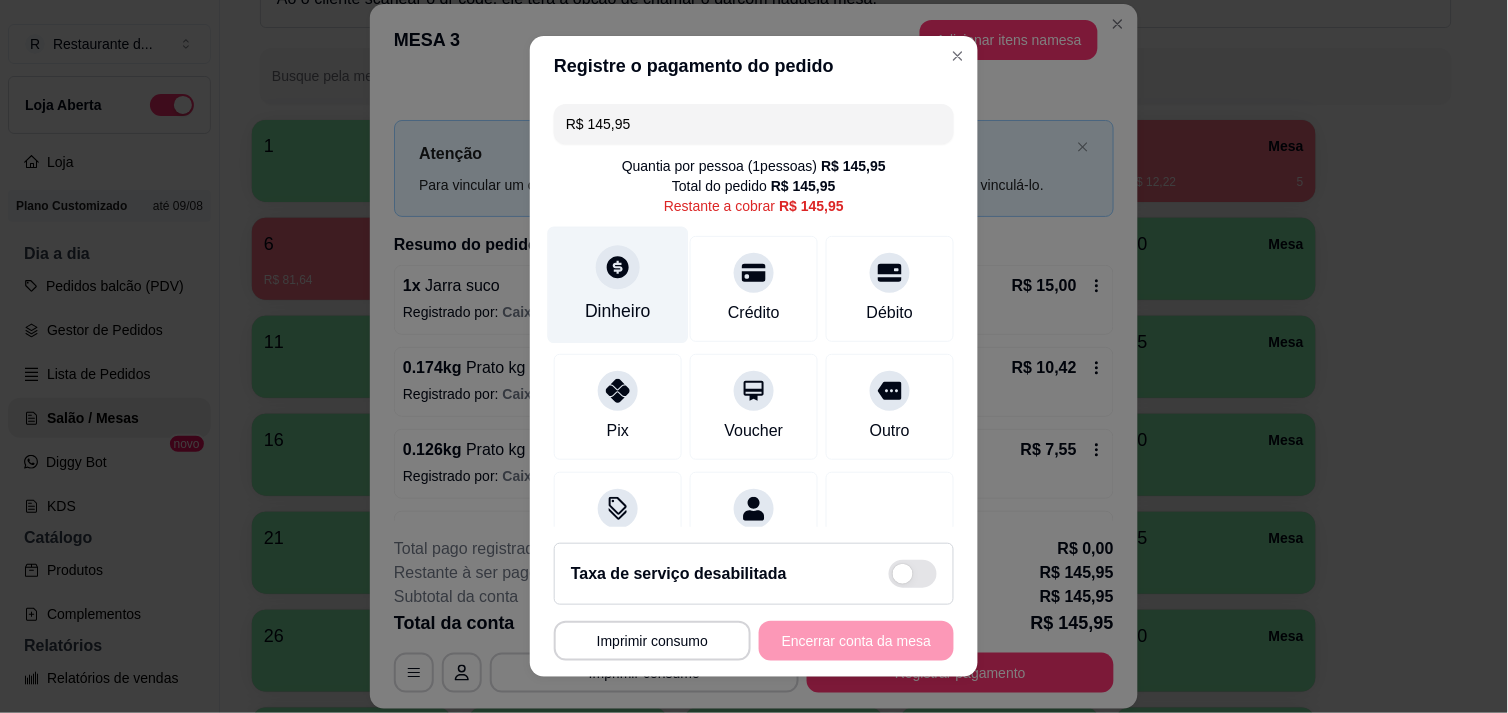 click 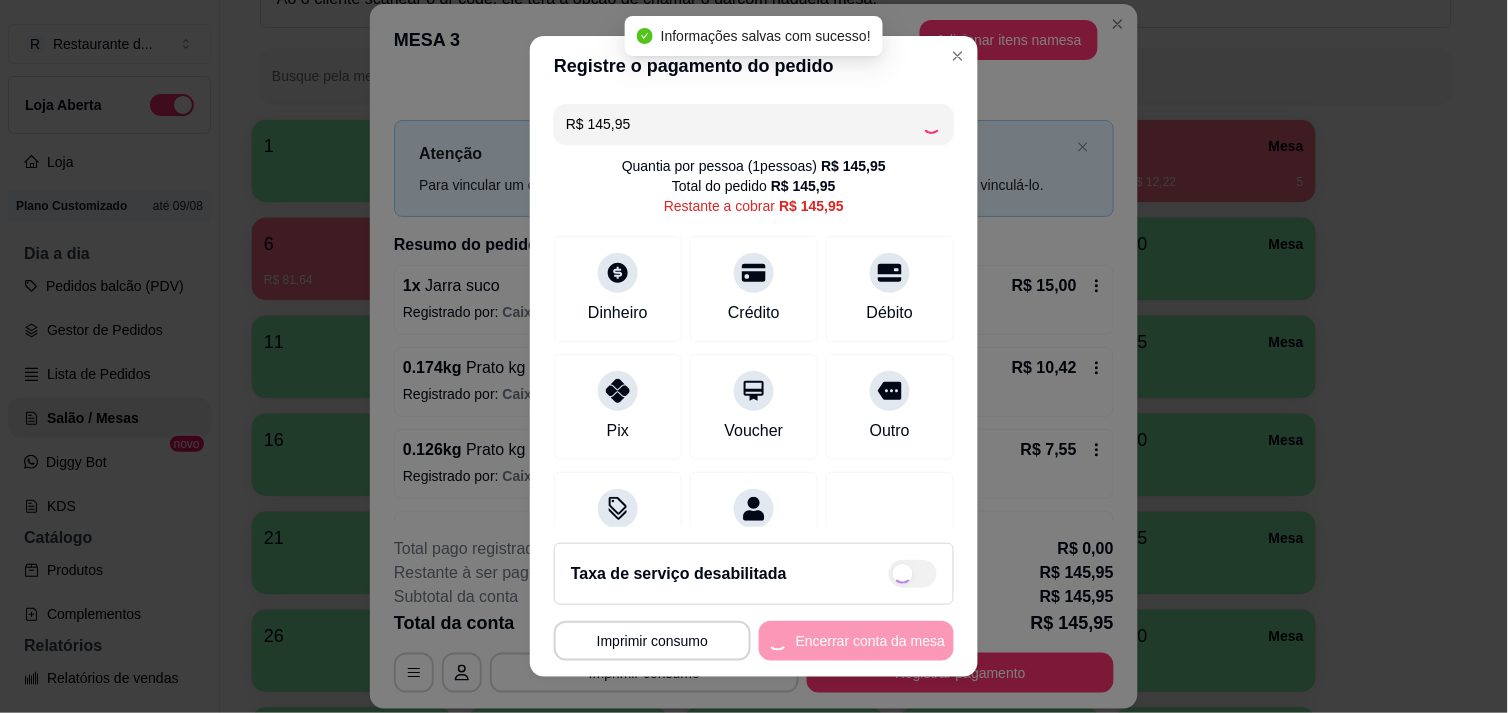 type on "R$ 0,00" 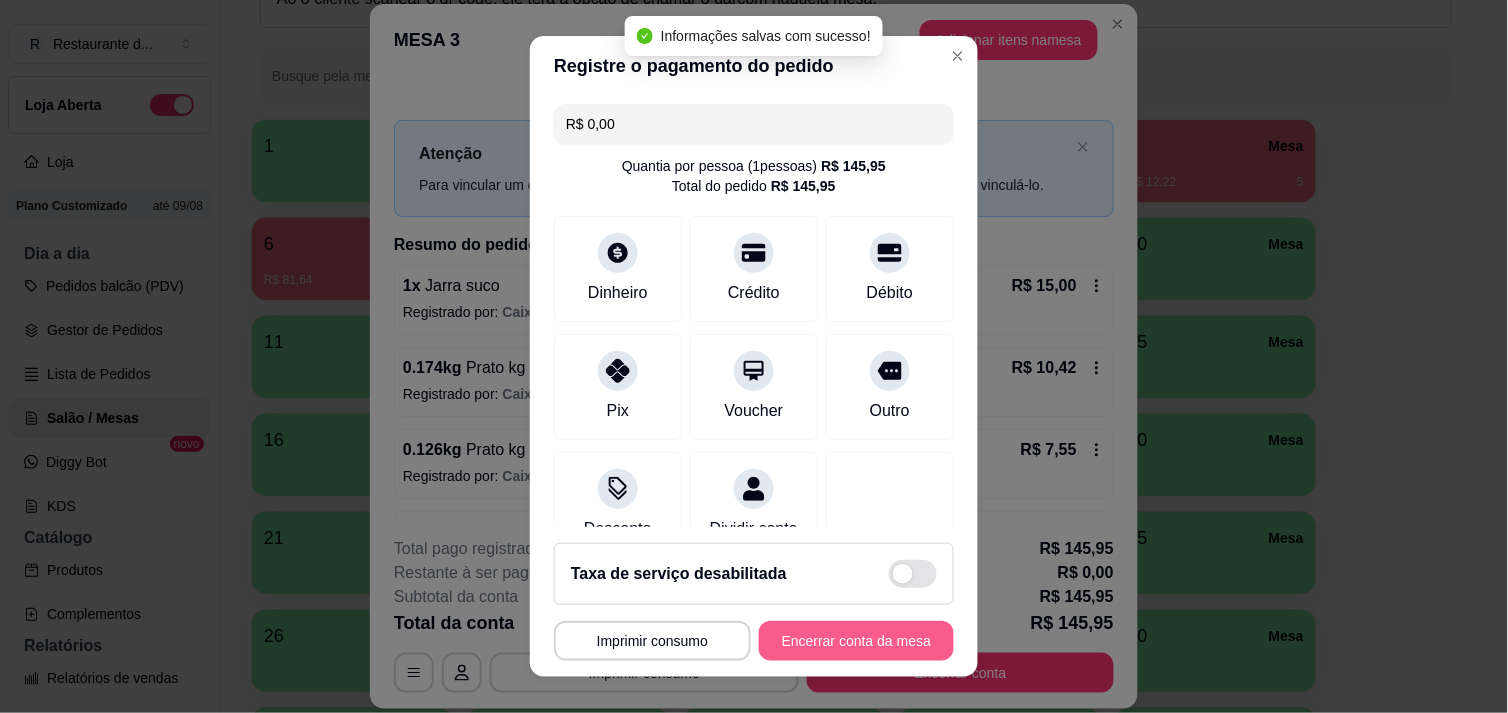 click on "Encerrar conta da mesa" at bounding box center (856, 641) 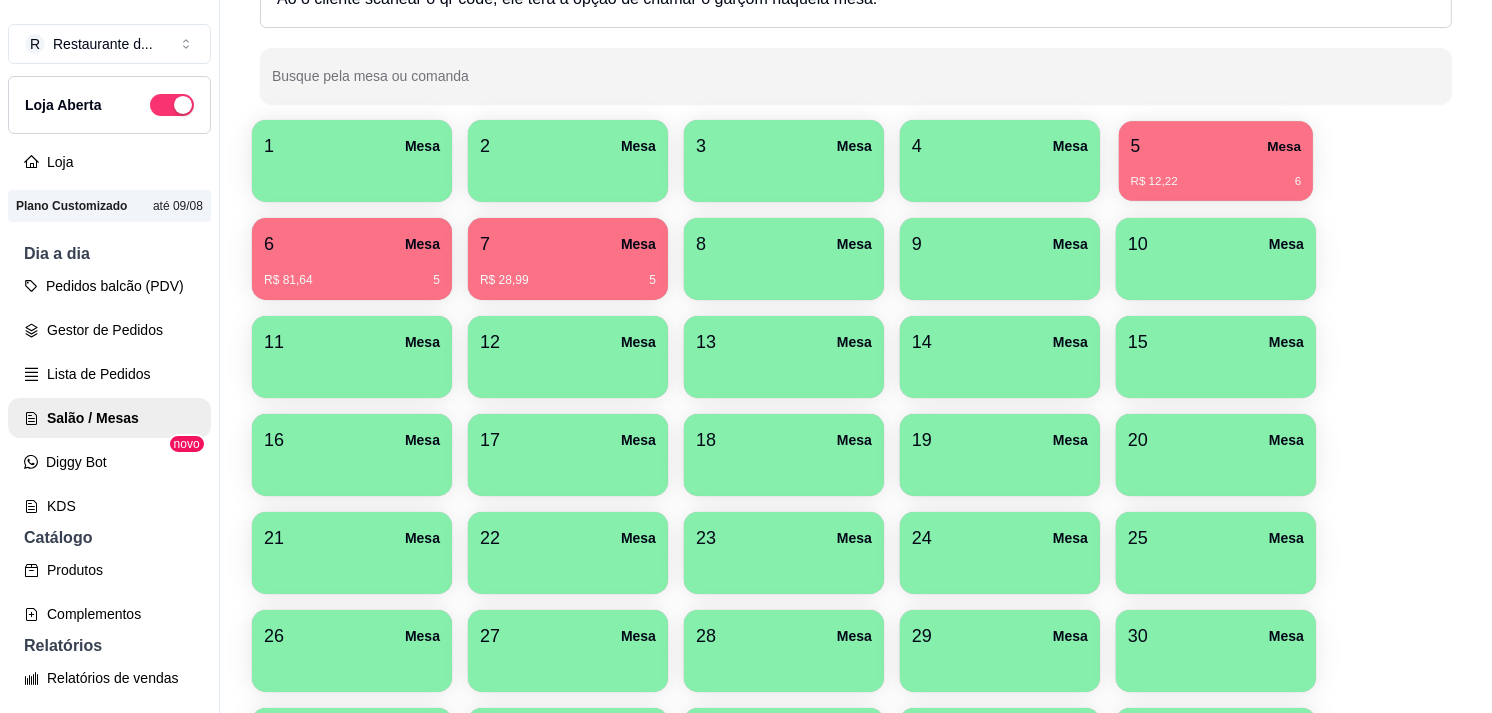 click on "R$ 12,22 6" at bounding box center (1216, 174) 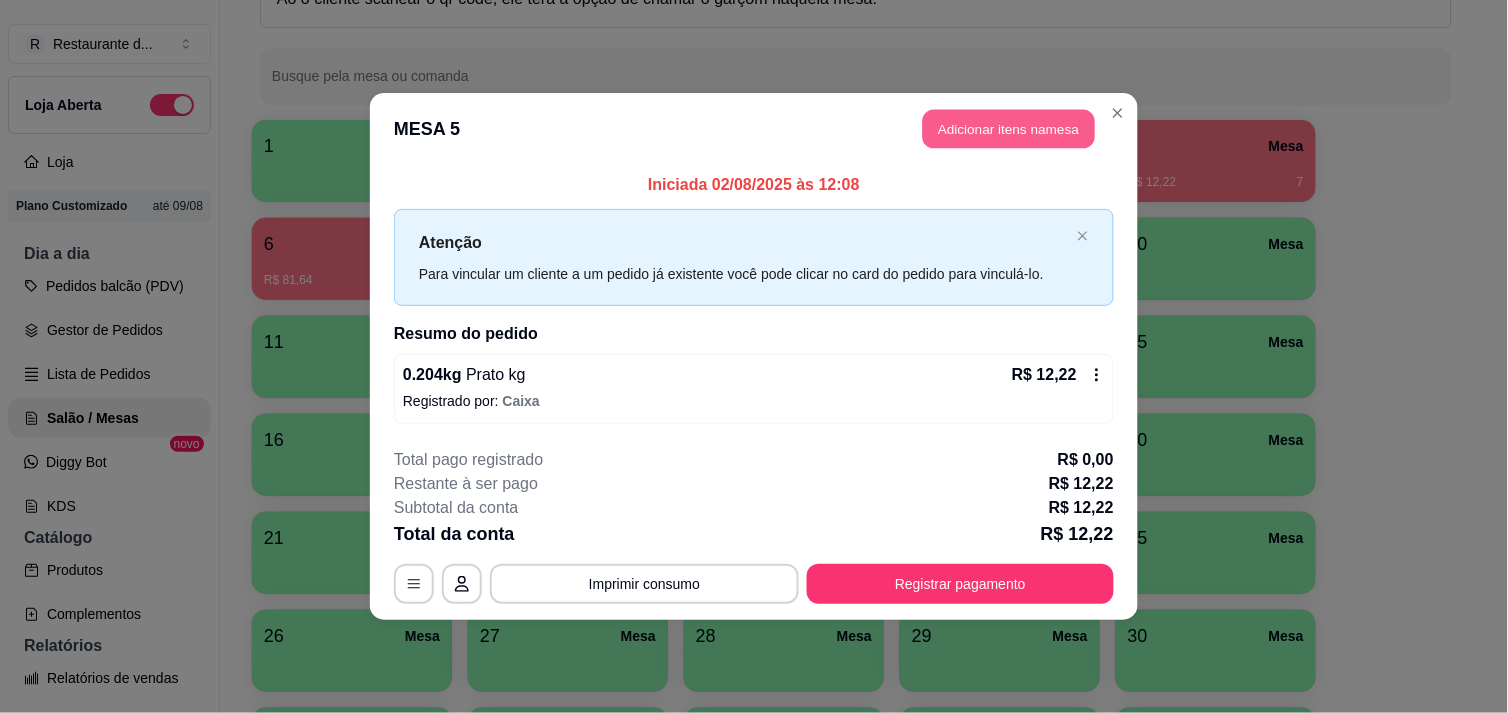 click on "Adicionar itens na  mesa" at bounding box center [1009, 129] 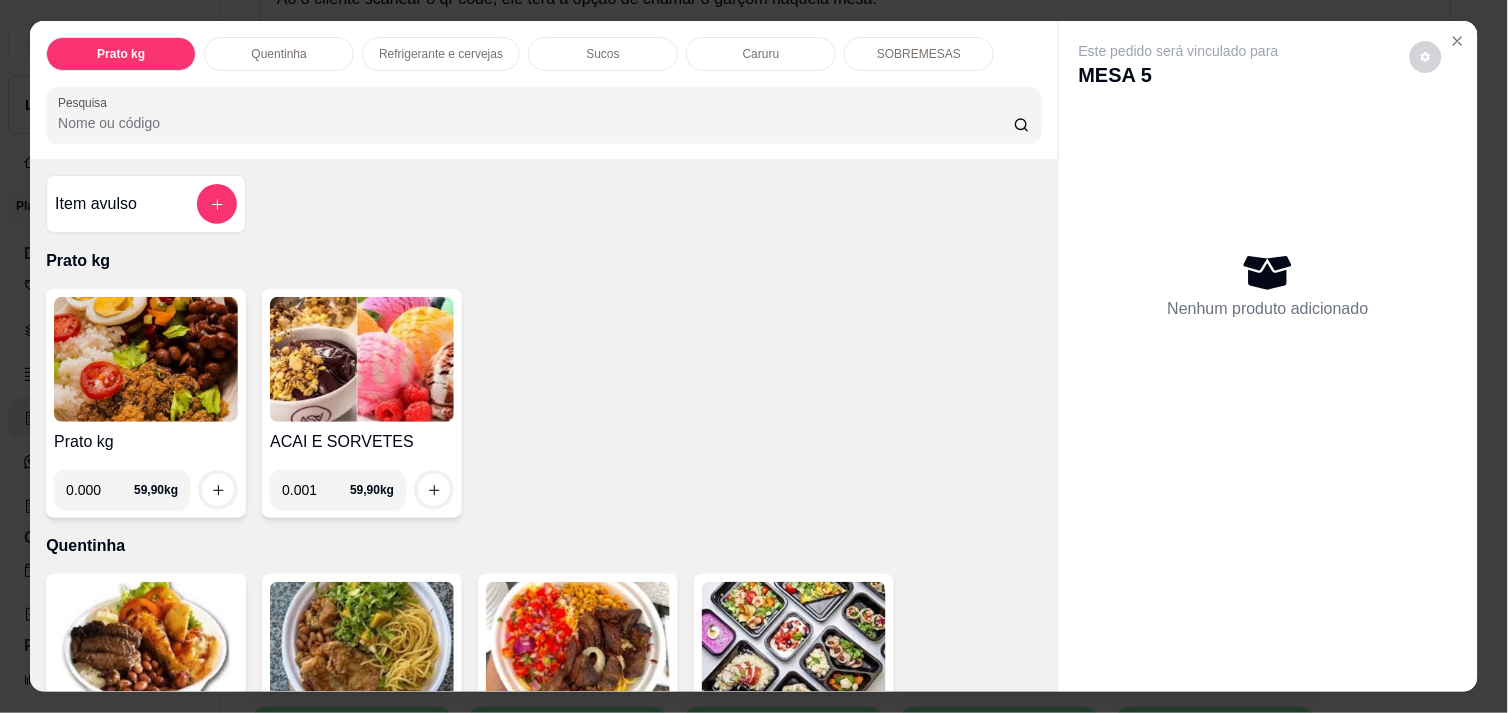 click on "0.001" at bounding box center [316, 490] 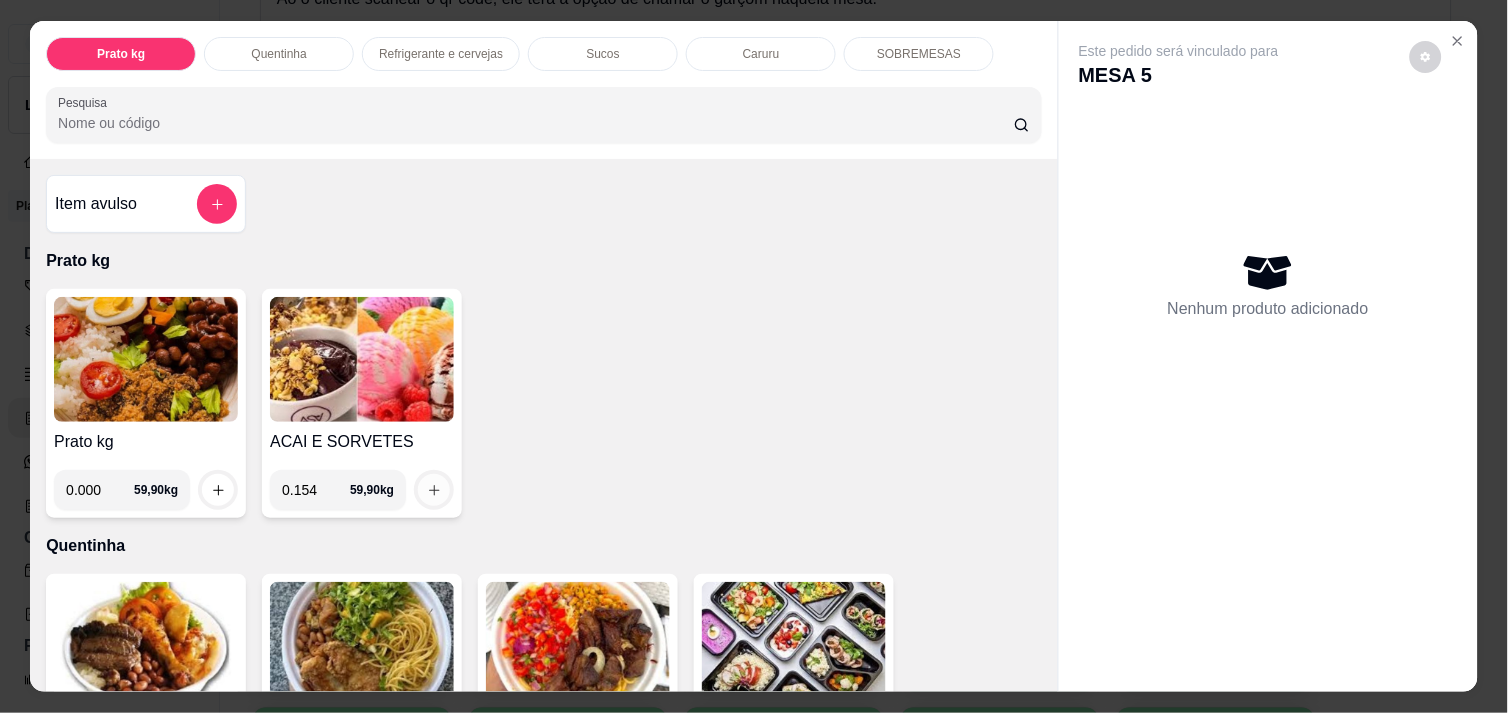 type on "0.154" 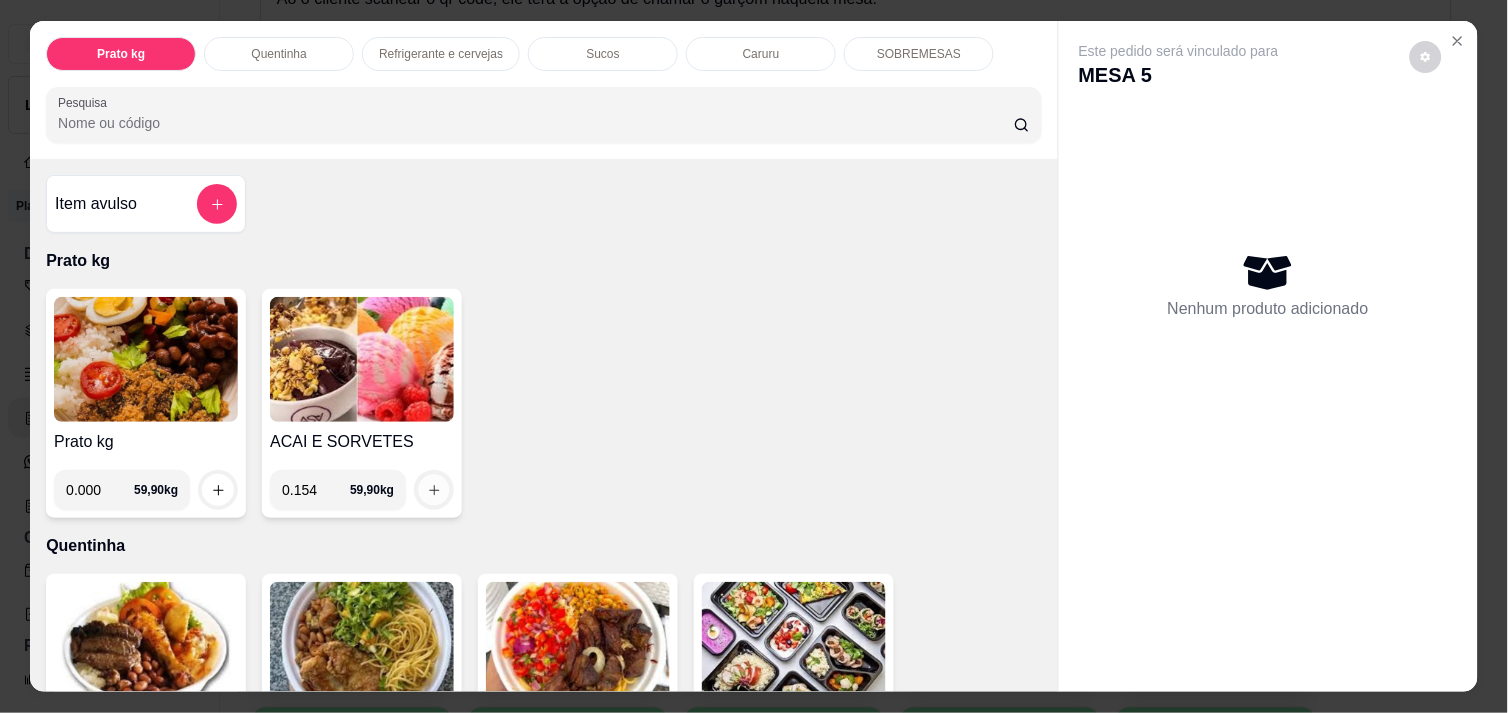 click 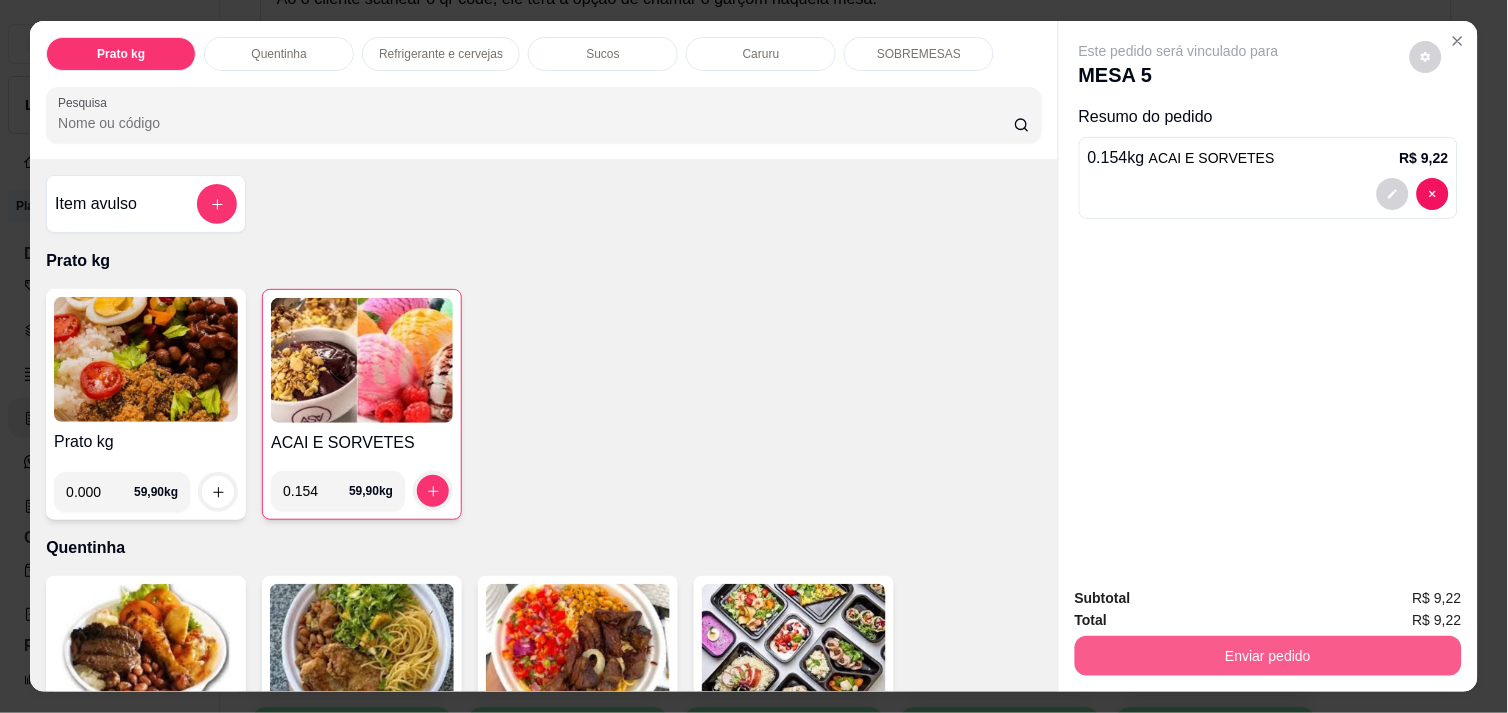 click on "Enviar pedido" at bounding box center (1268, 656) 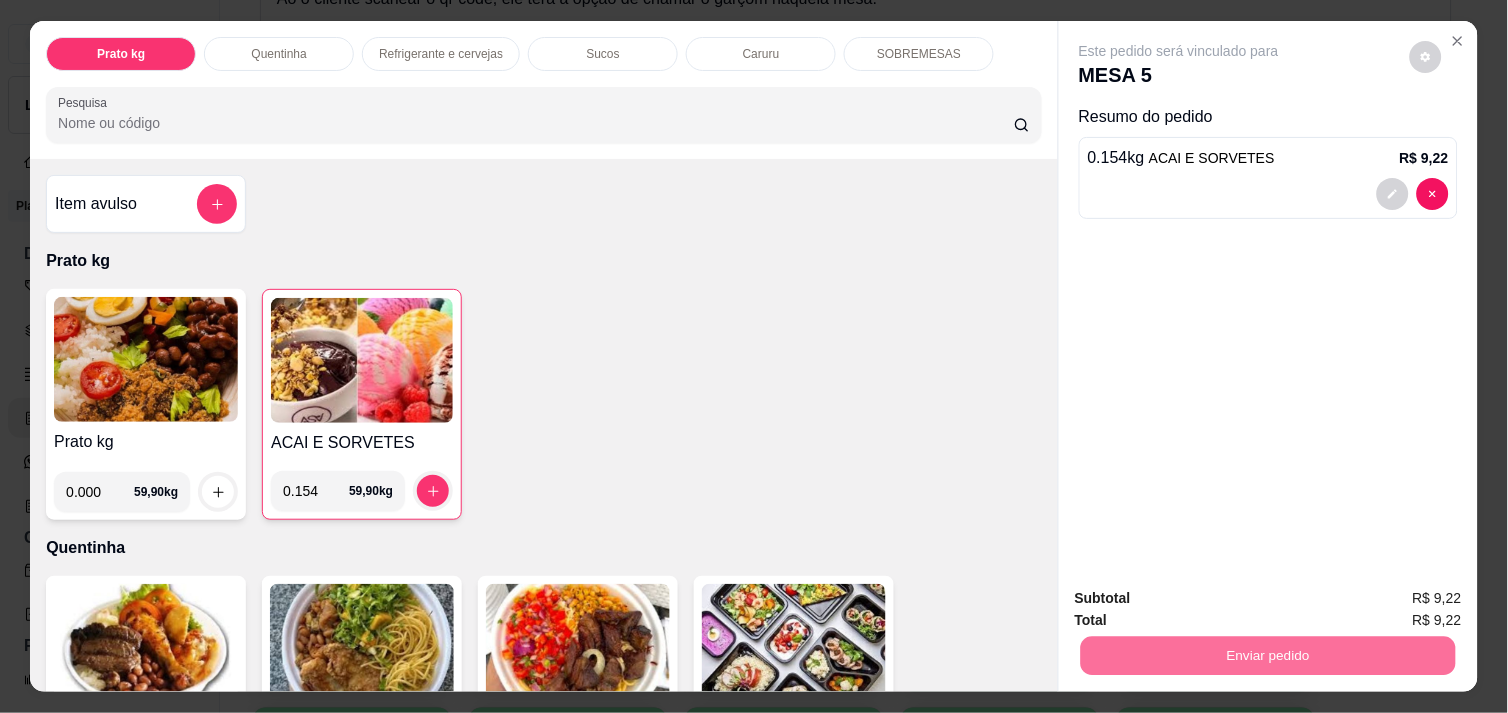 click on "Não registrar e enviar pedido" at bounding box center [1202, 598] 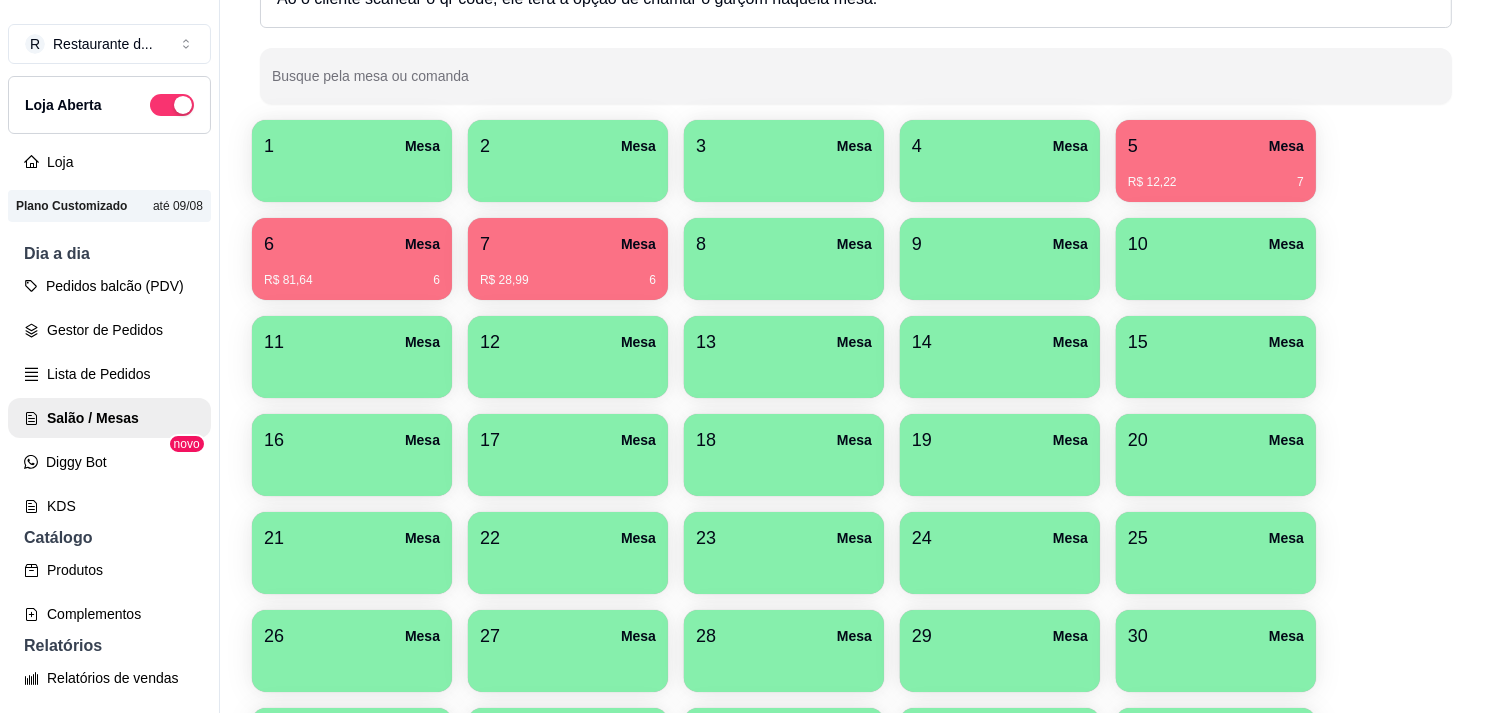 click on "1 Mesa 2 Mesa 3 Mesa 4 Mesa 5 Mesa R$ 12,22 7 6 Mesa R$ 81,64 6 7 Mesa R$ 28,99 6 8 Mesa 9 Mesa 10 Mesa 11 Mesa 12 Mesa 13 Mesa 14 Mesa 15 Mesa 16 Mesa 17 Mesa 18 Mesa 19 Mesa 20 Mesa 21 Mesa 22 Mesa 23 Mesa 24 Mesa 25 Mesa 26 Mesa 27 Mesa 28 Mesa 29 Mesa 30 Mesa 31 Mesa 32 Mesa 33 Mesa 34 Mesa 35 Mesa 36 Mesa 37 Mesa 38 Mesa 39 Mesa 40 Mesa R$ 23,96 1472" at bounding box center (856, 504) 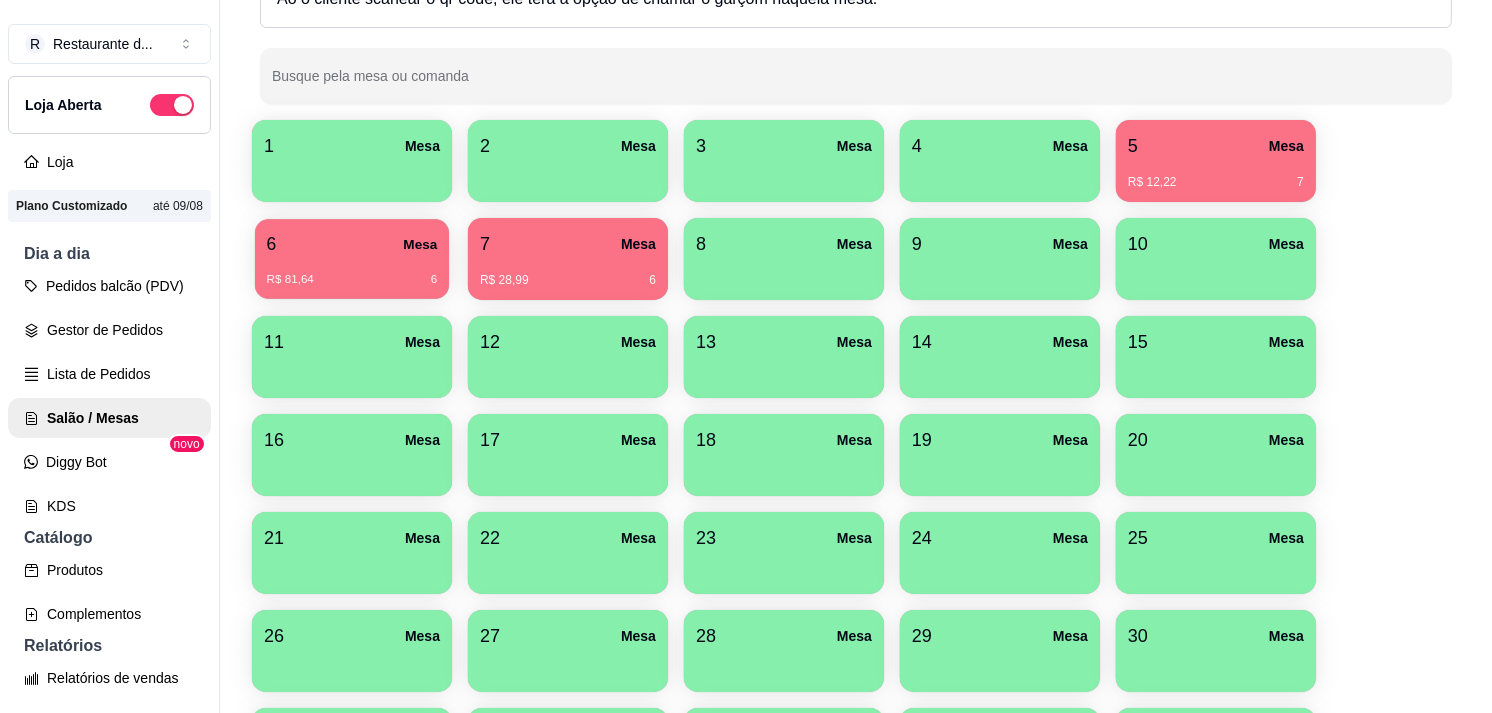 click on "6 Mesa R$ 81,64 6" at bounding box center (352, 259) 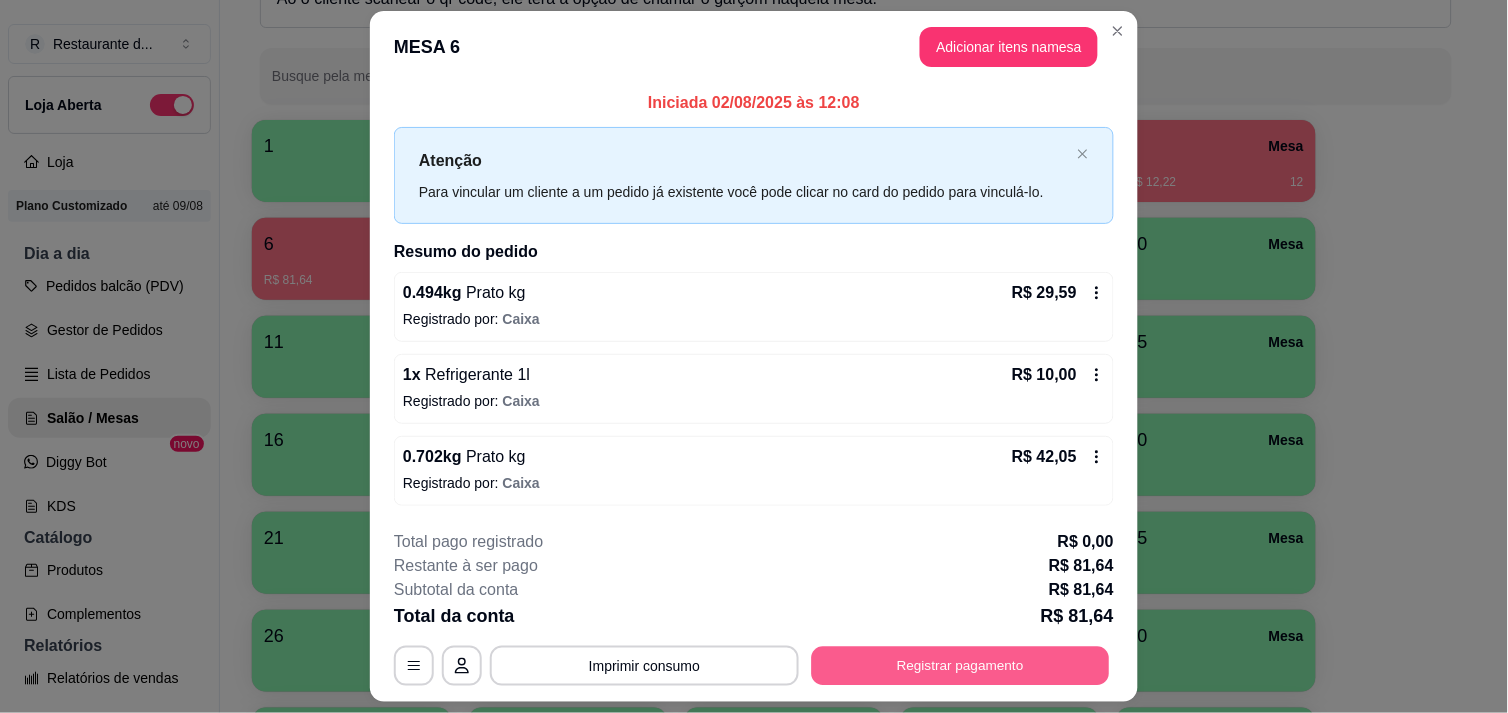 click on "Registrar pagamento" at bounding box center [961, 666] 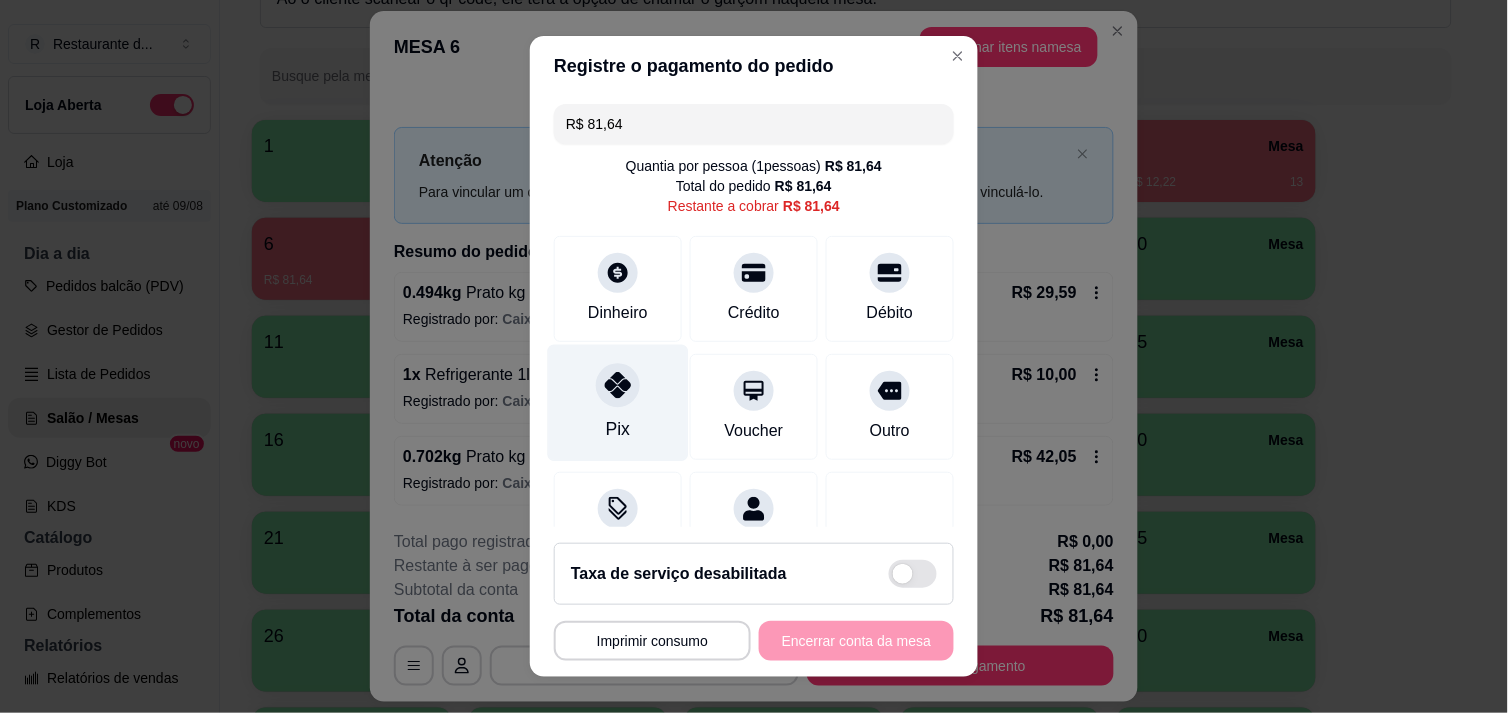 click at bounding box center (618, 385) 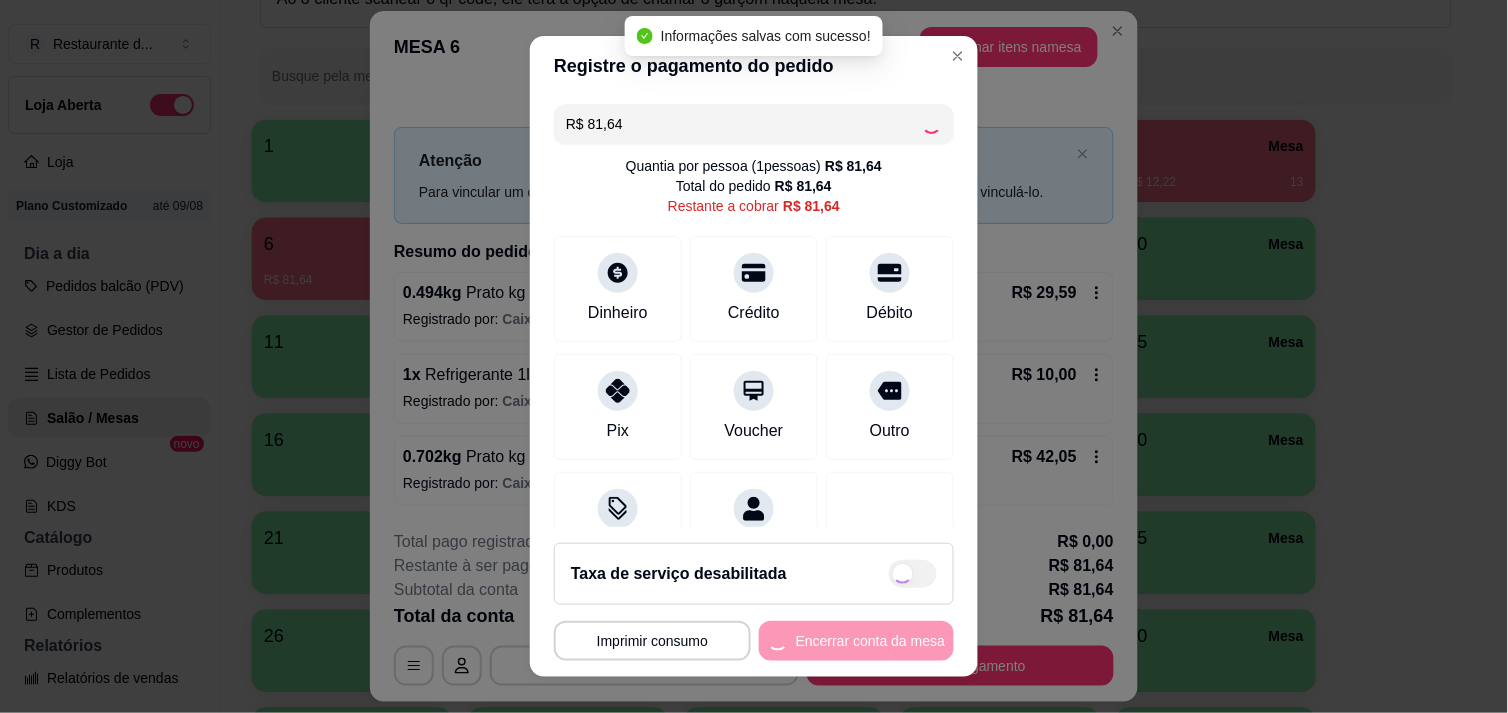 type on "R$ 0,00" 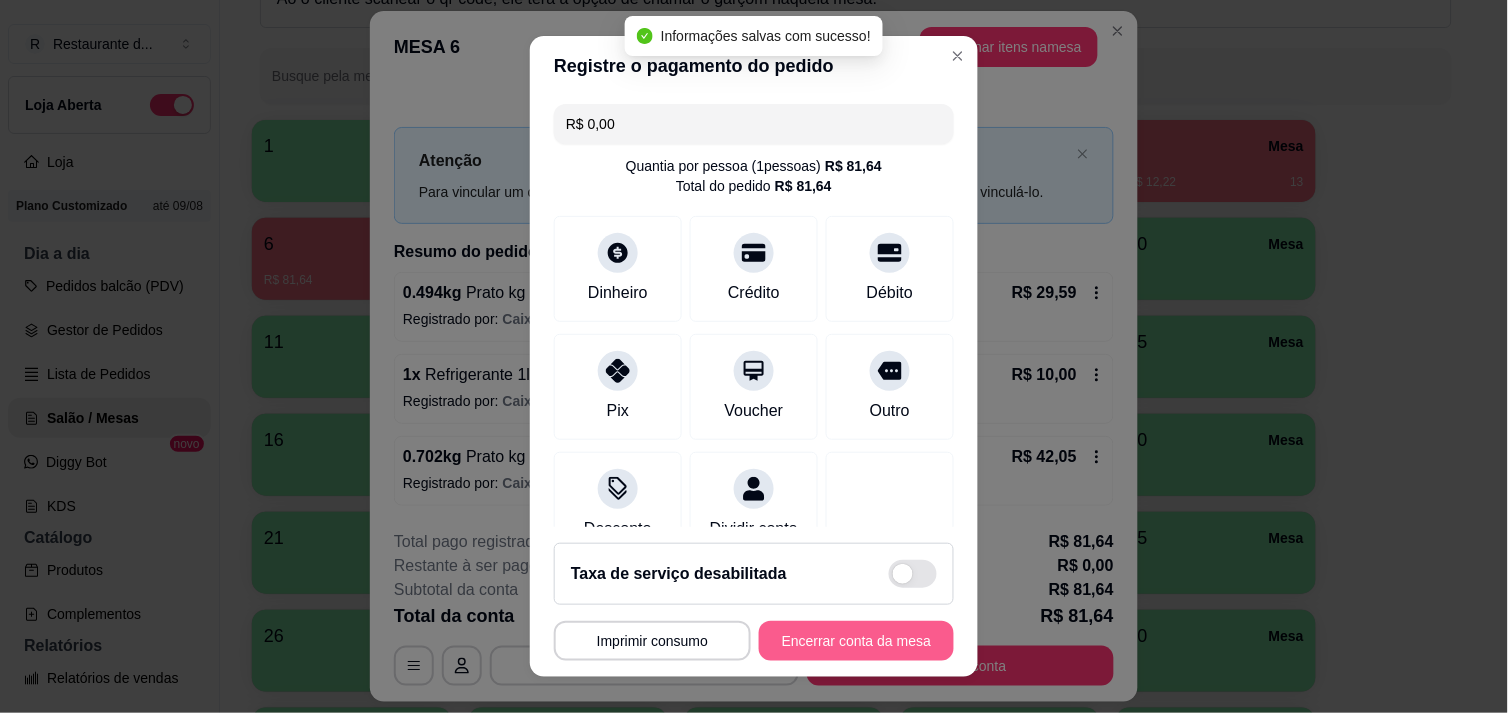 click on "Encerrar conta da mesa" at bounding box center (856, 641) 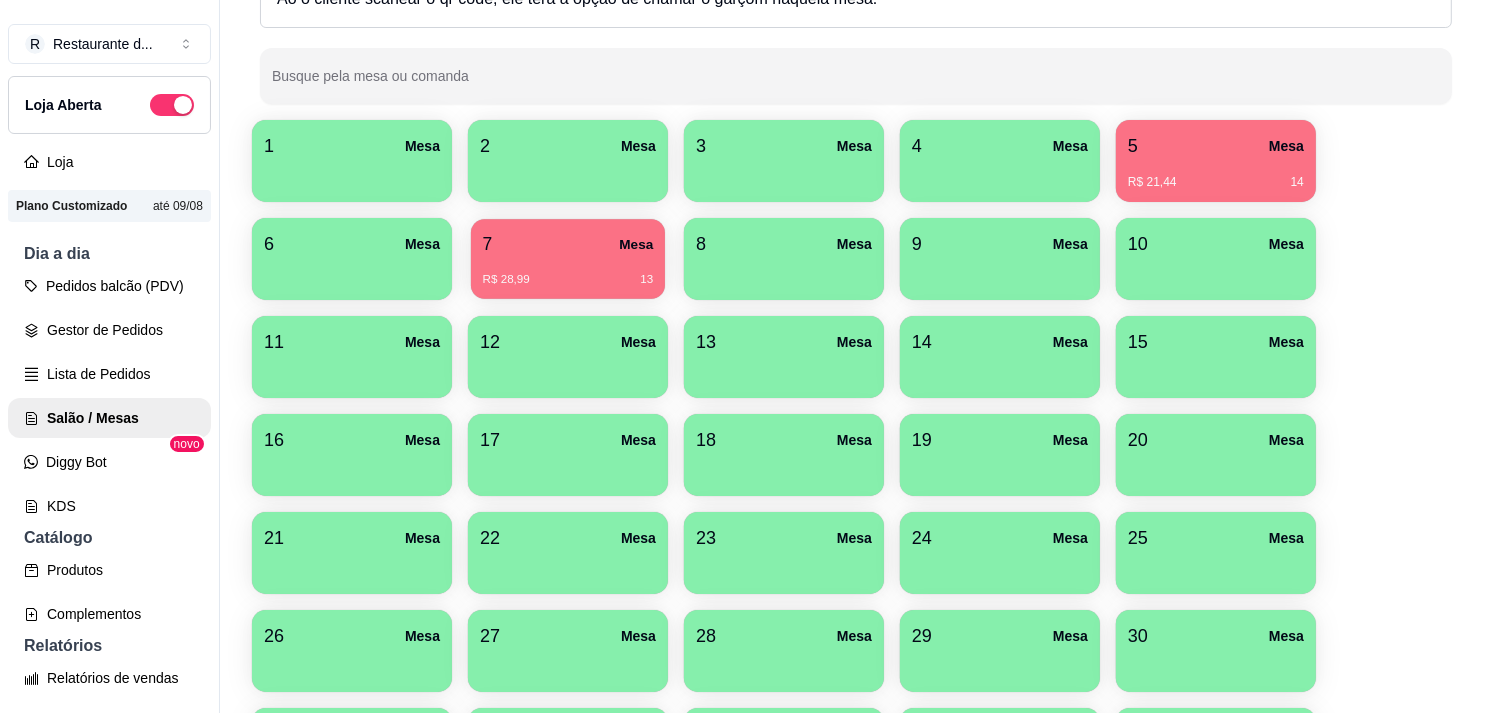 click on "R$ 28,99 [NUMBER]" at bounding box center (568, 272) 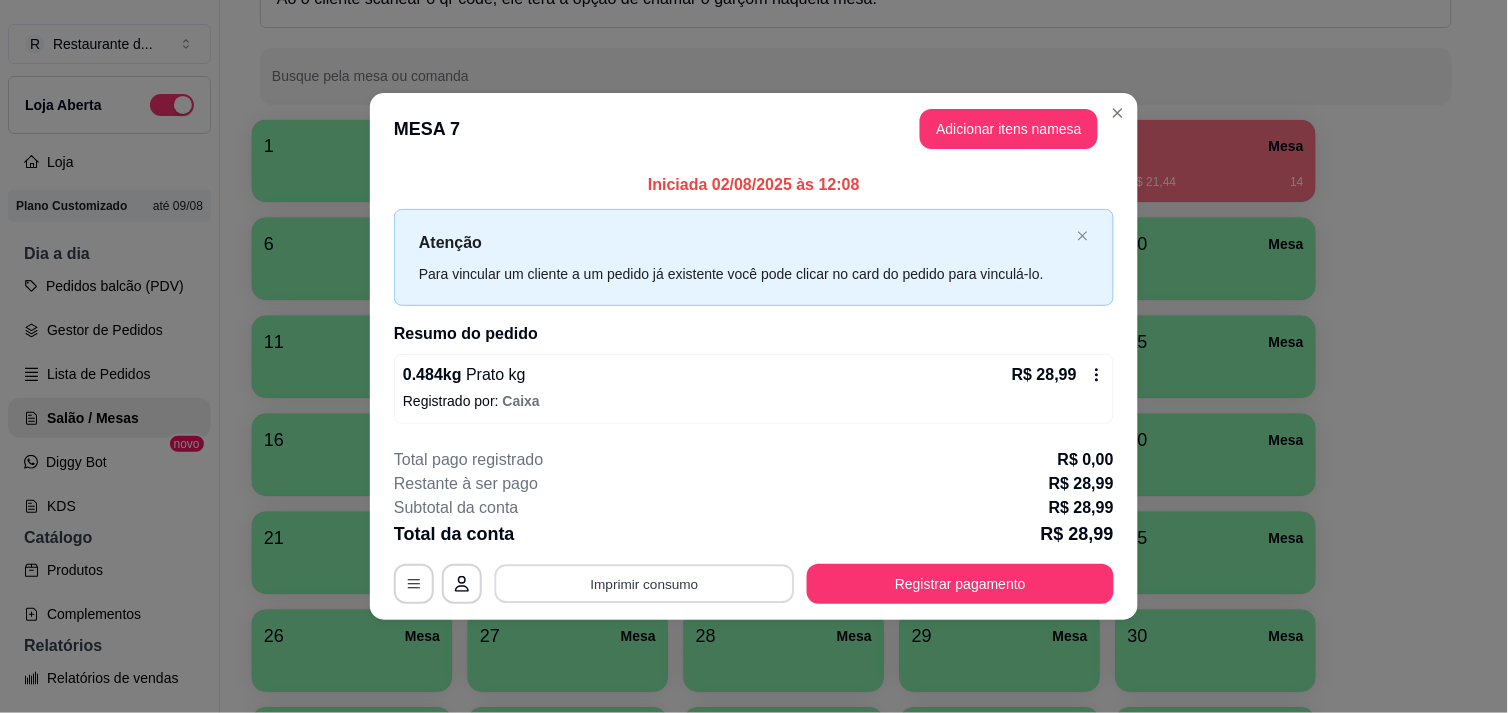 click on "Imprimir consumo" at bounding box center (645, 584) 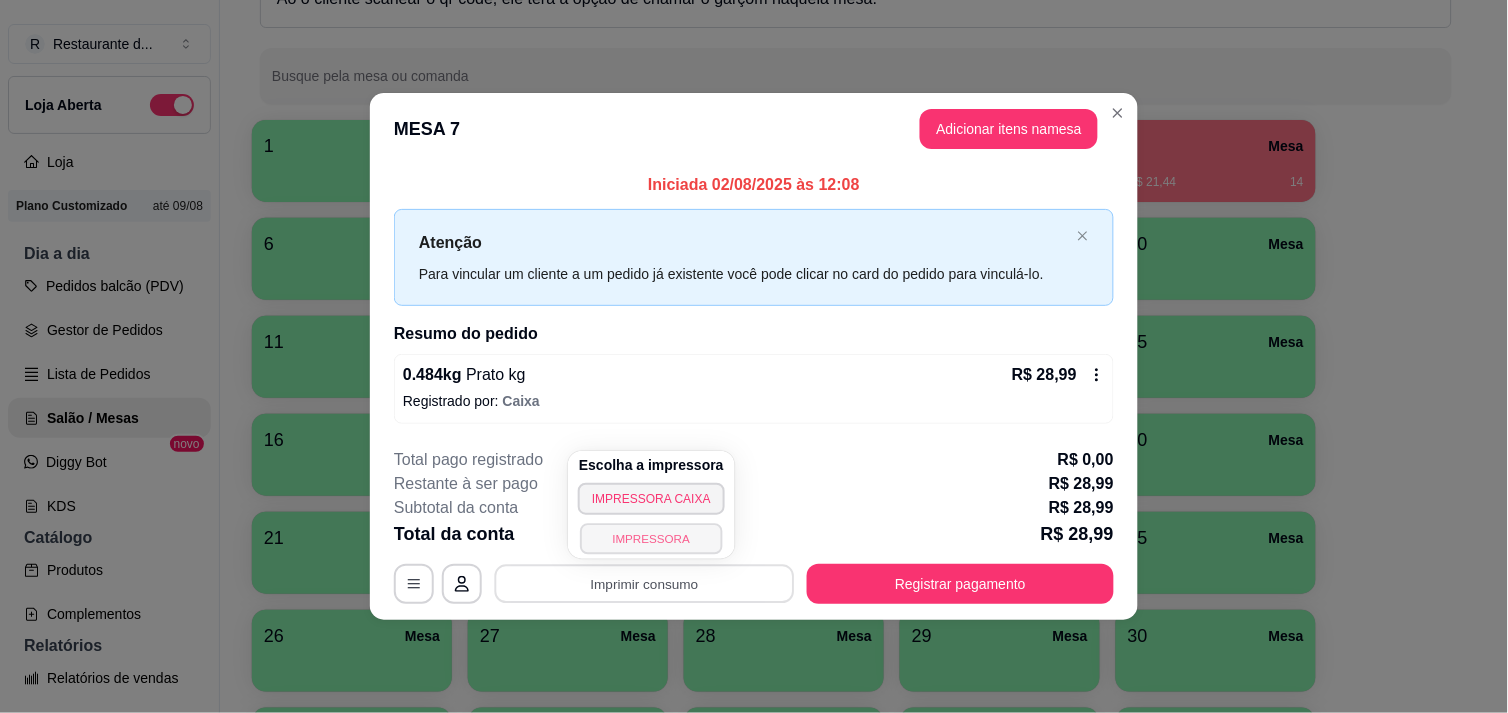 click on "IMPRESSORA" at bounding box center [651, 538] 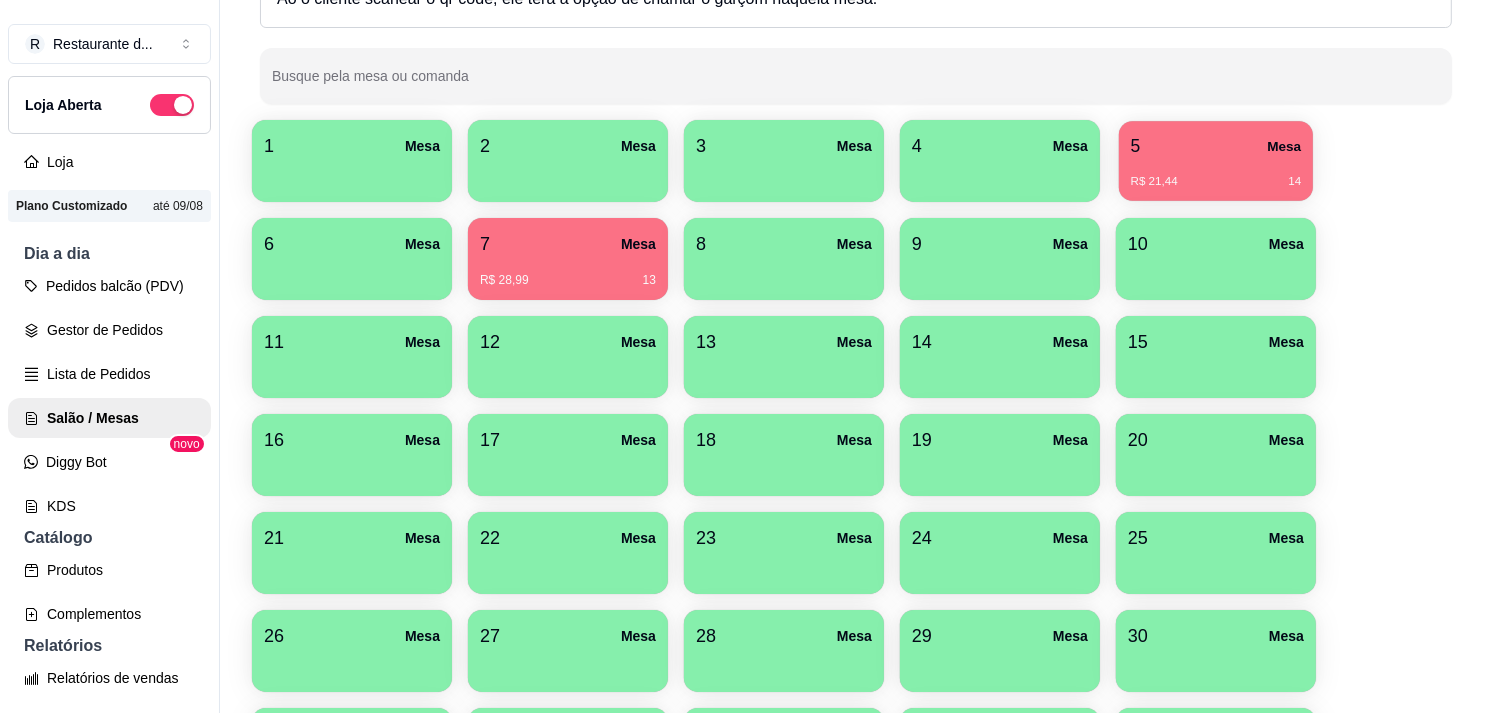click on "R$ 21,44 [NUMBER]" at bounding box center (1216, 174) 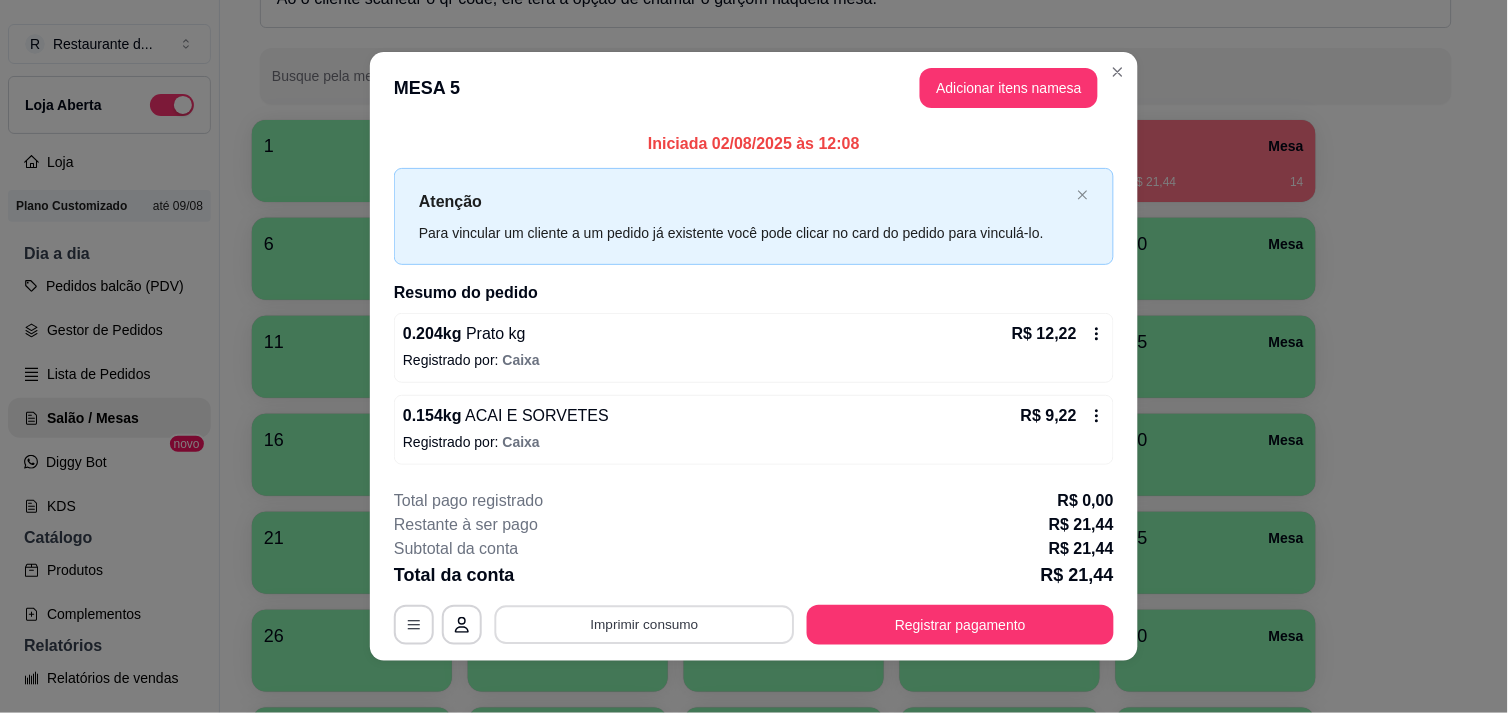 click on "Imprimir consumo" at bounding box center [645, 625] 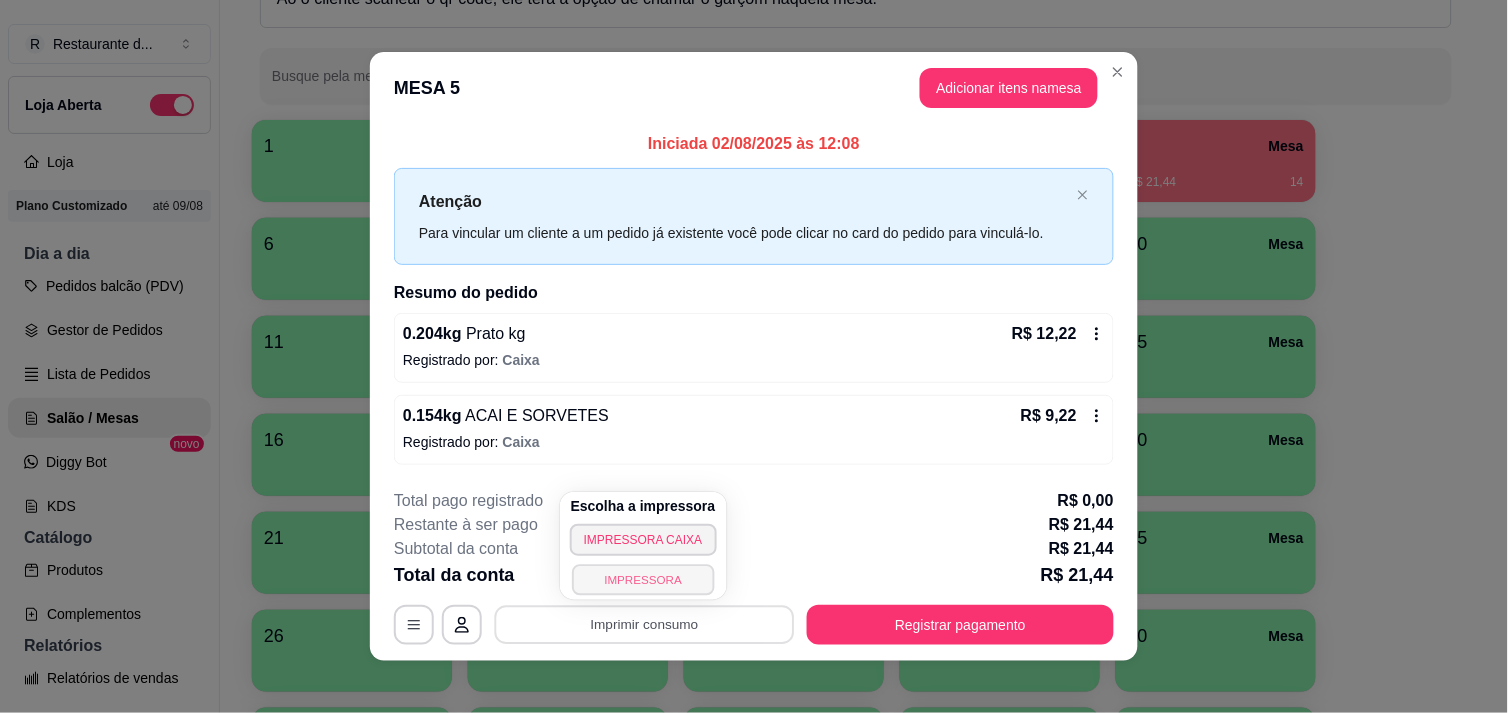 click on "IMPRESSORA" at bounding box center (643, 579) 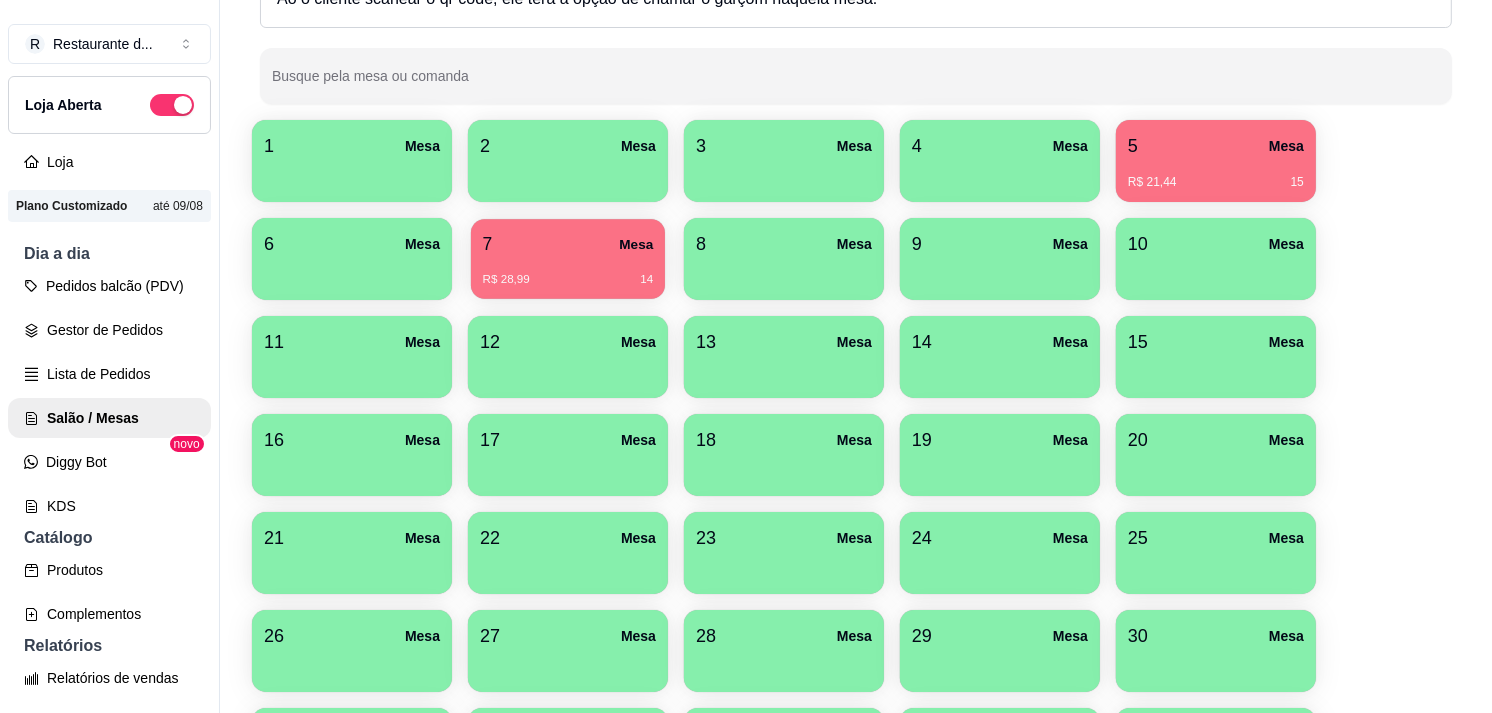 click on "7 Mesa" at bounding box center (568, 244) 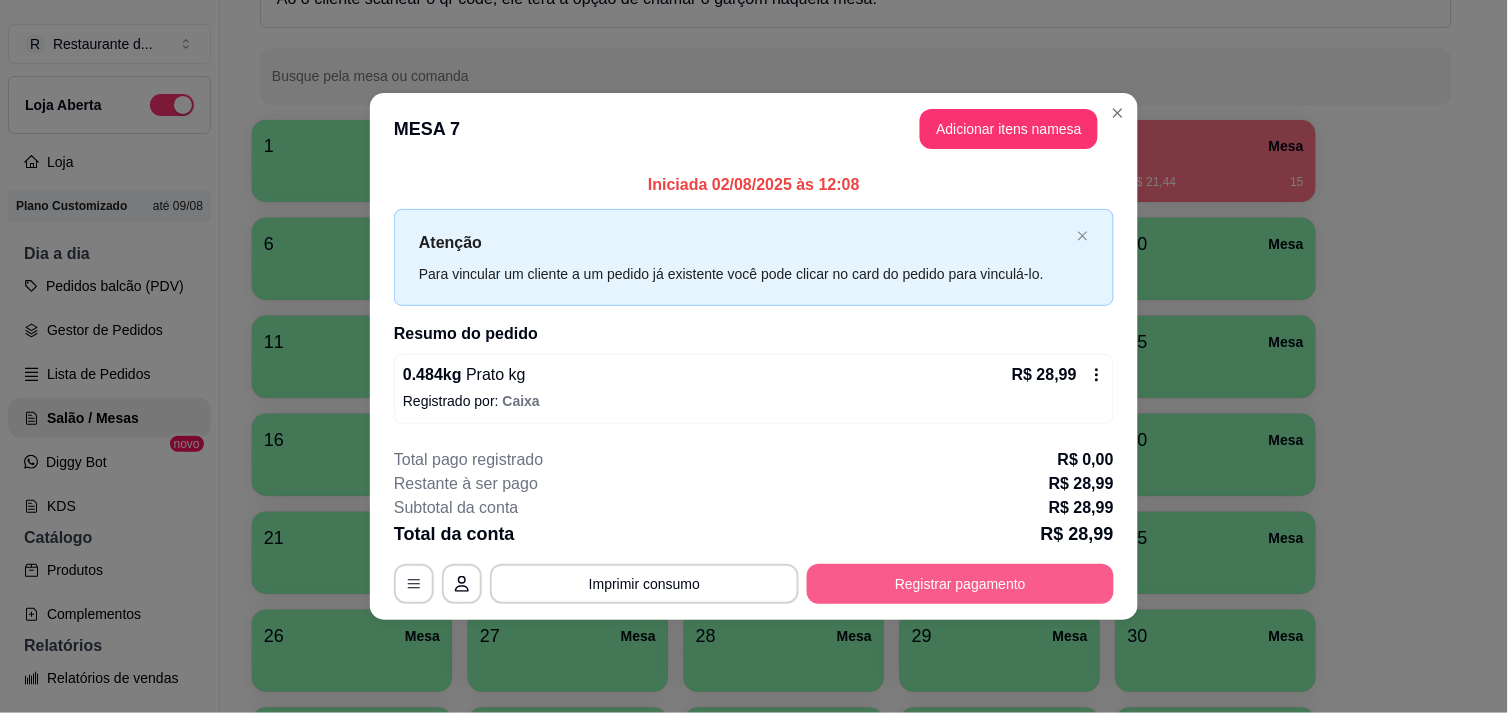 click on "Registrar pagamento" at bounding box center (960, 584) 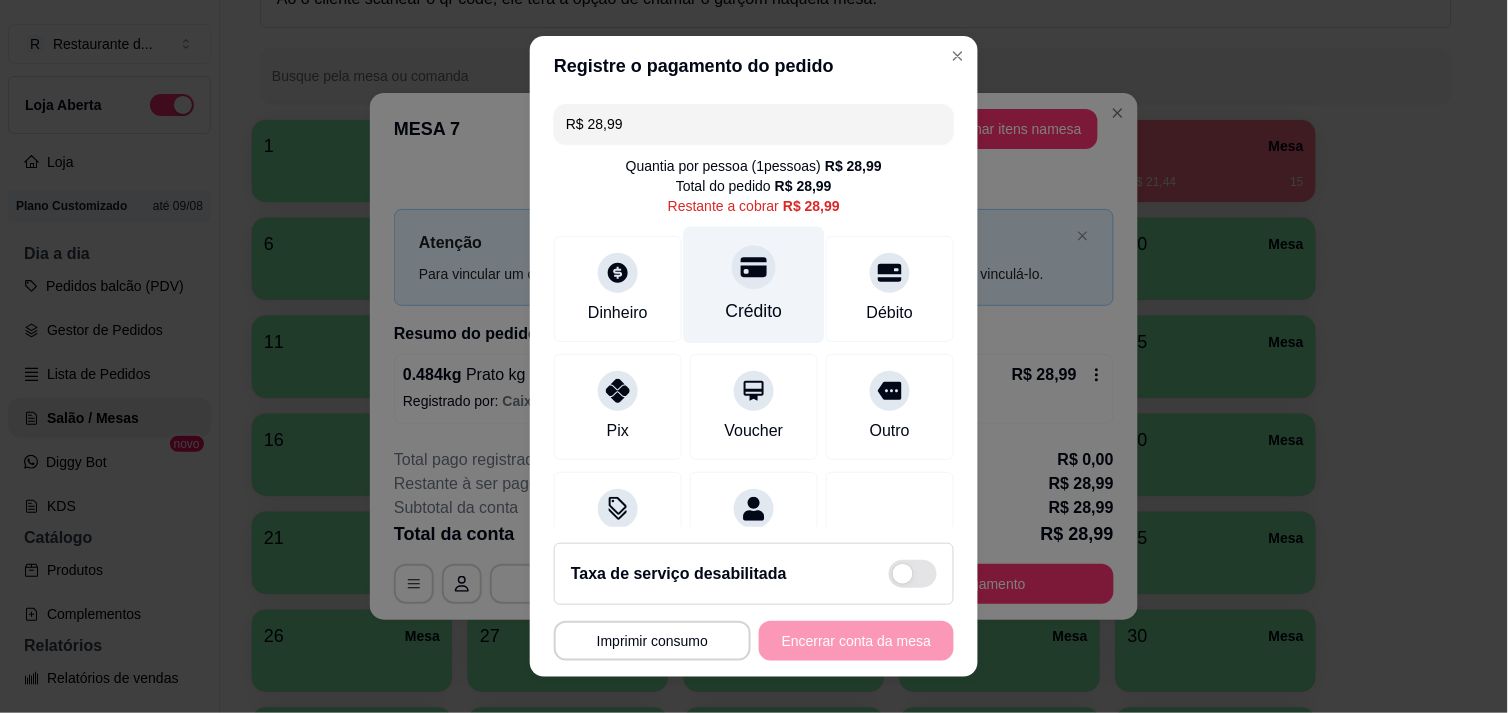 click at bounding box center (754, 267) 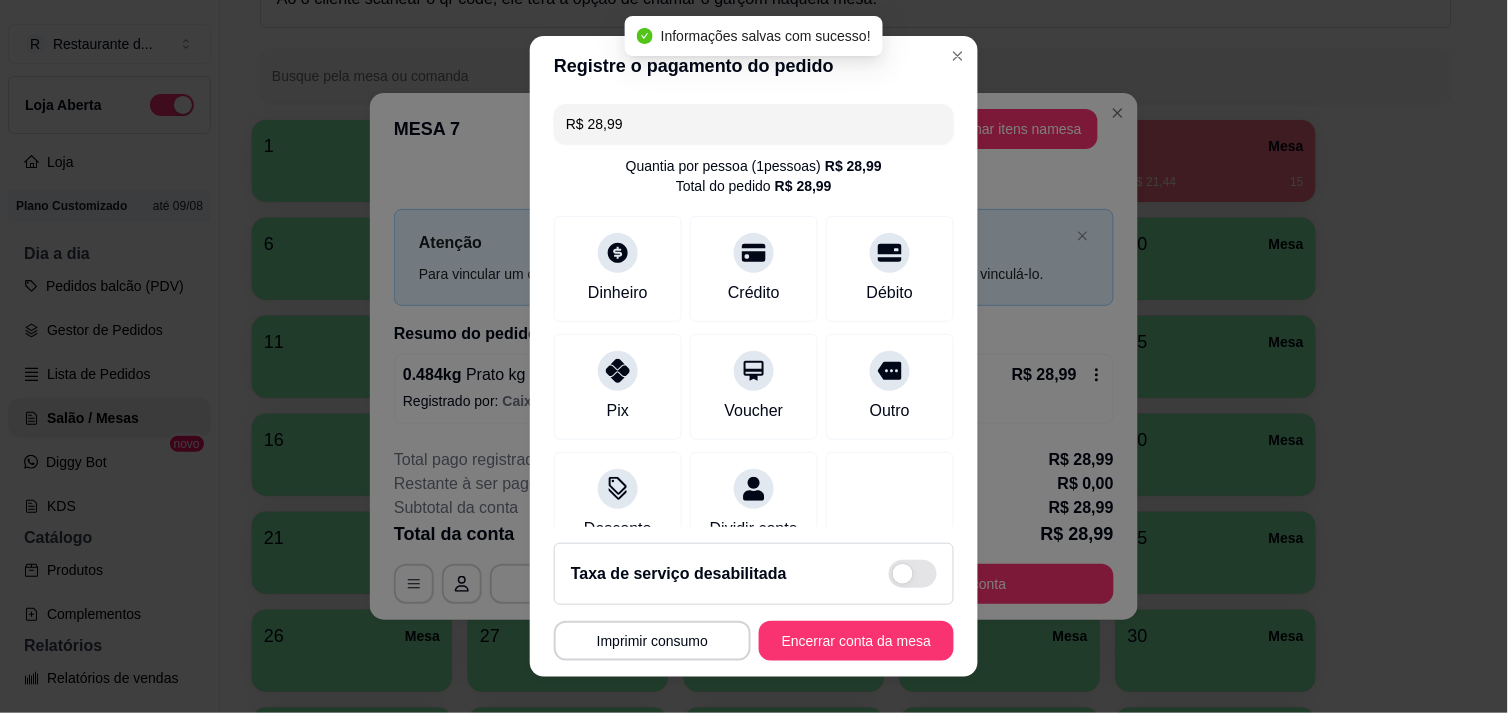 type on "R$ 0,00" 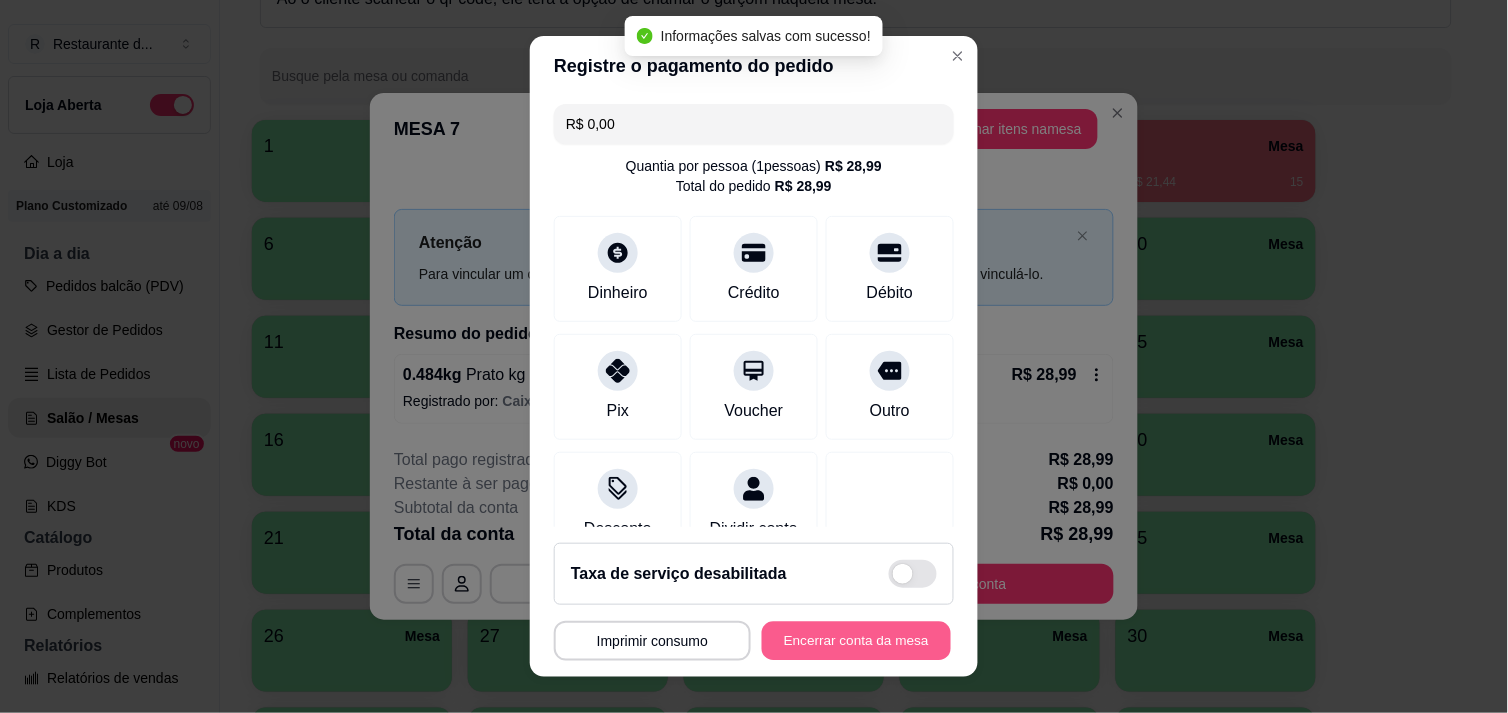 click on "Encerrar conta da mesa" at bounding box center (856, 641) 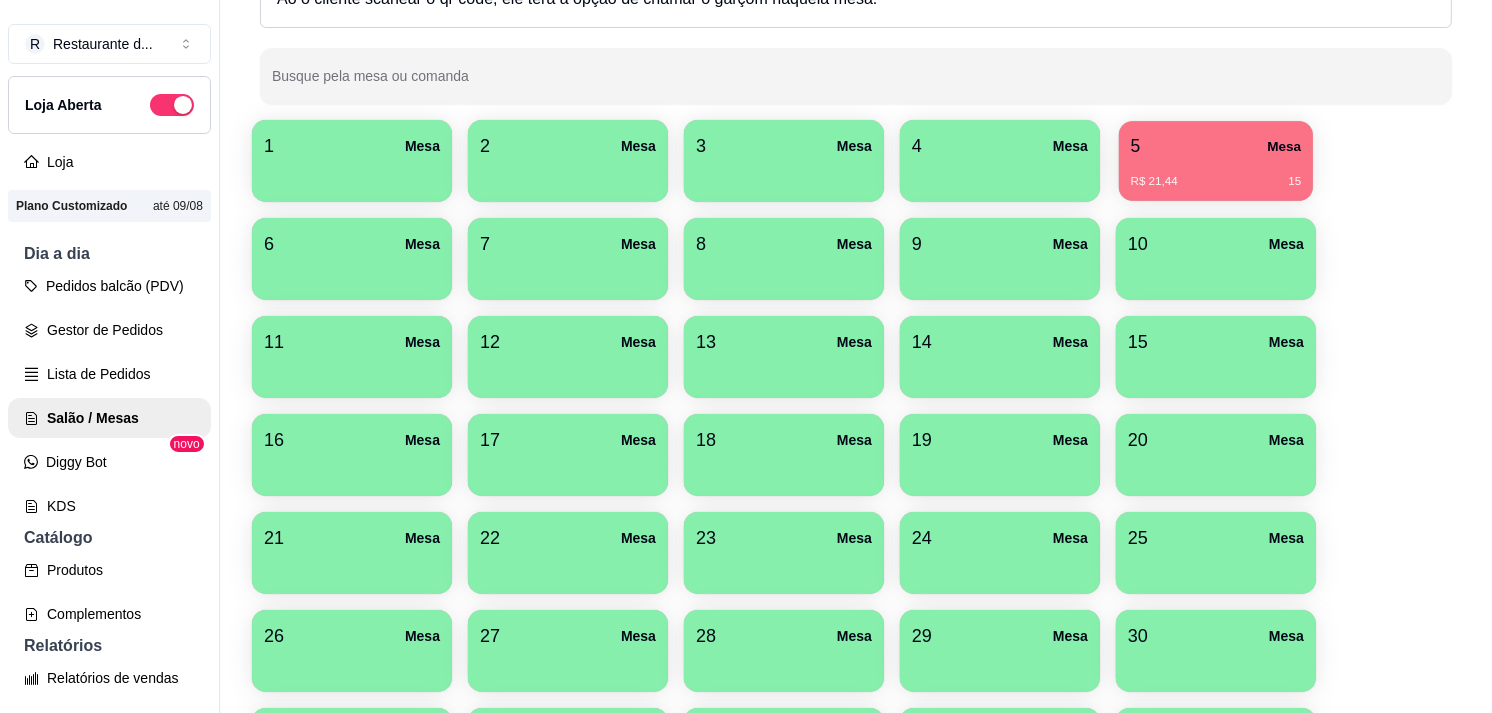 click on "R$ 21,44 15" at bounding box center [1216, 174] 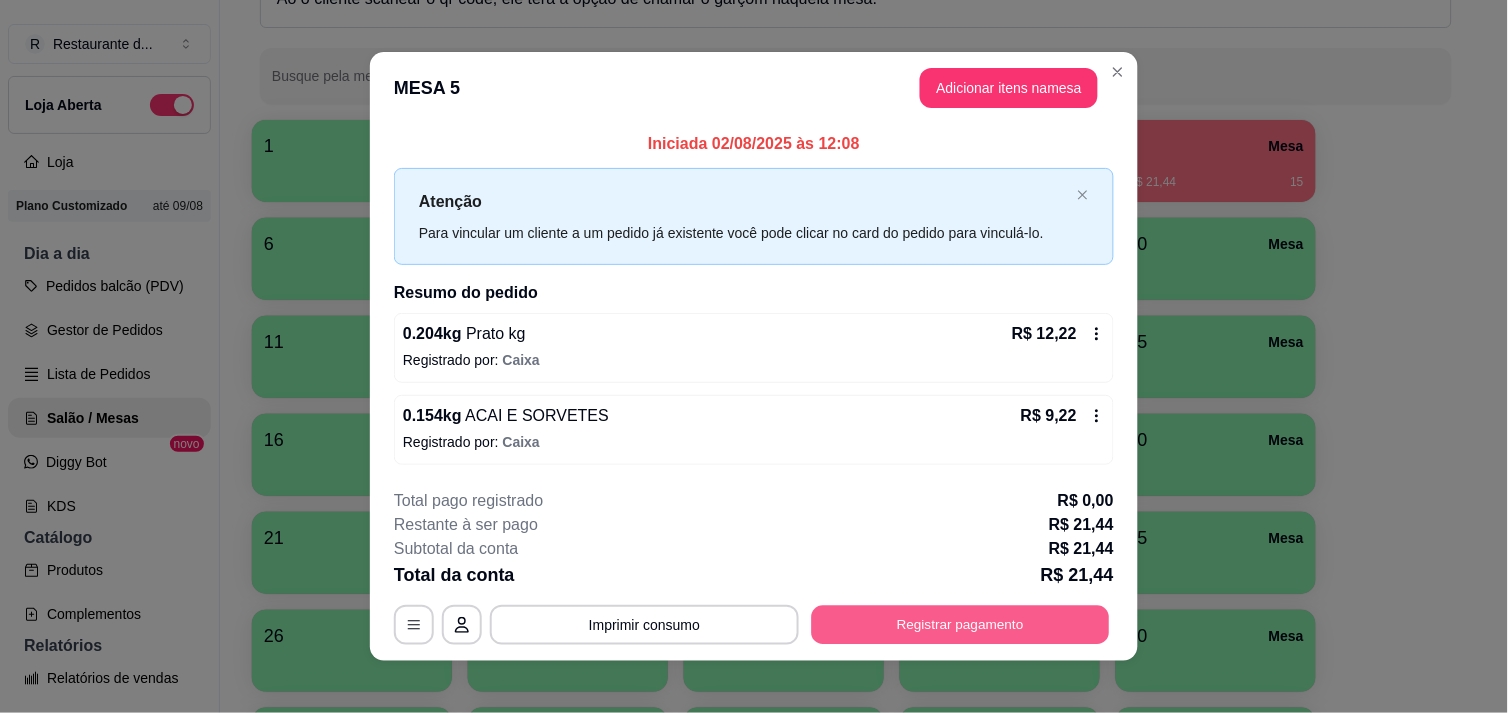 click on "Registrar pagamento" at bounding box center (961, 625) 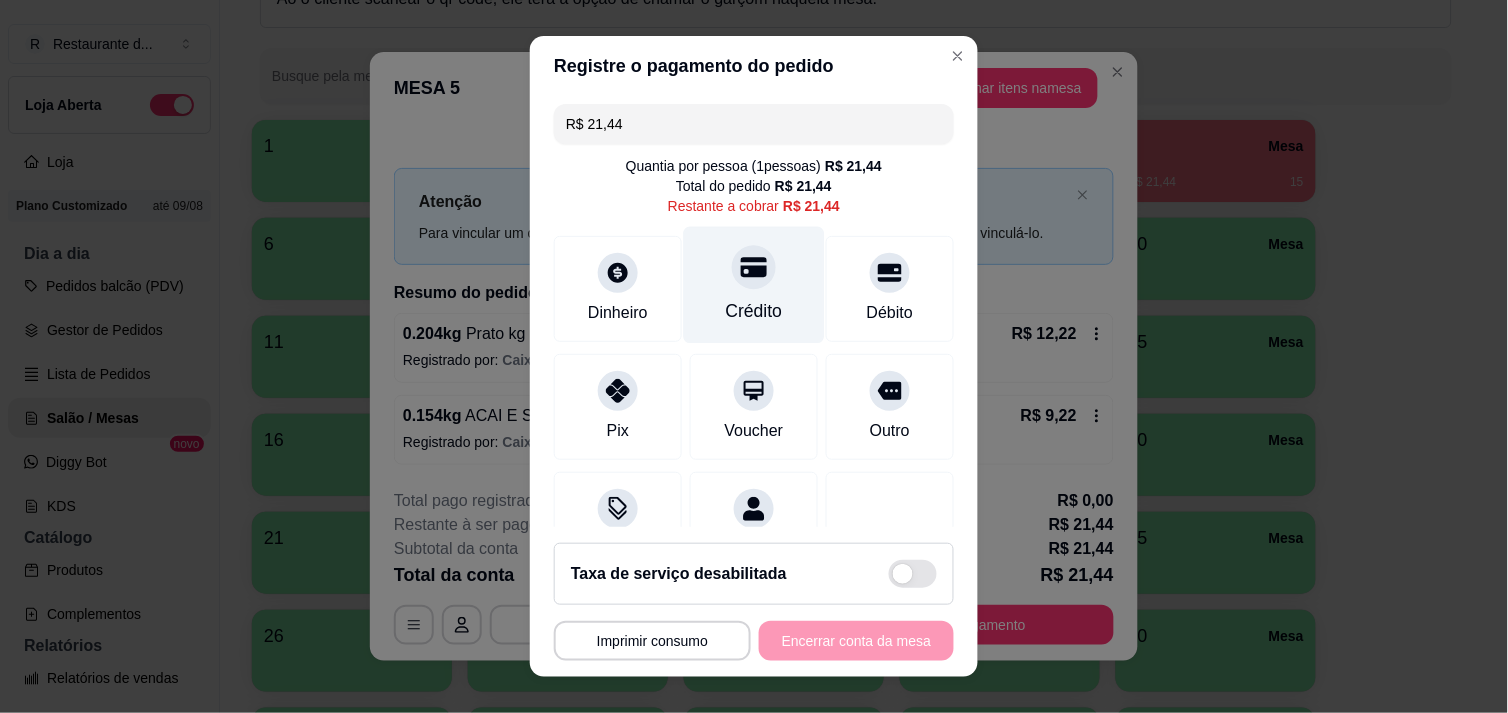 click on "Crédito" at bounding box center [754, 311] 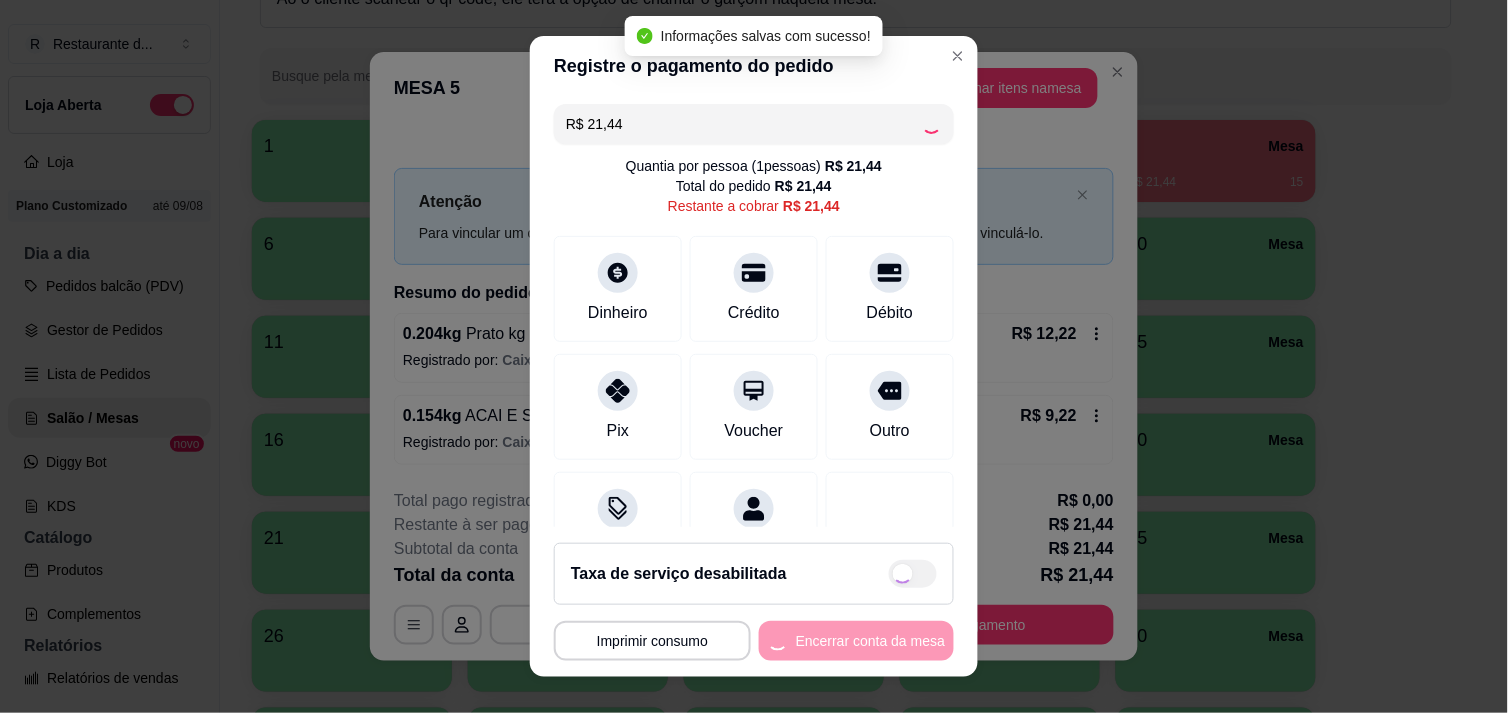 type on "R$ 0,00" 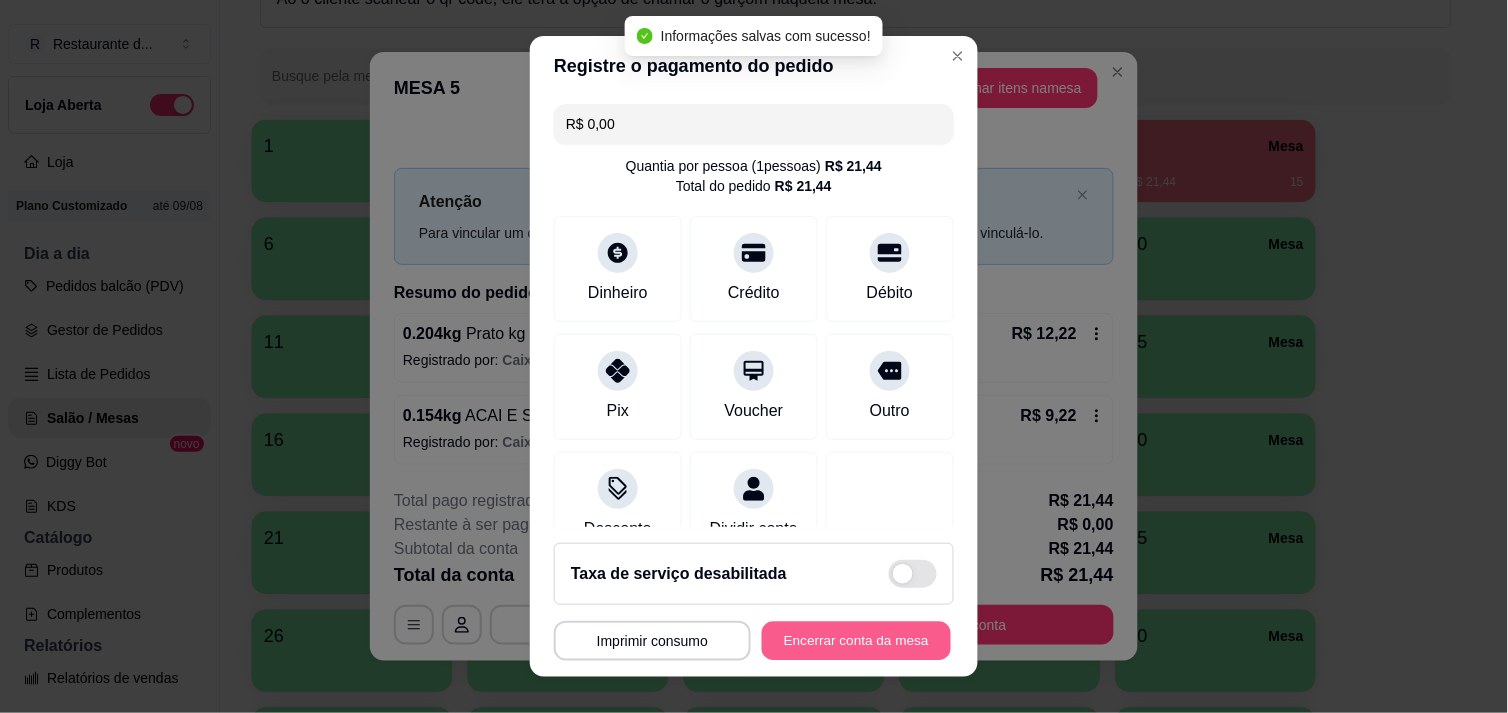 click on "Encerrar conta da mesa" at bounding box center (856, 641) 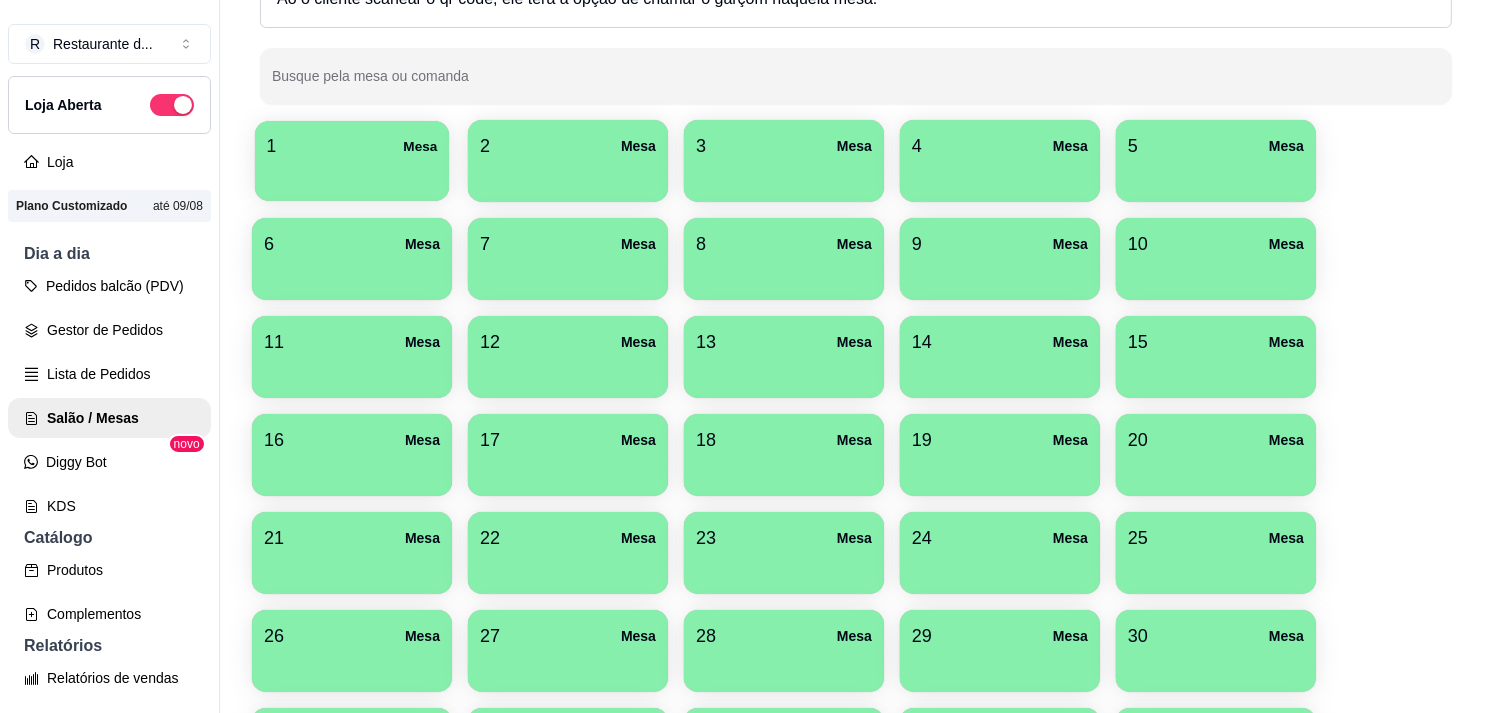 click on "1 Mesa" at bounding box center (352, 146) 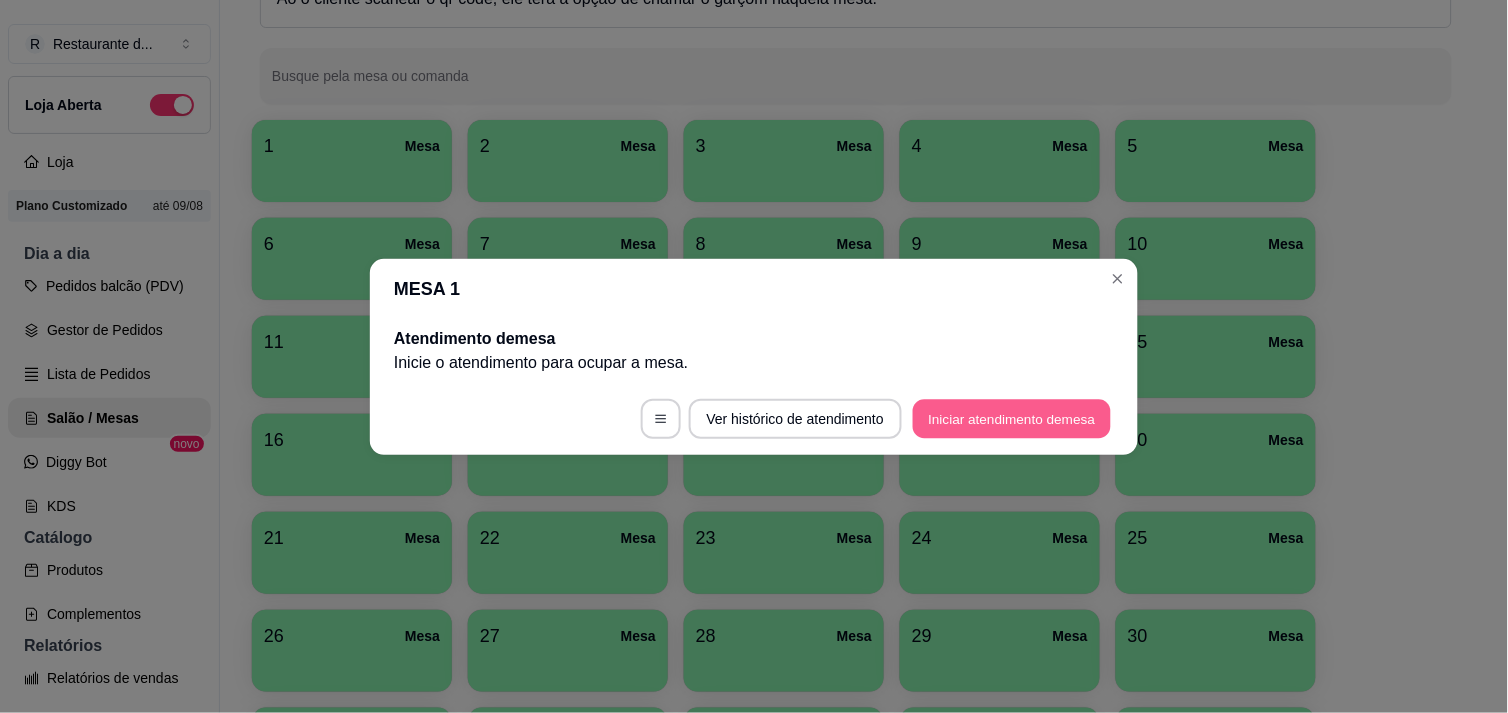 click on "Iniciar atendimento de  mesa" at bounding box center [1012, 418] 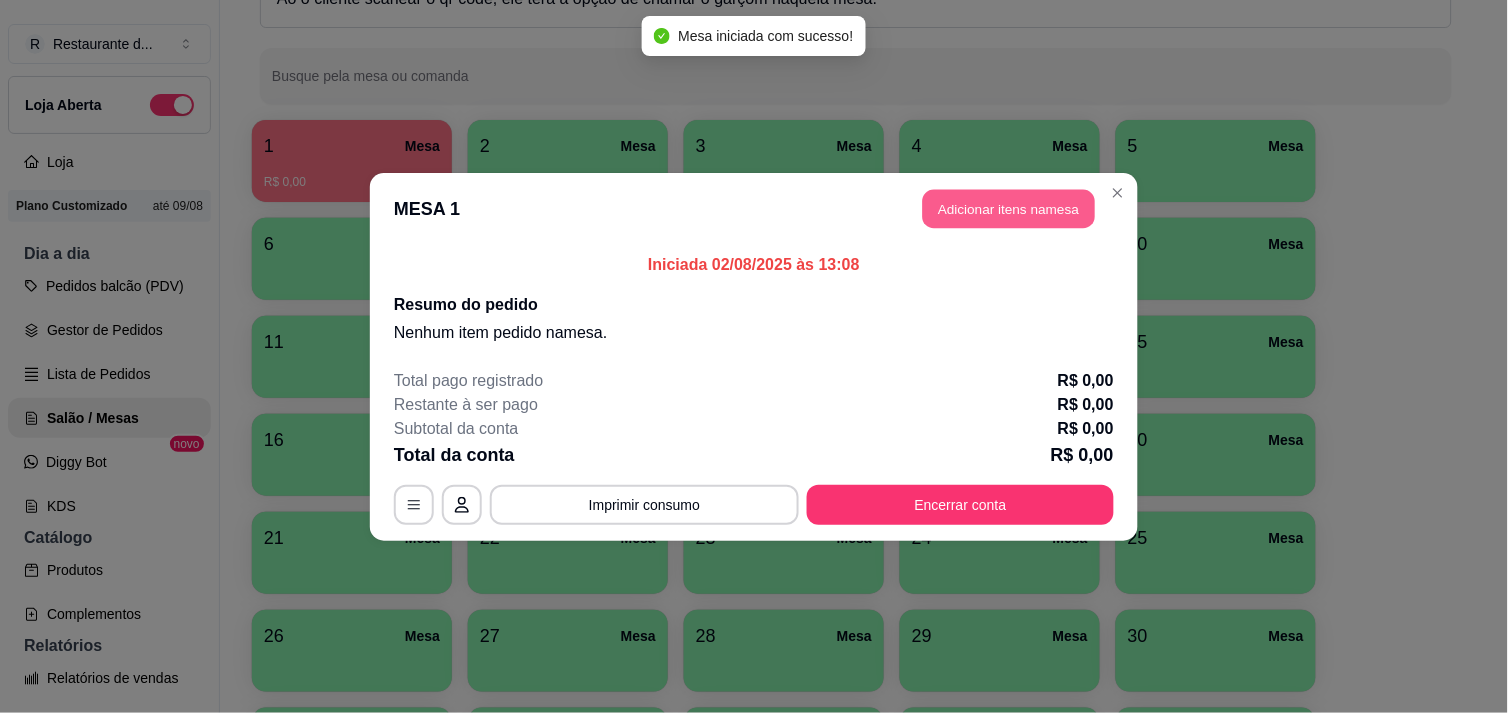 click on "Adicionar itens na  mesa" at bounding box center [1009, 208] 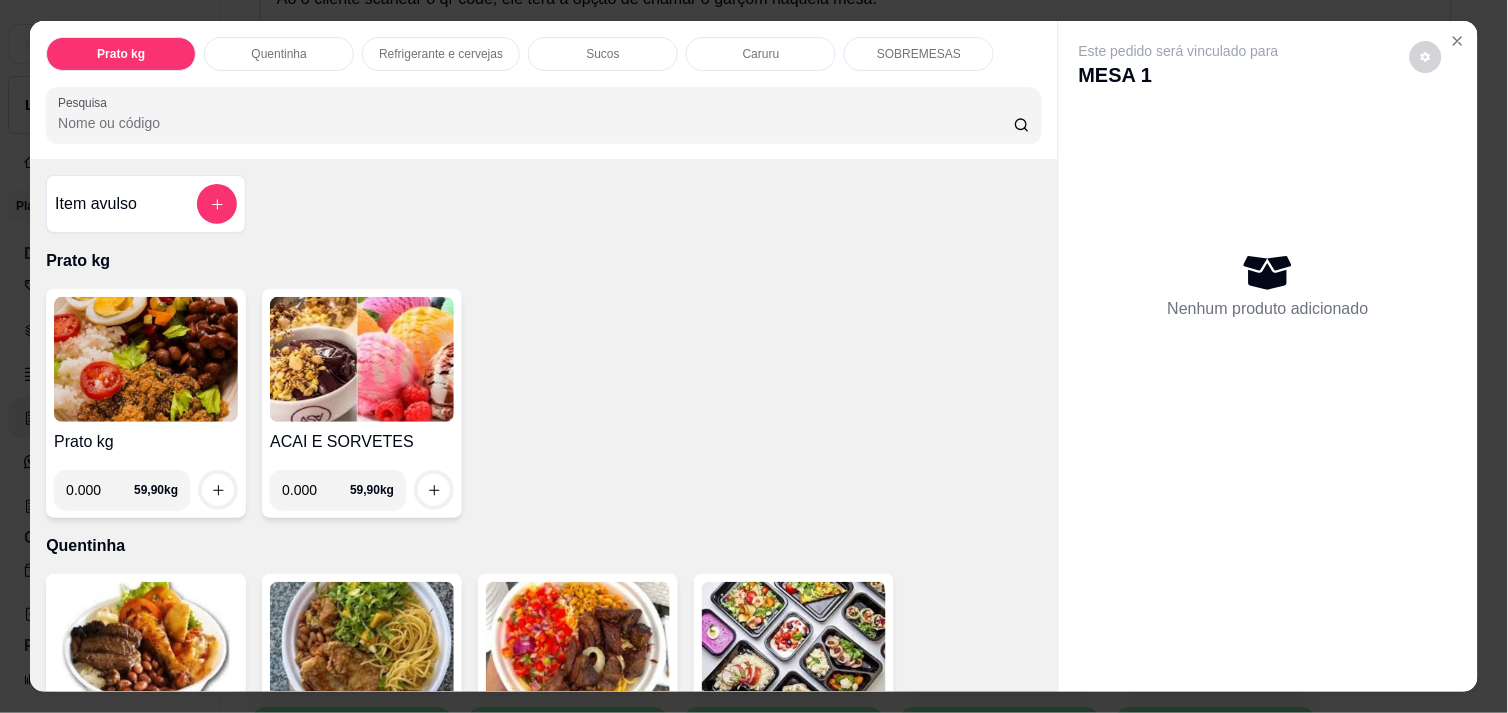 click on "0.000" at bounding box center [100, 490] 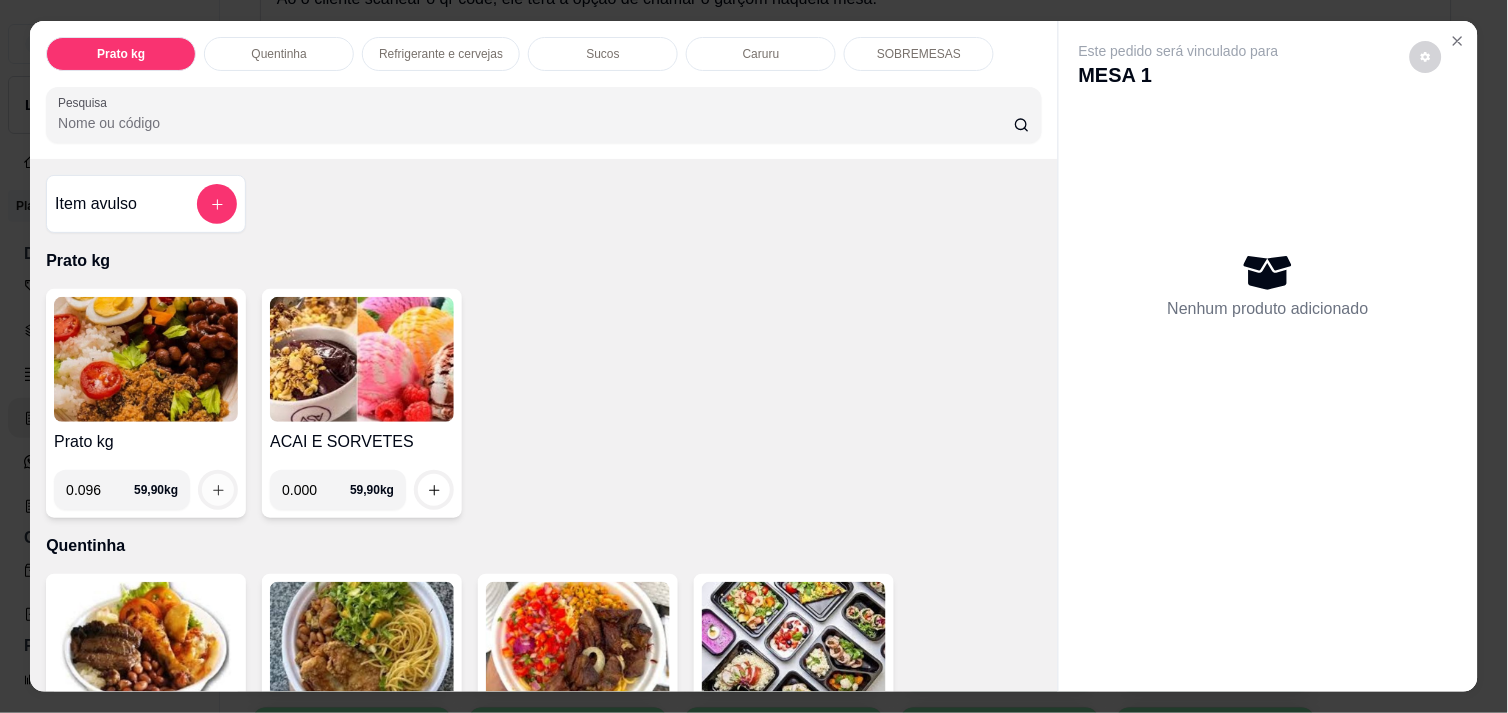 type on "0.096" 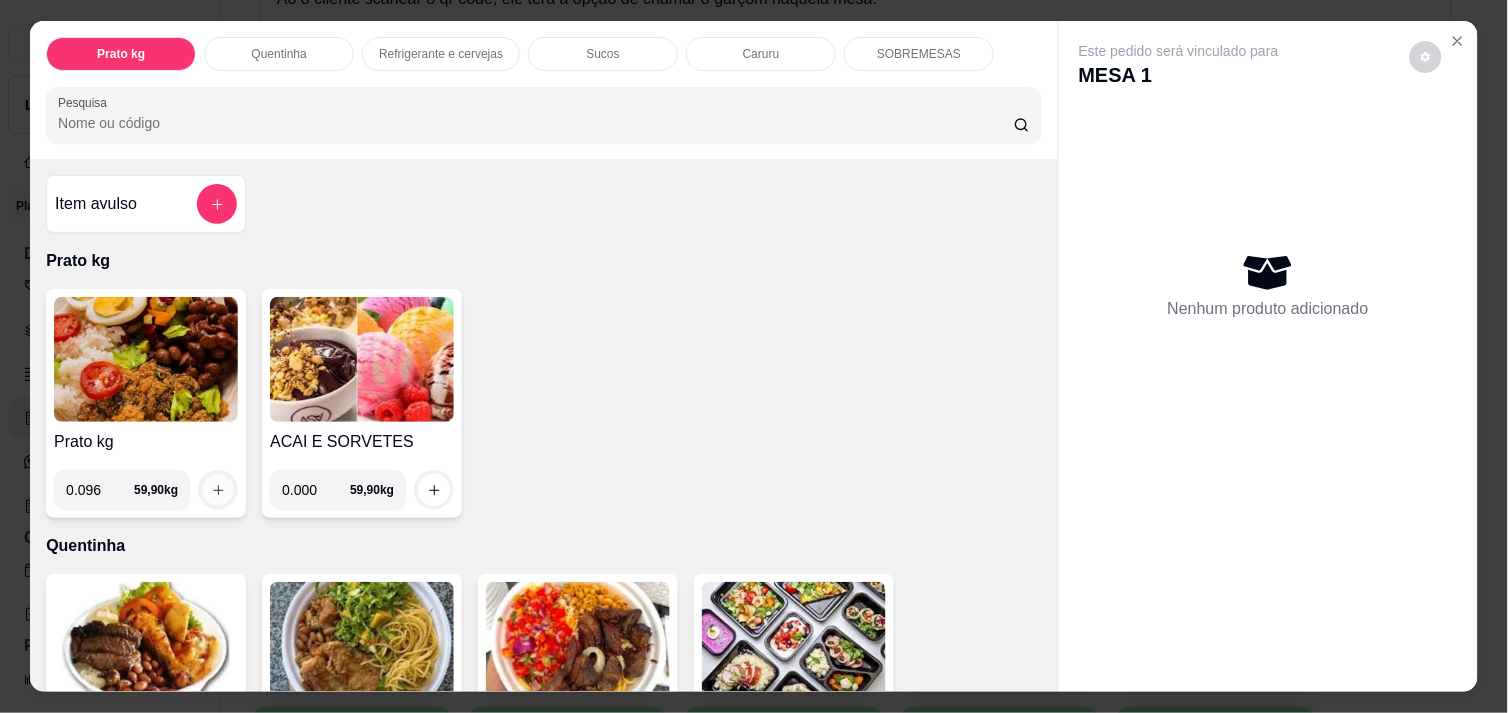 click at bounding box center (218, 490) 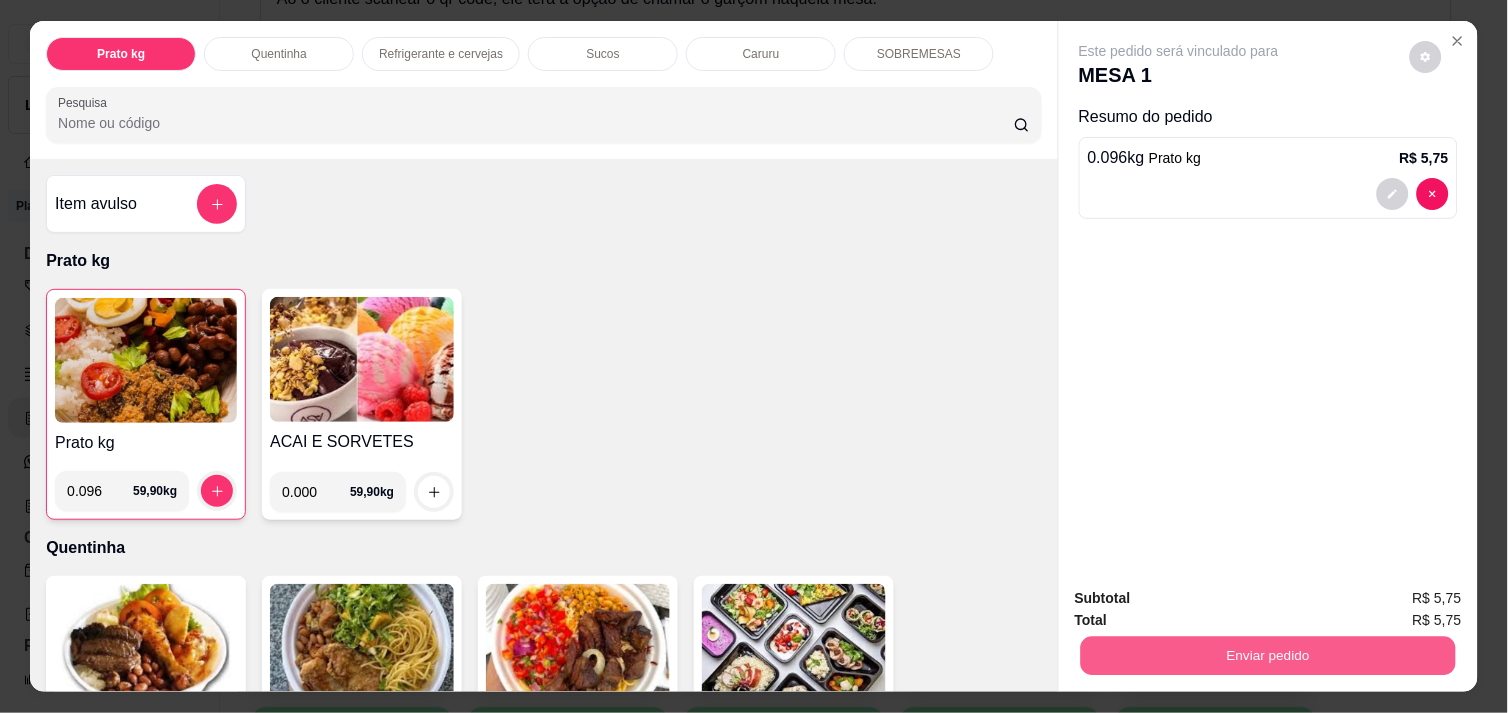 click on "Enviar pedido" at bounding box center [1268, 655] 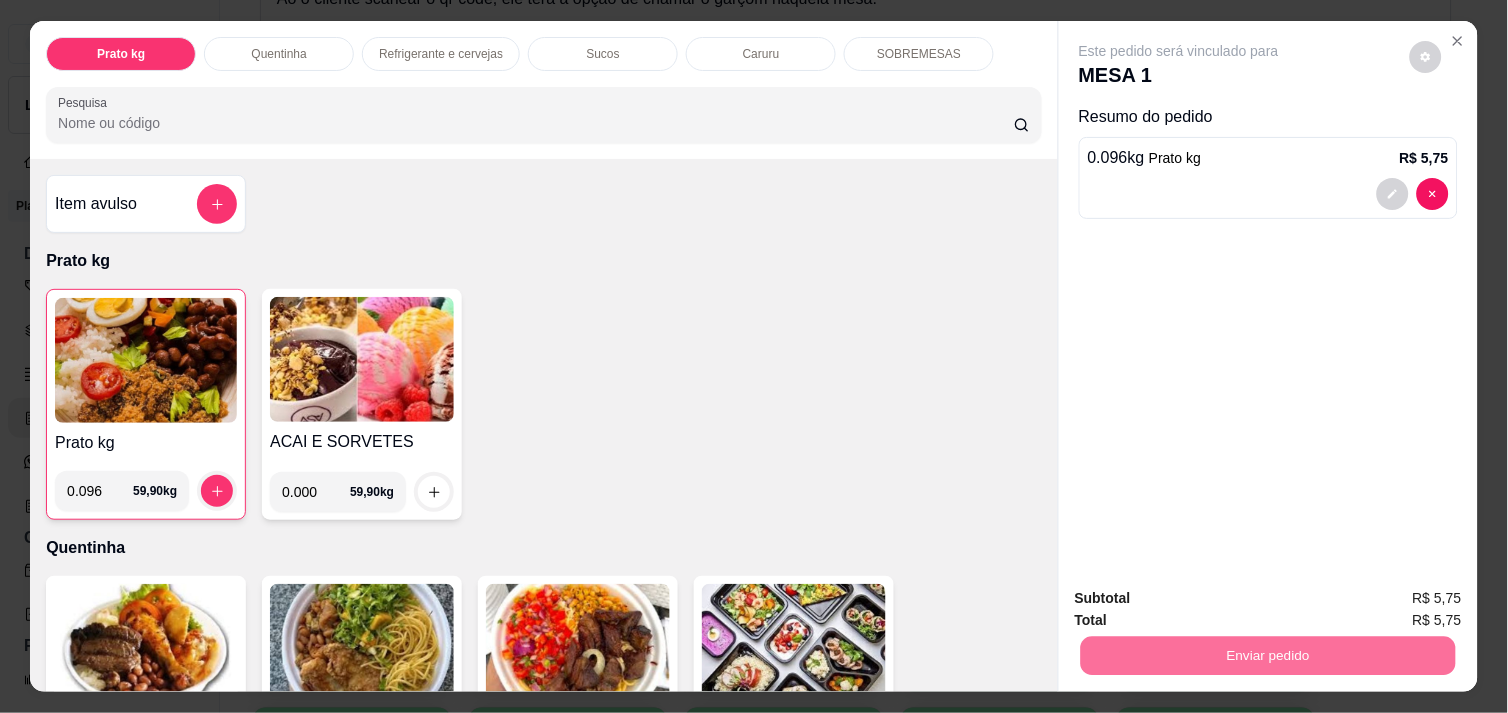 click on "Não registrar e enviar pedido" at bounding box center [1202, 598] 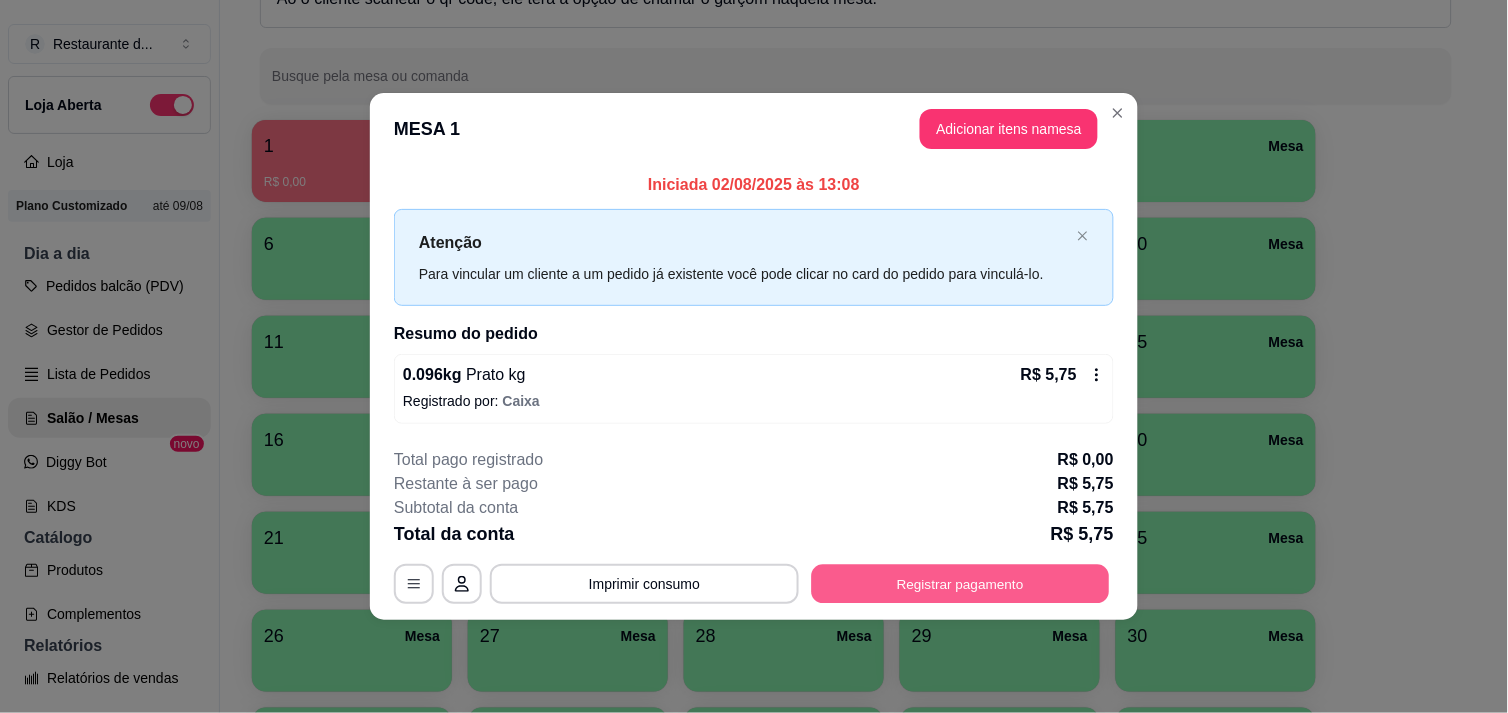 click on "Registrar pagamento" at bounding box center (961, 584) 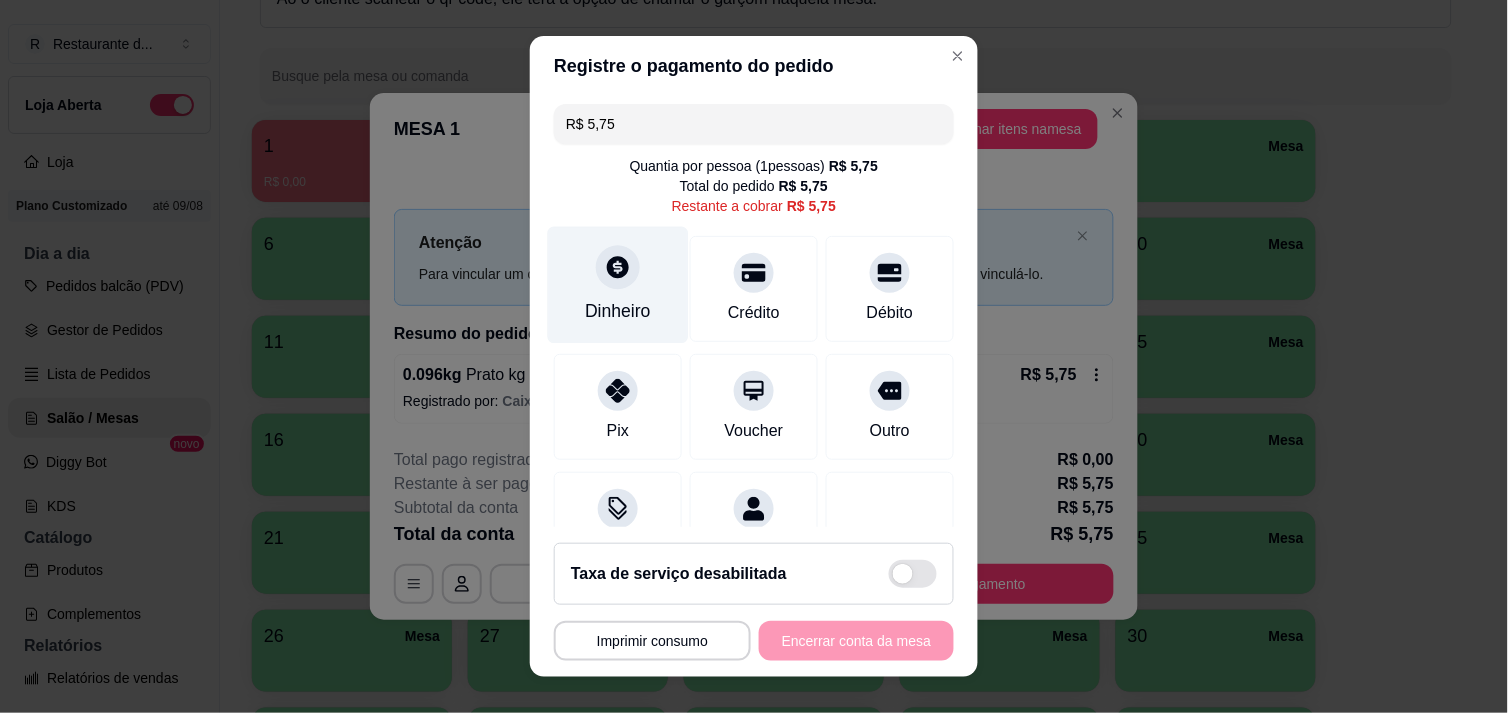 click 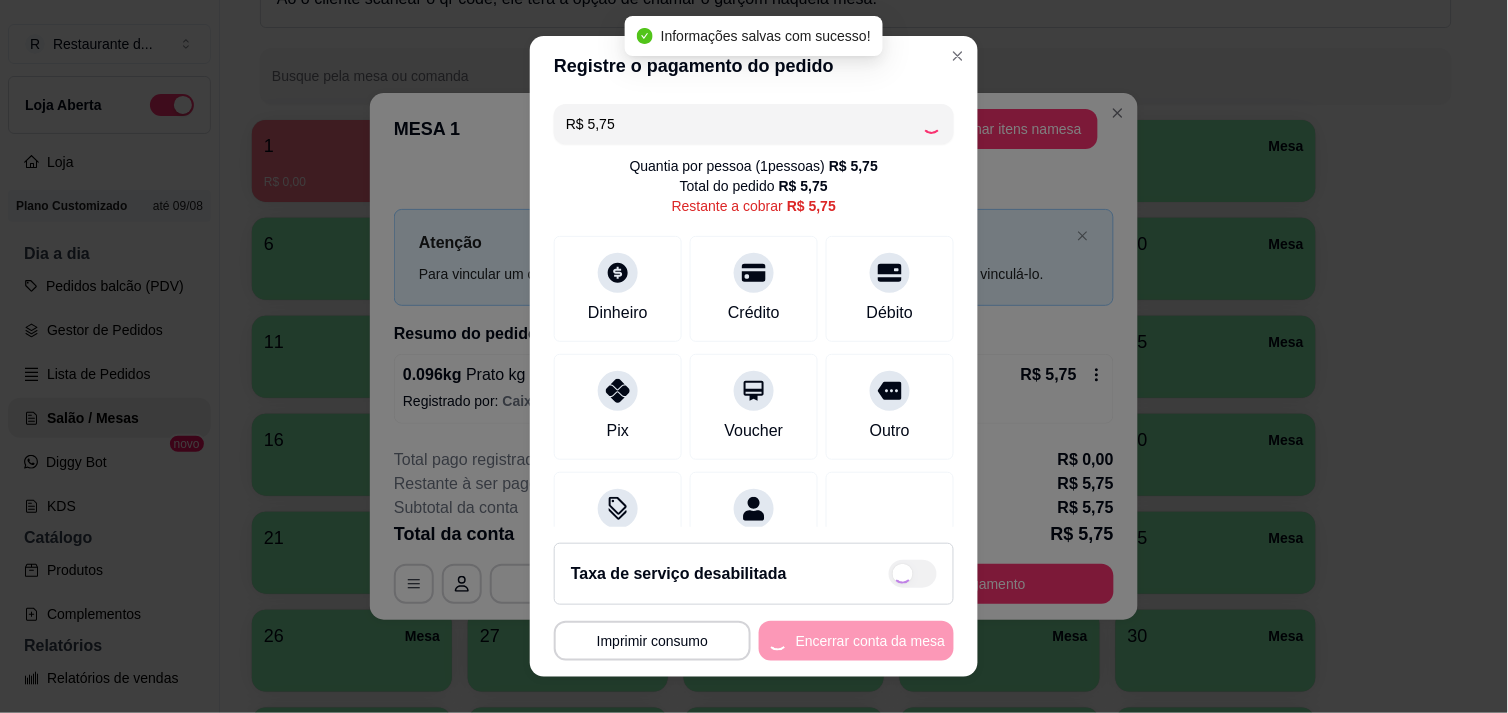 type on "R$ 0,00" 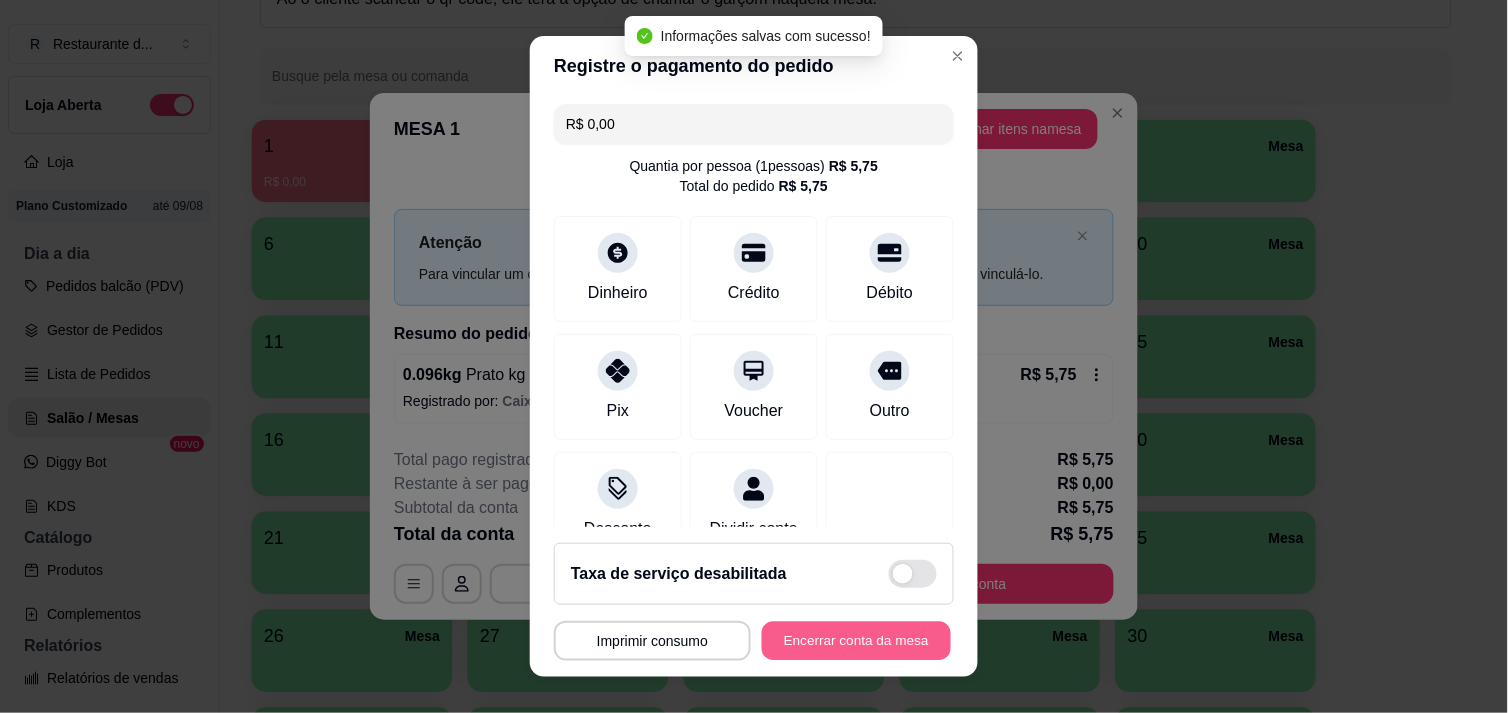 click on "Encerrar conta da mesa" at bounding box center [856, 641] 